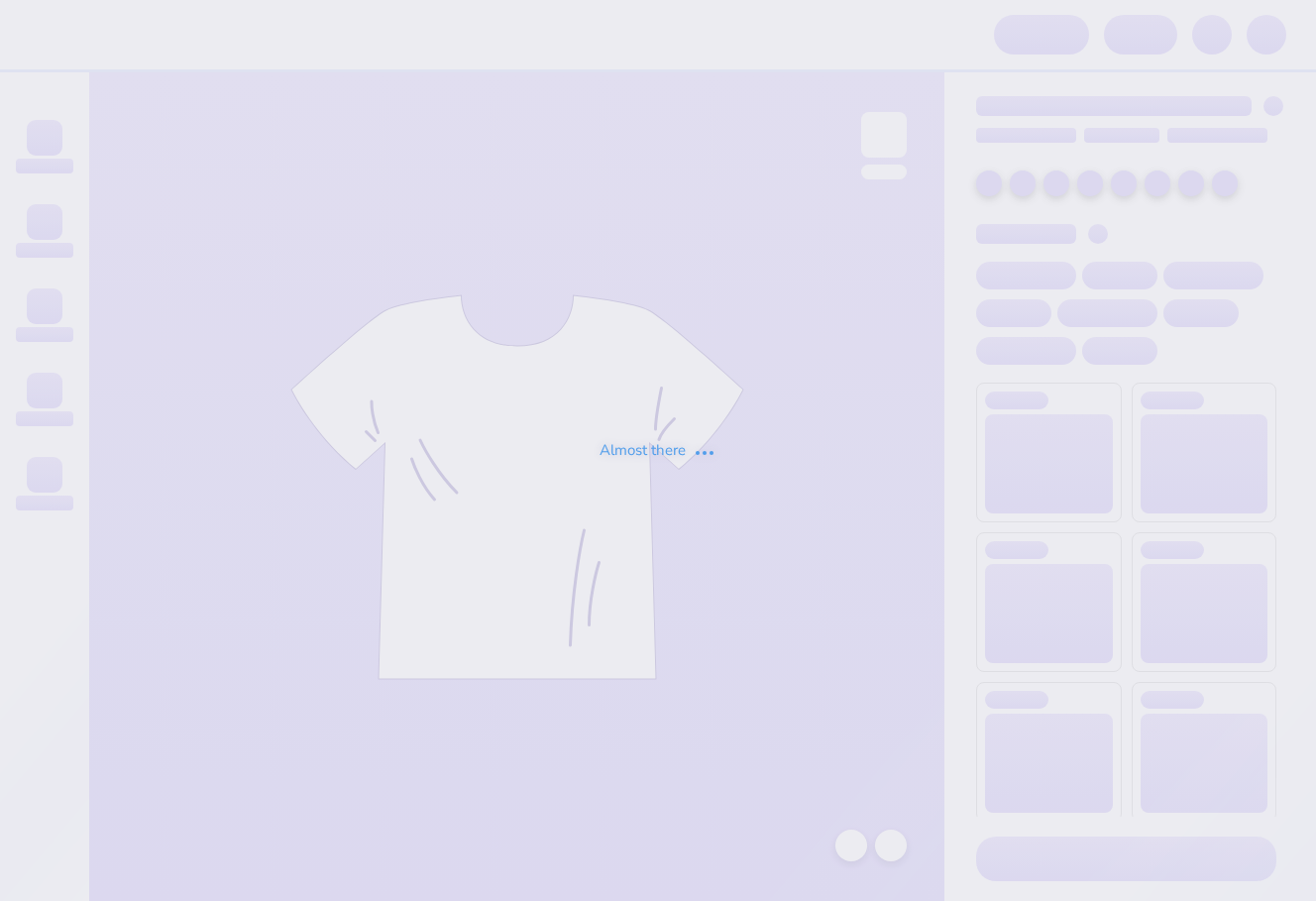 scroll, scrollTop: 0, scrollLeft: 0, axis: both 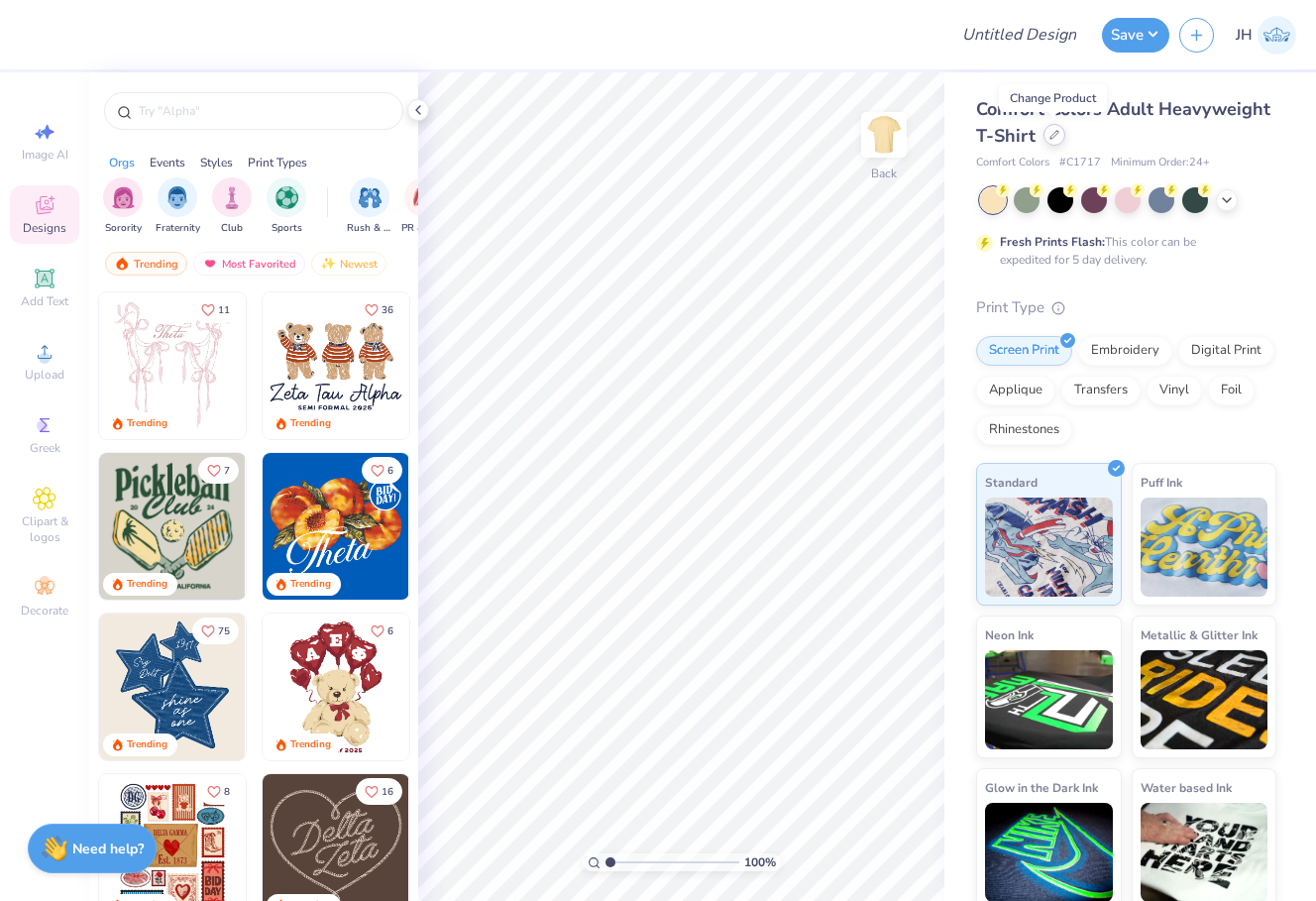 click at bounding box center [1054, 135] 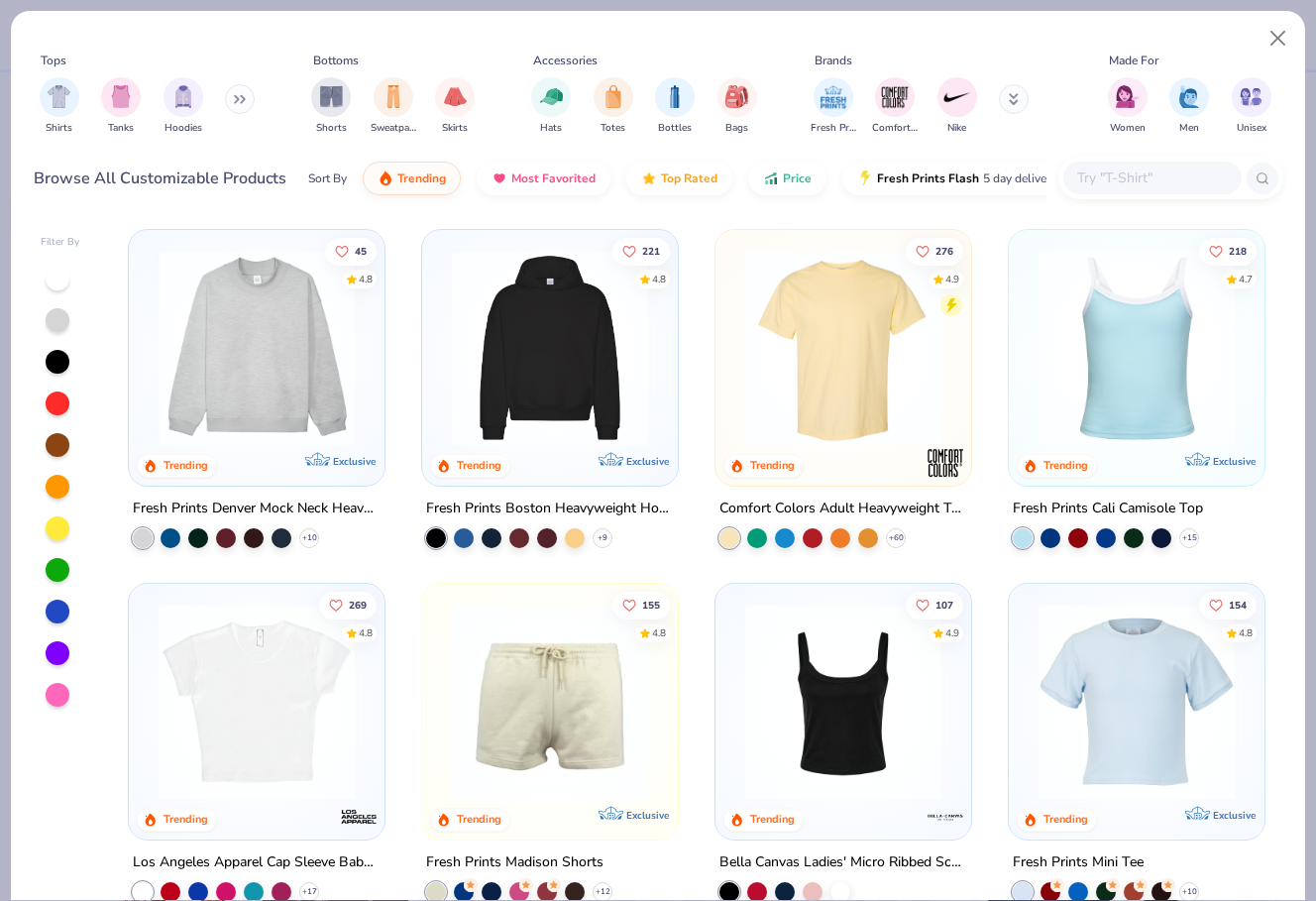 click at bounding box center [42, 348] 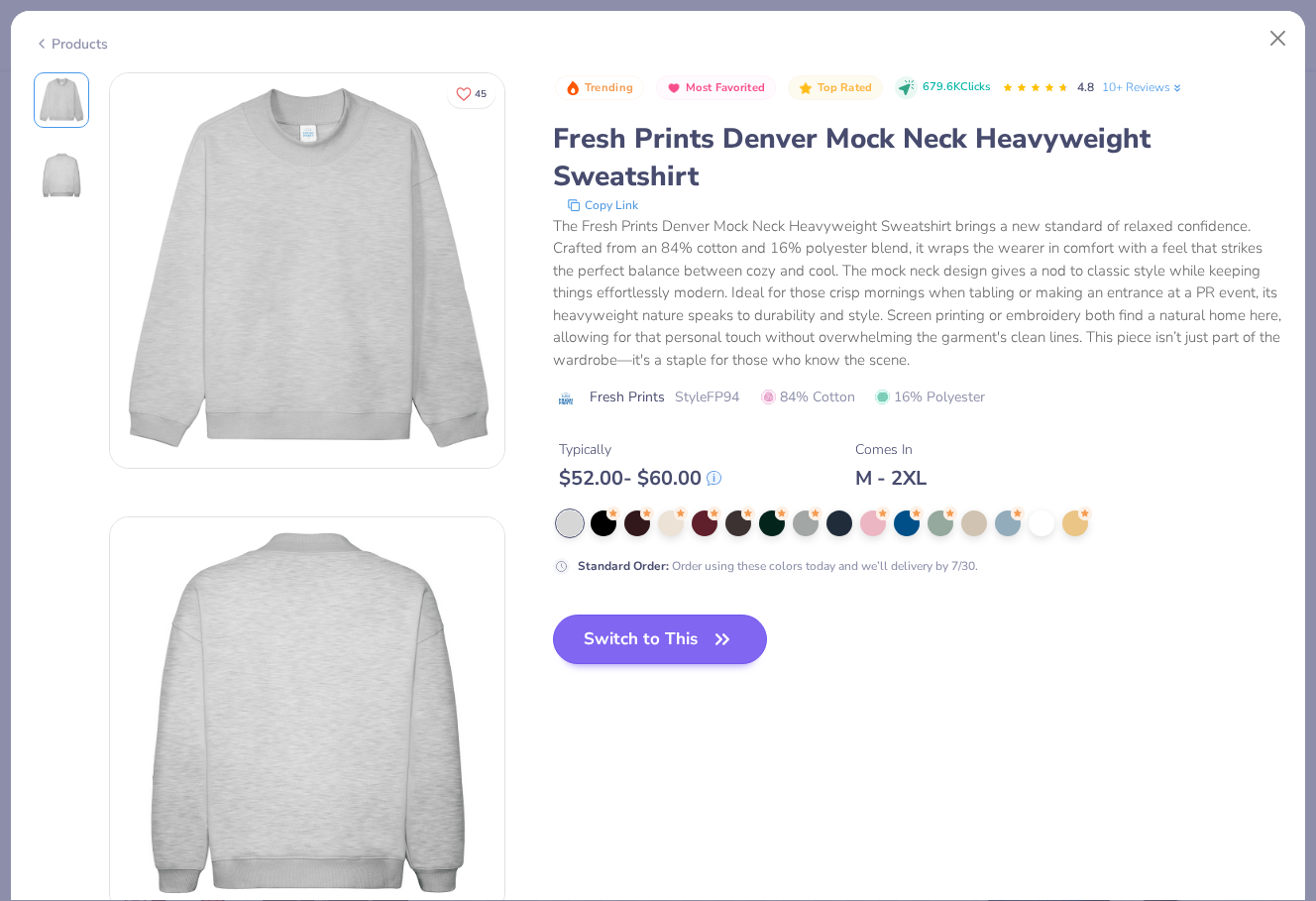 click on "Switch to This" at bounding box center (660, 639) 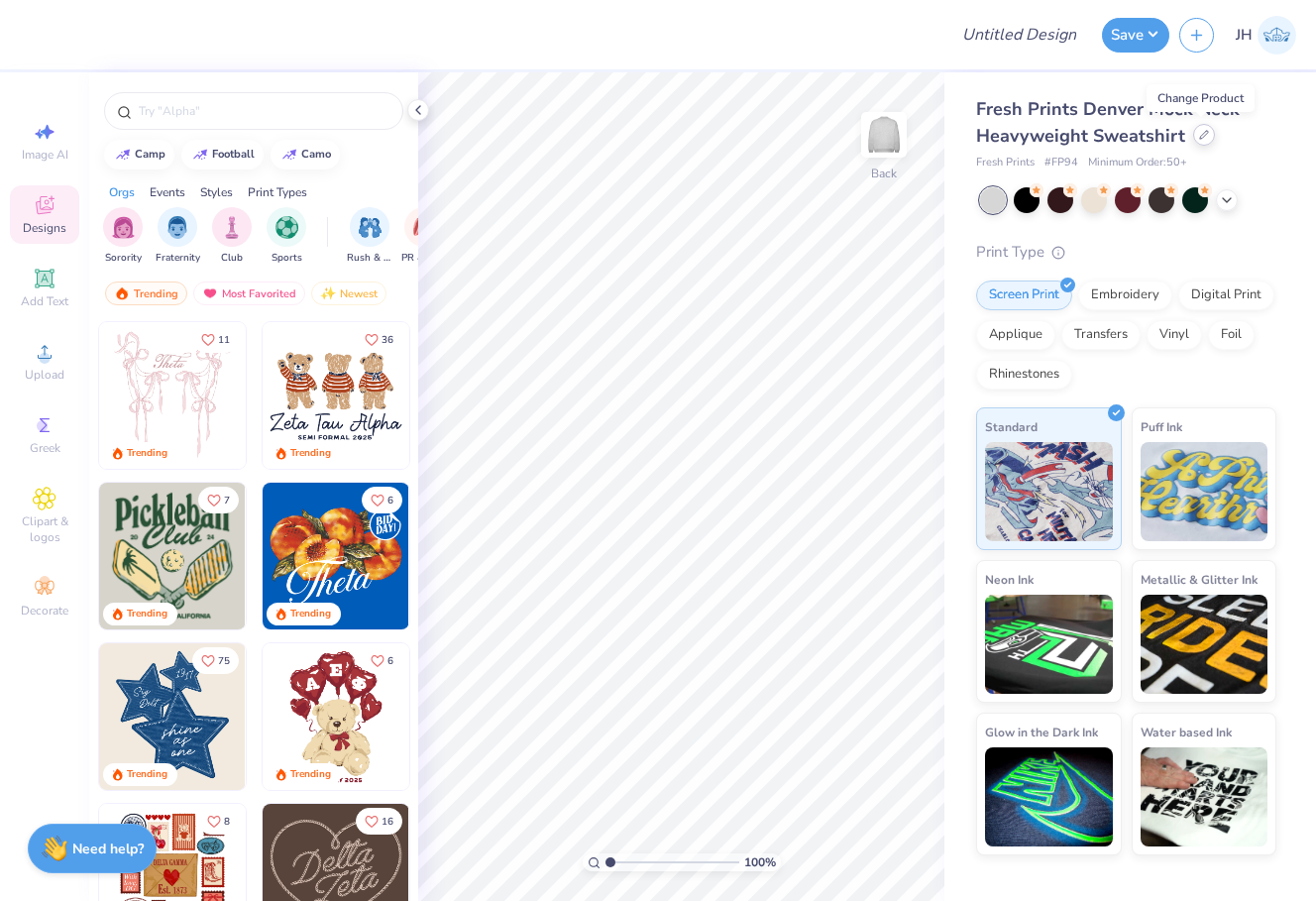 click 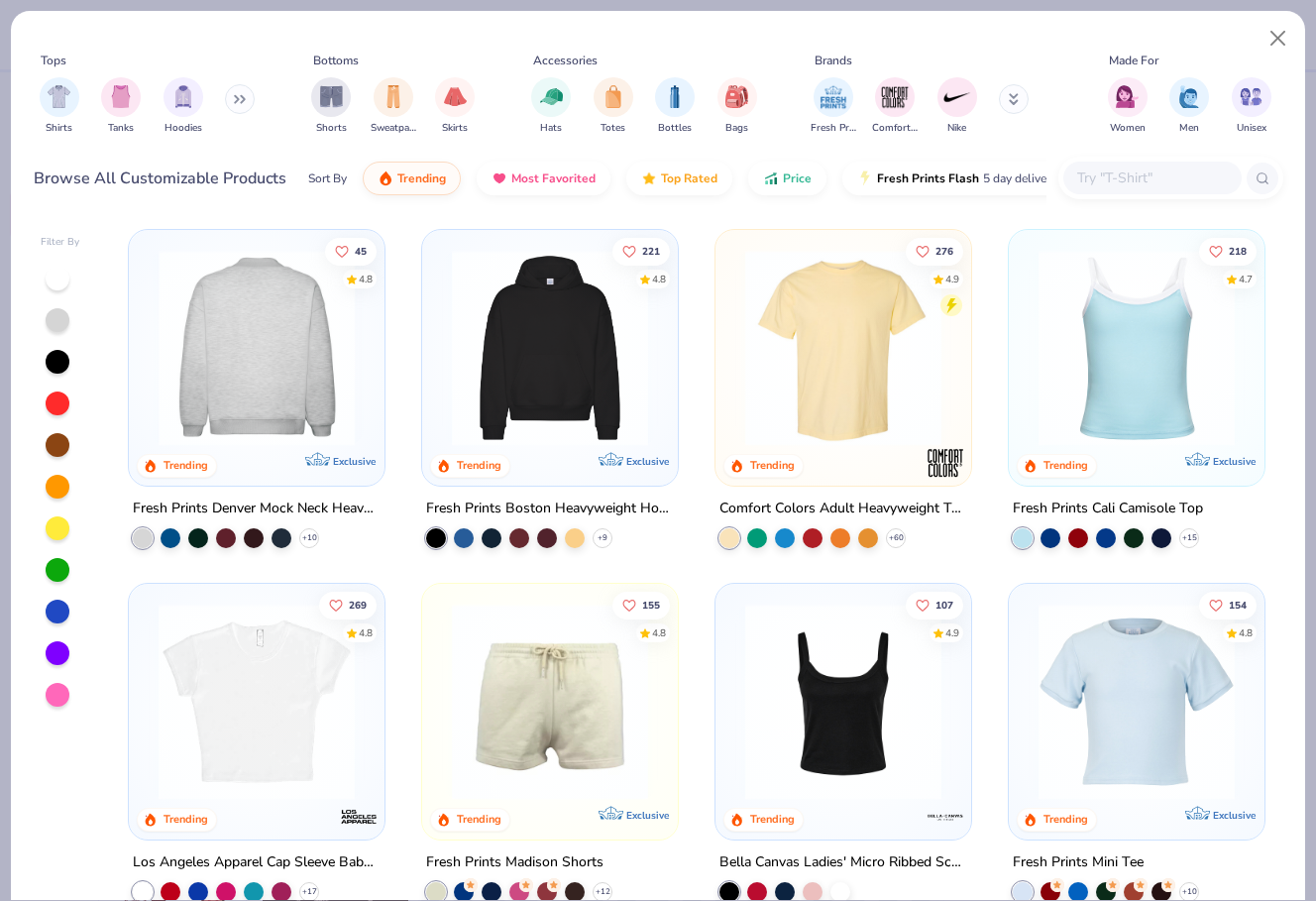 click at bounding box center (257, 348) 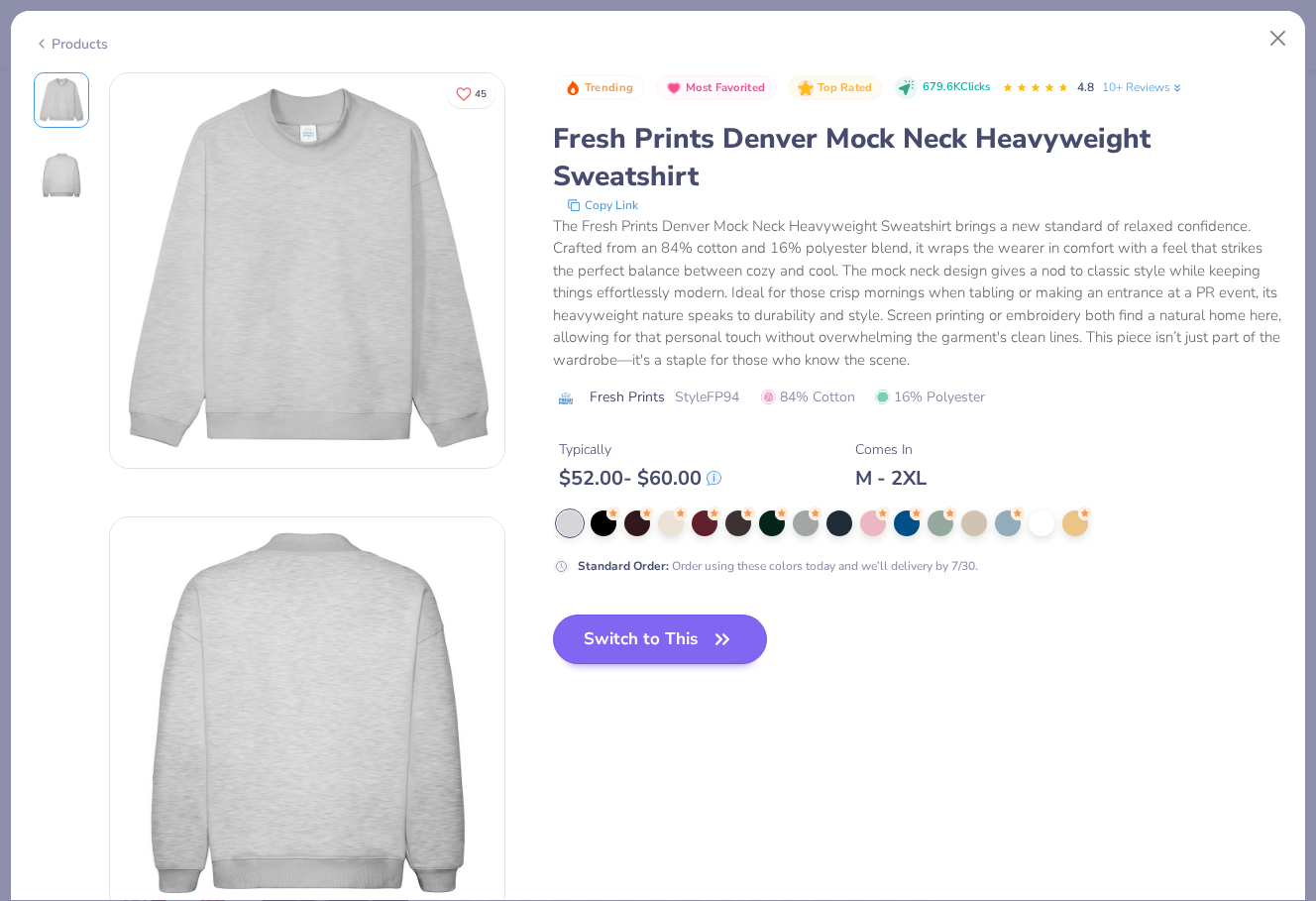 click on "Switch to This" at bounding box center (660, 639) 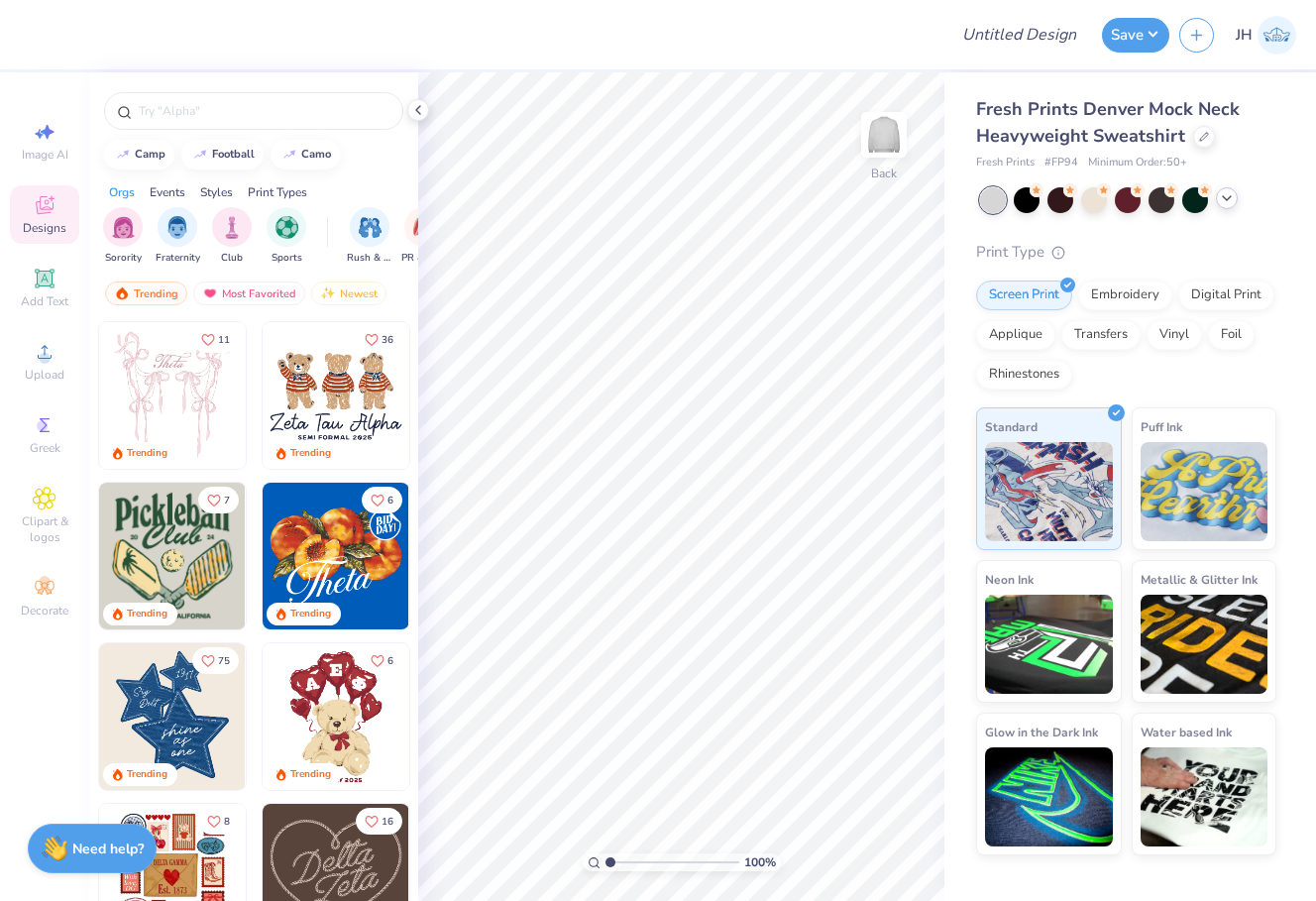 click at bounding box center (1227, 198) 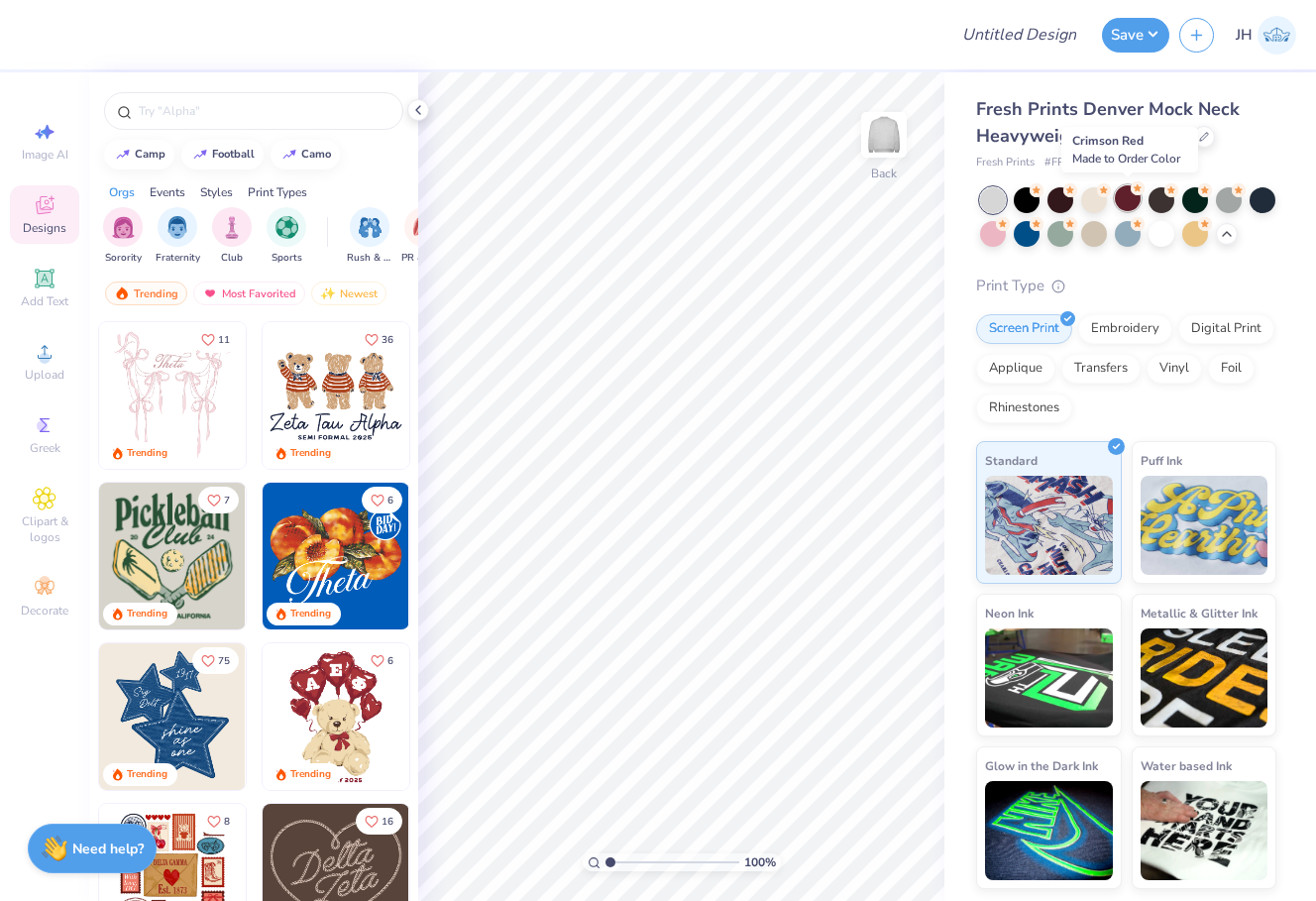 click at bounding box center [1128, 198] 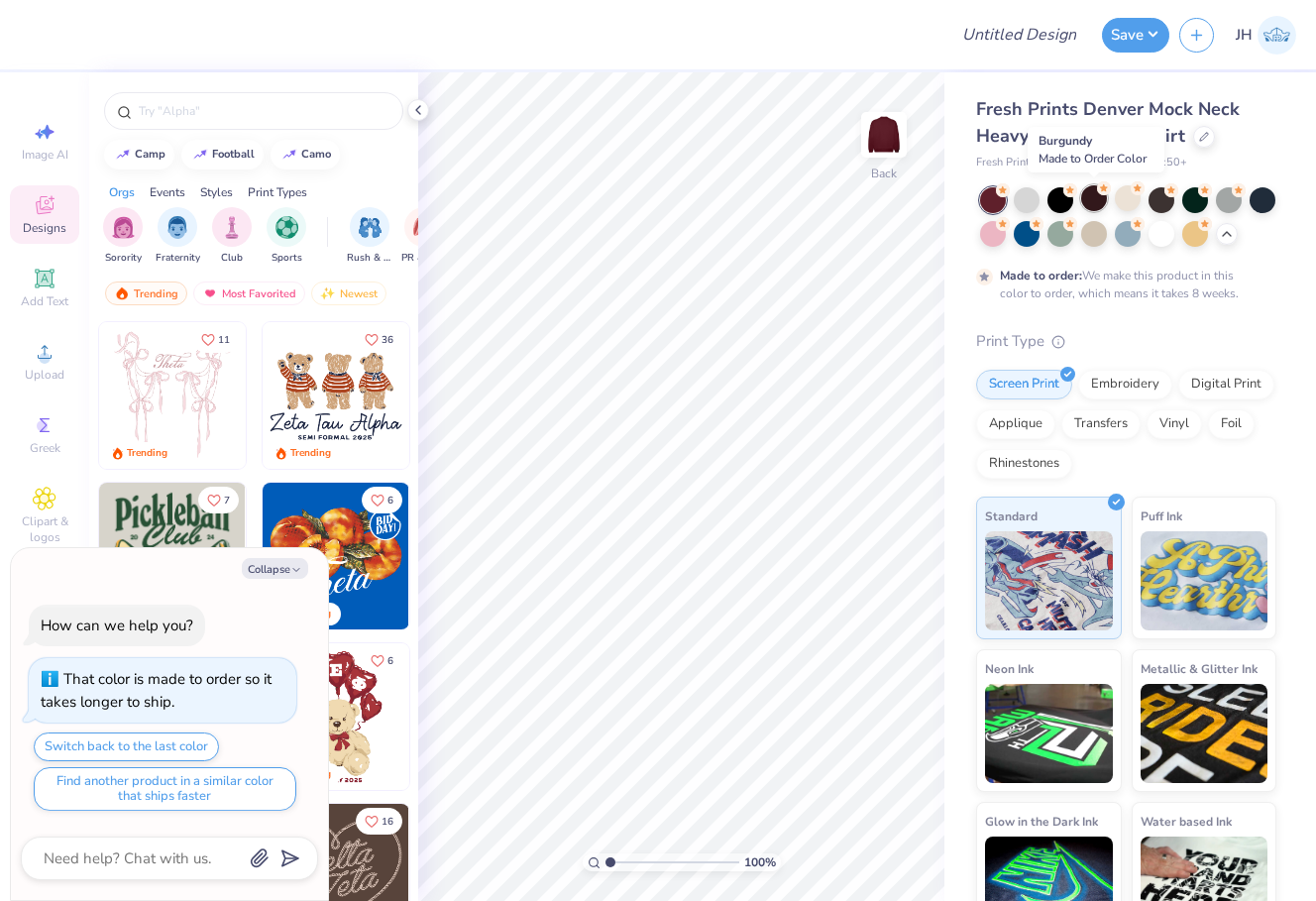 click at bounding box center (1094, 198) 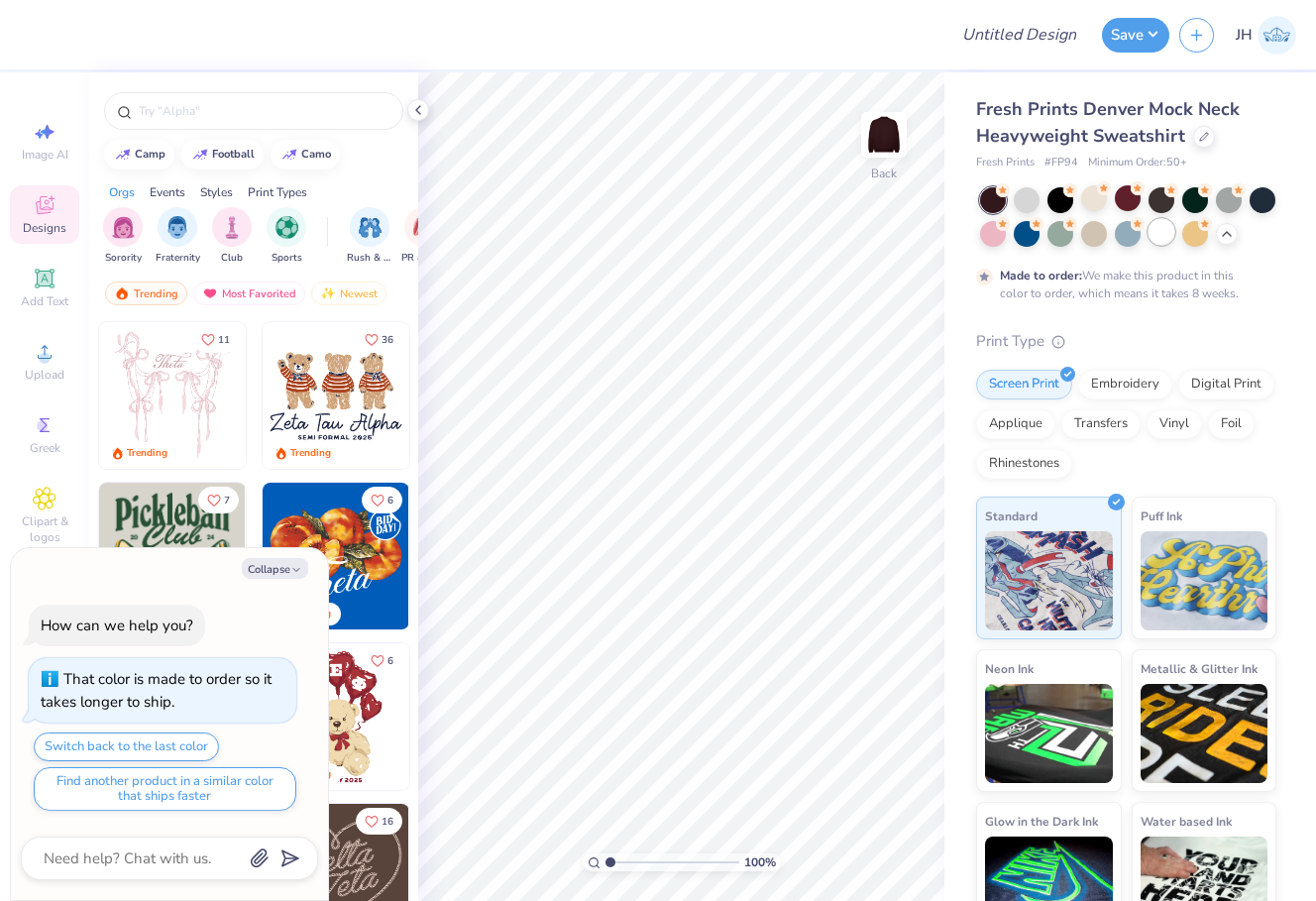 click at bounding box center [1161, 232] 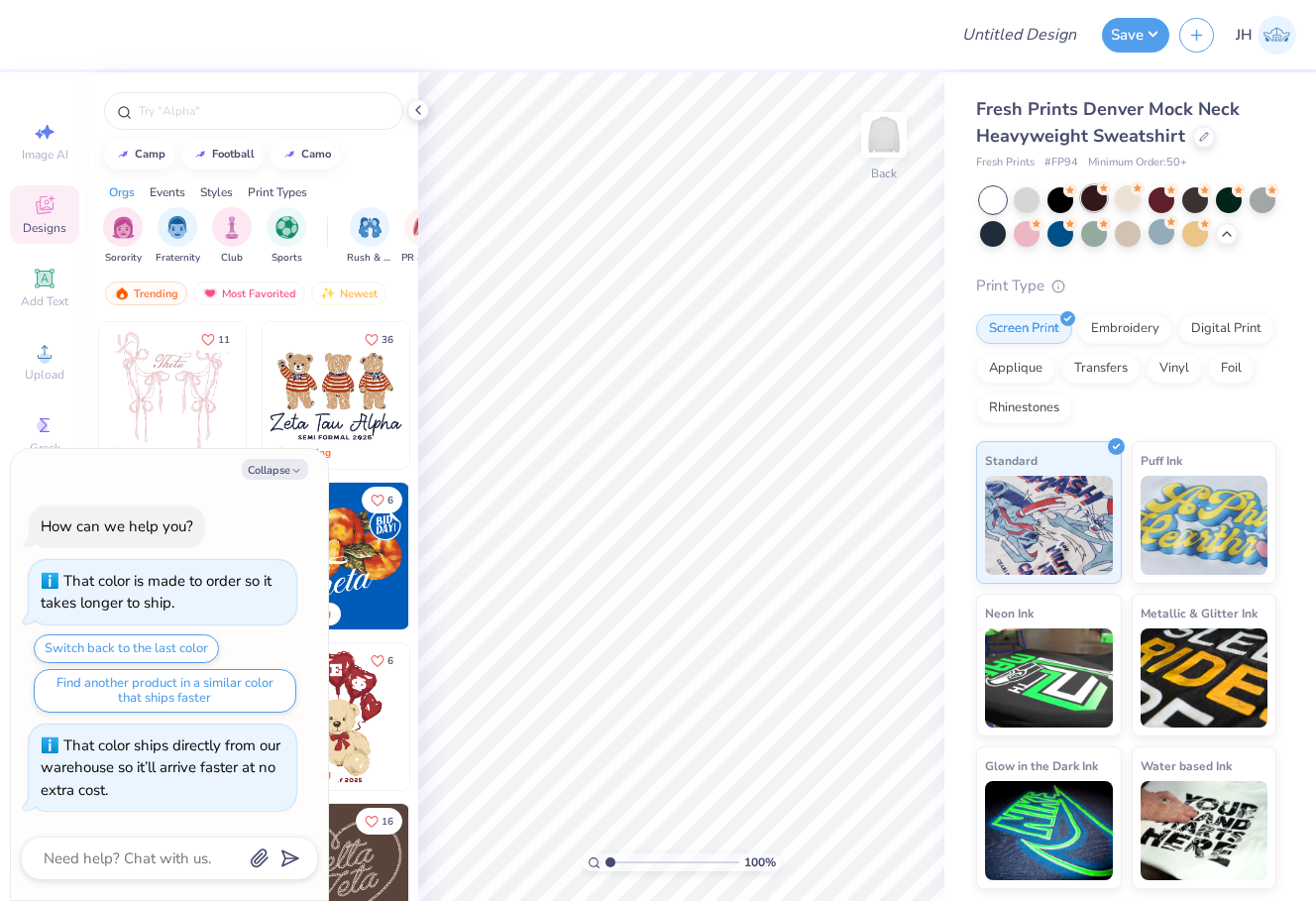 click at bounding box center [1094, 198] 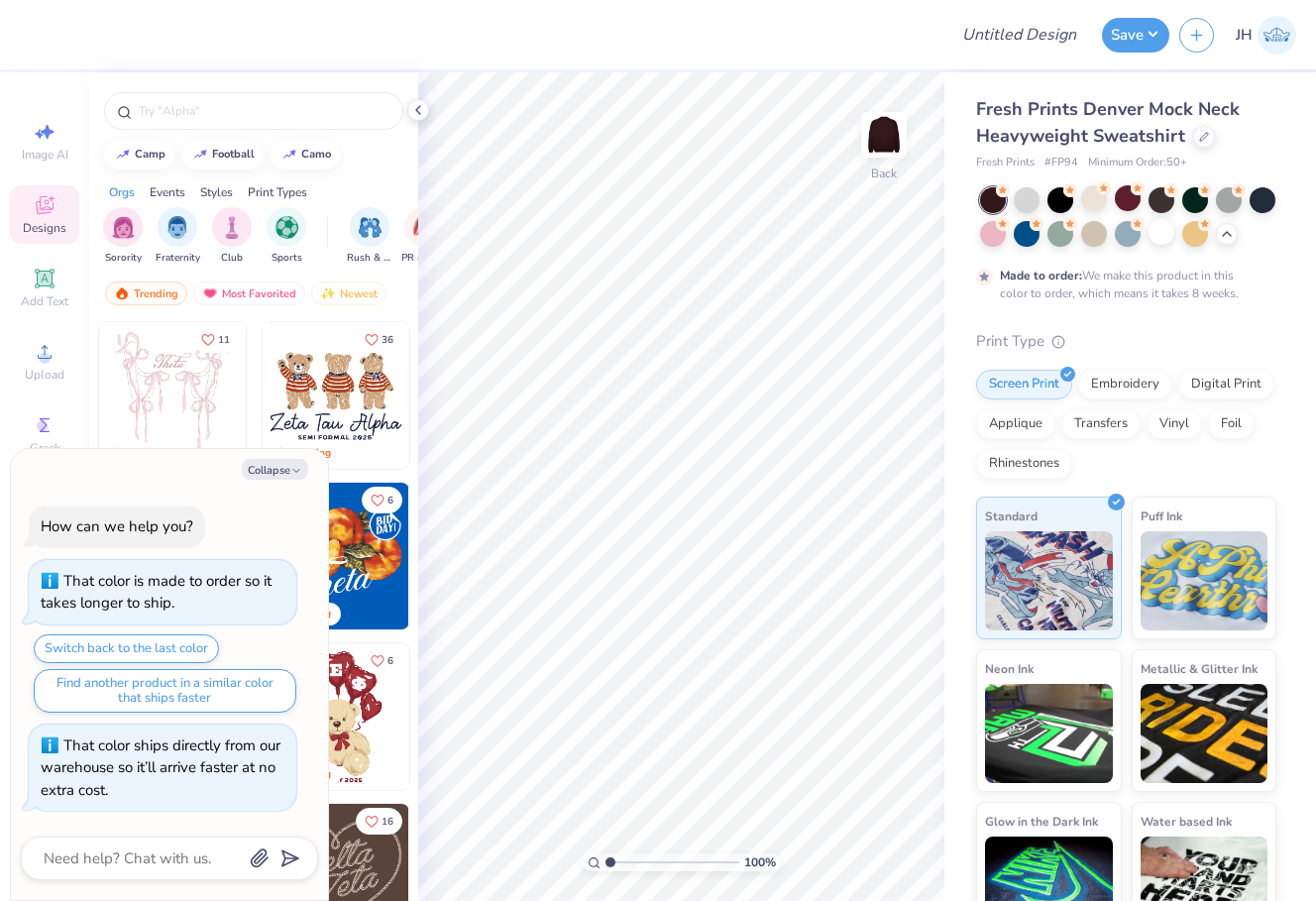 scroll, scrollTop: 17, scrollLeft: 0, axis: vertical 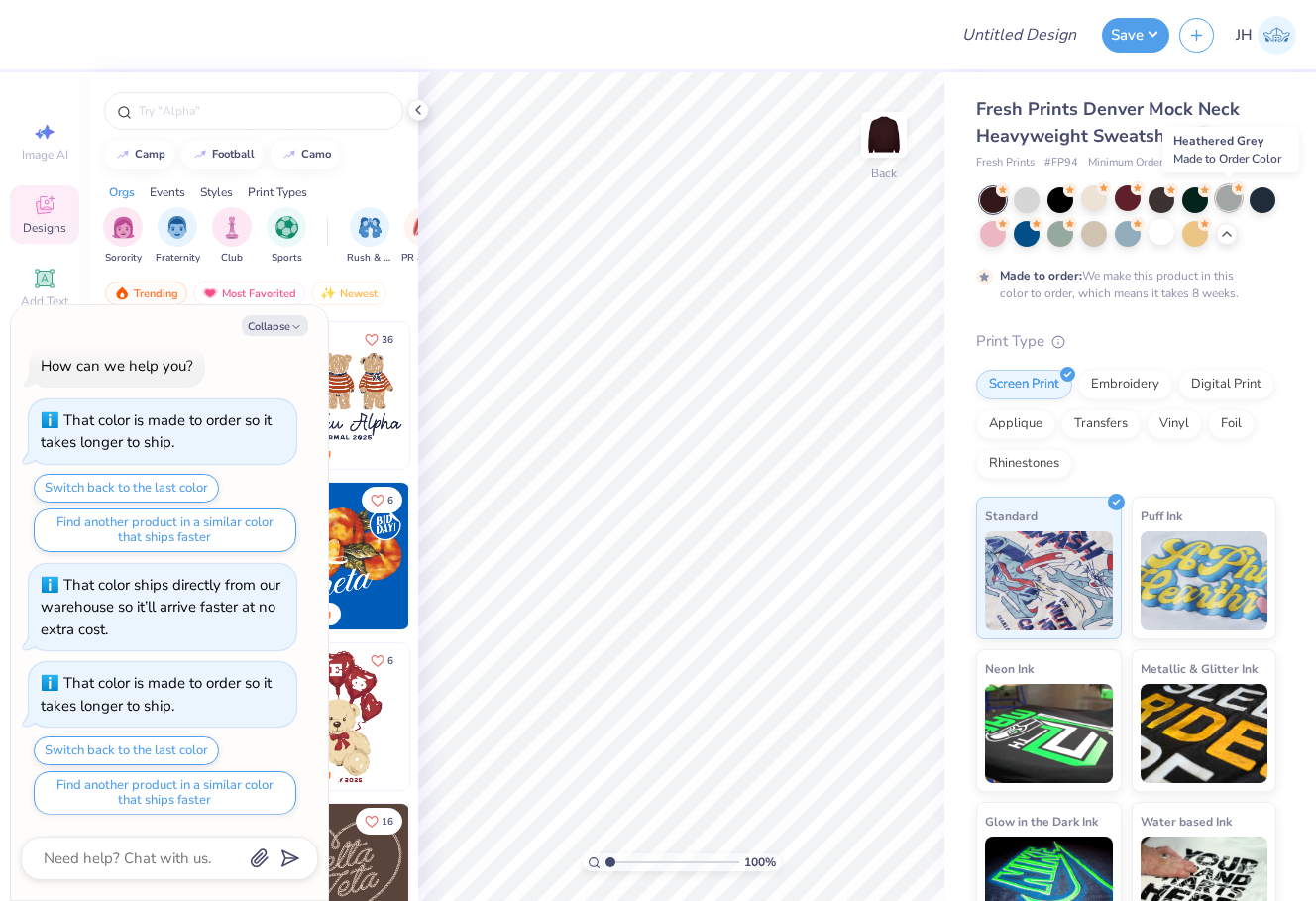 click at bounding box center (1229, 198) 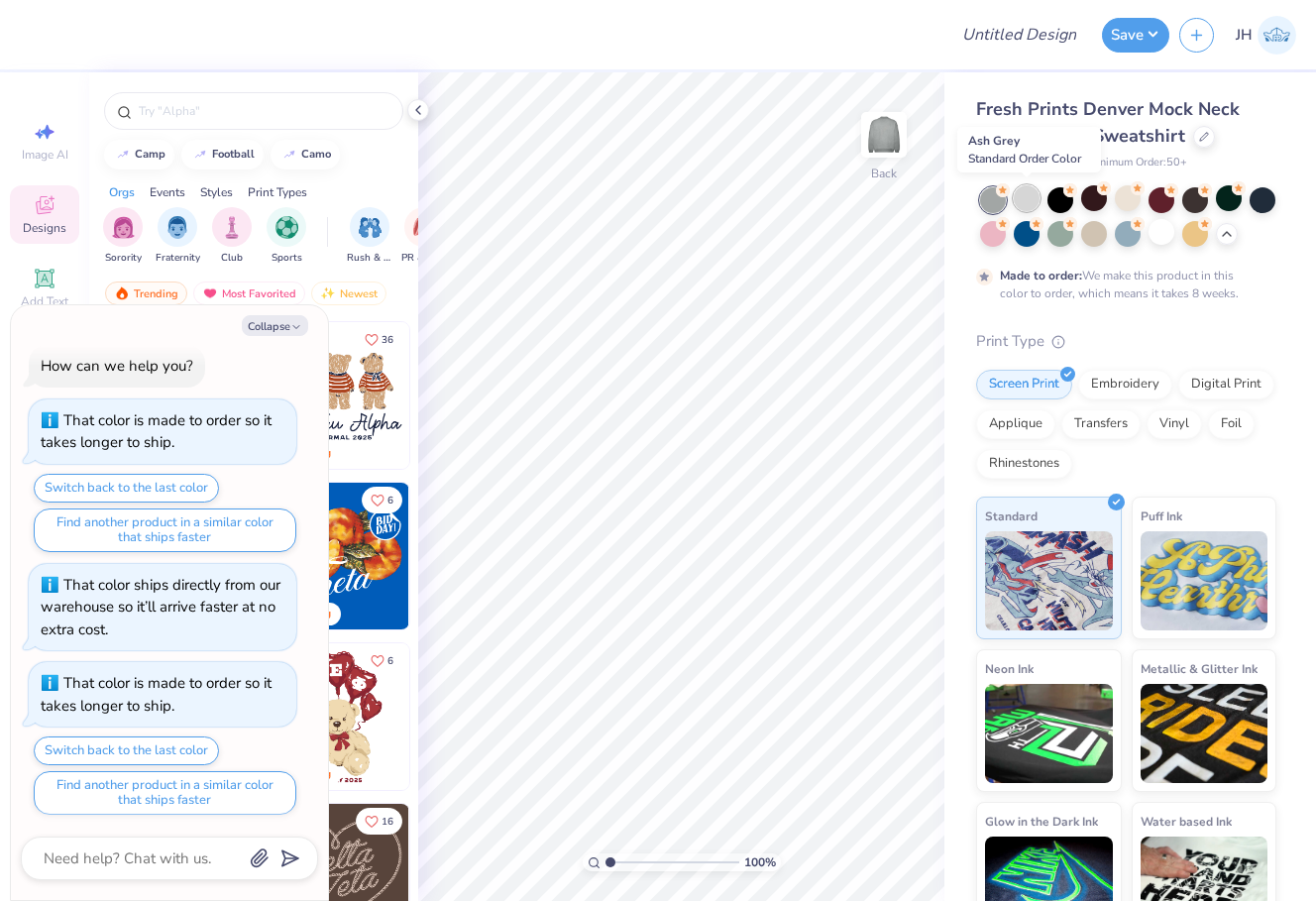 click at bounding box center (1027, 198) 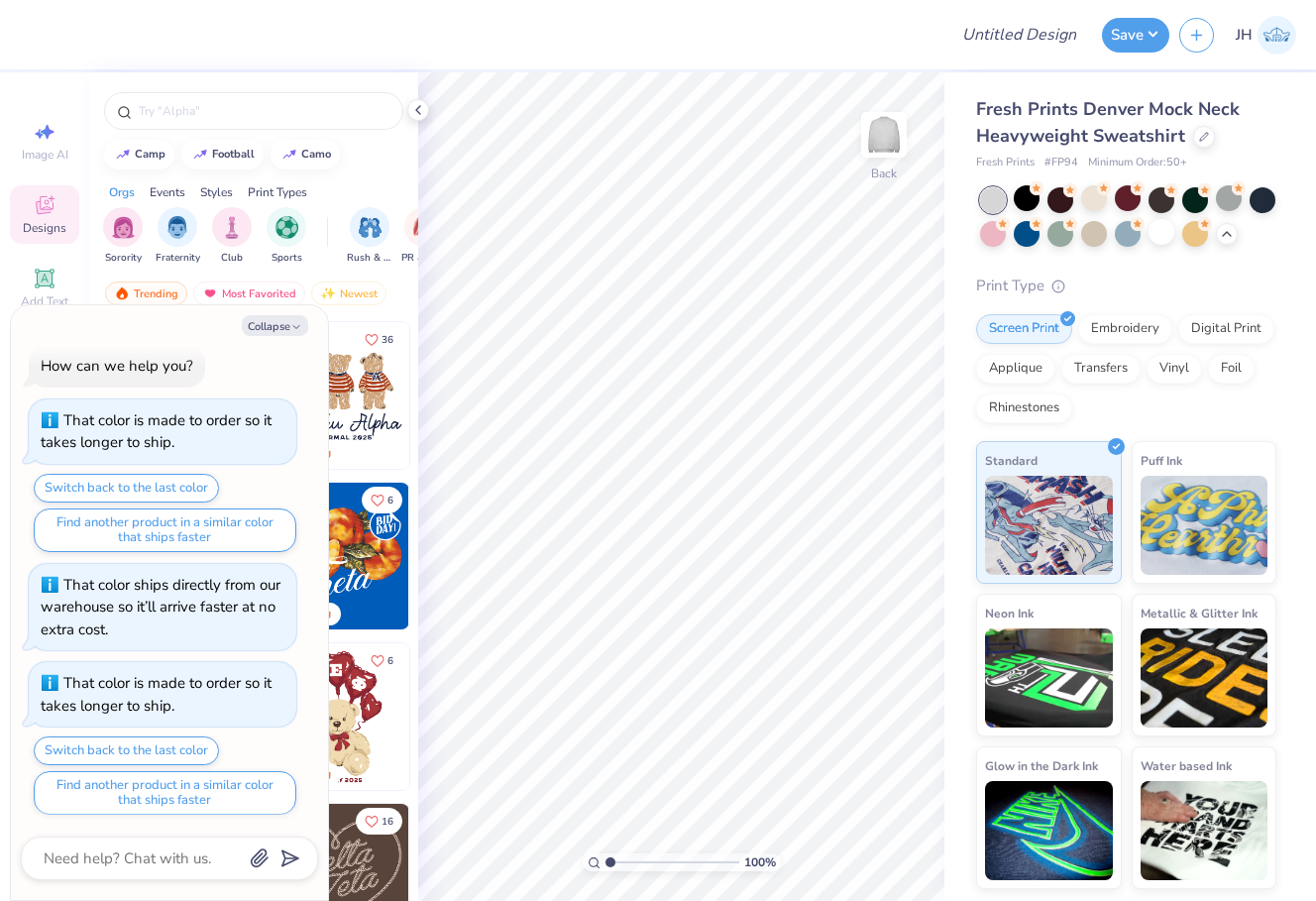 scroll, scrollTop: 114, scrollLeft: 0, axis: vertical 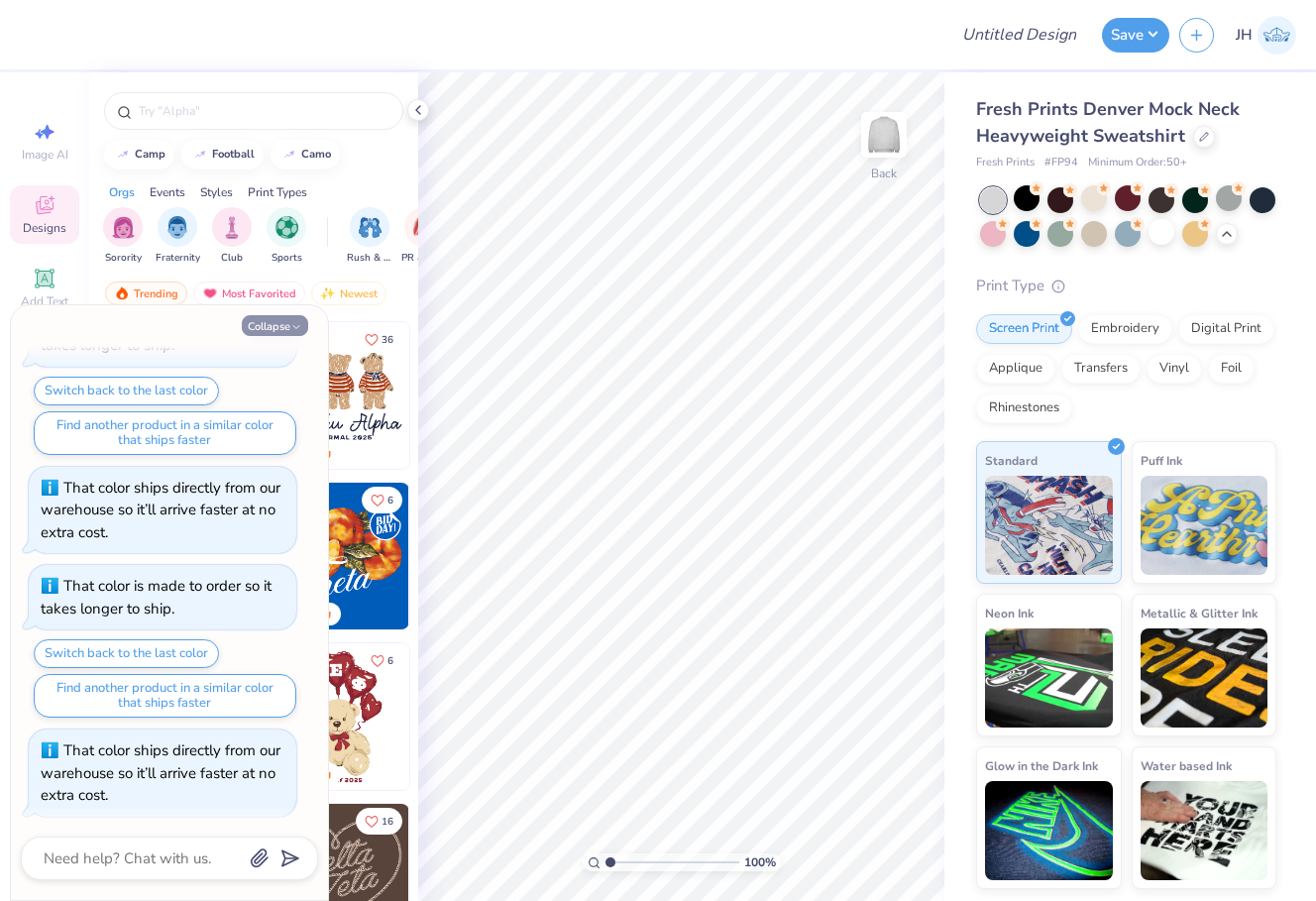 click on "Collapse" at bounding box center (274, 325) 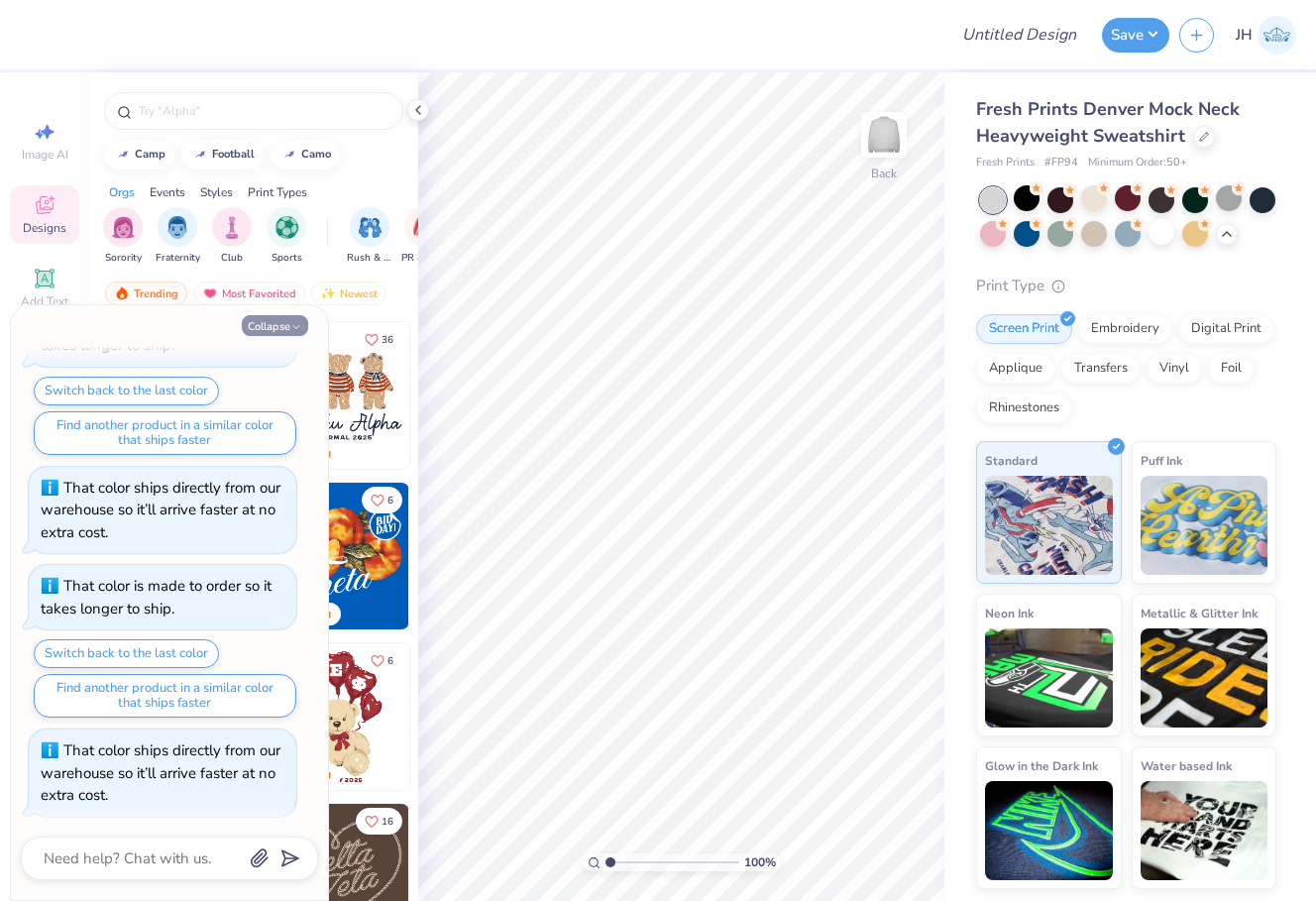 type on "x" 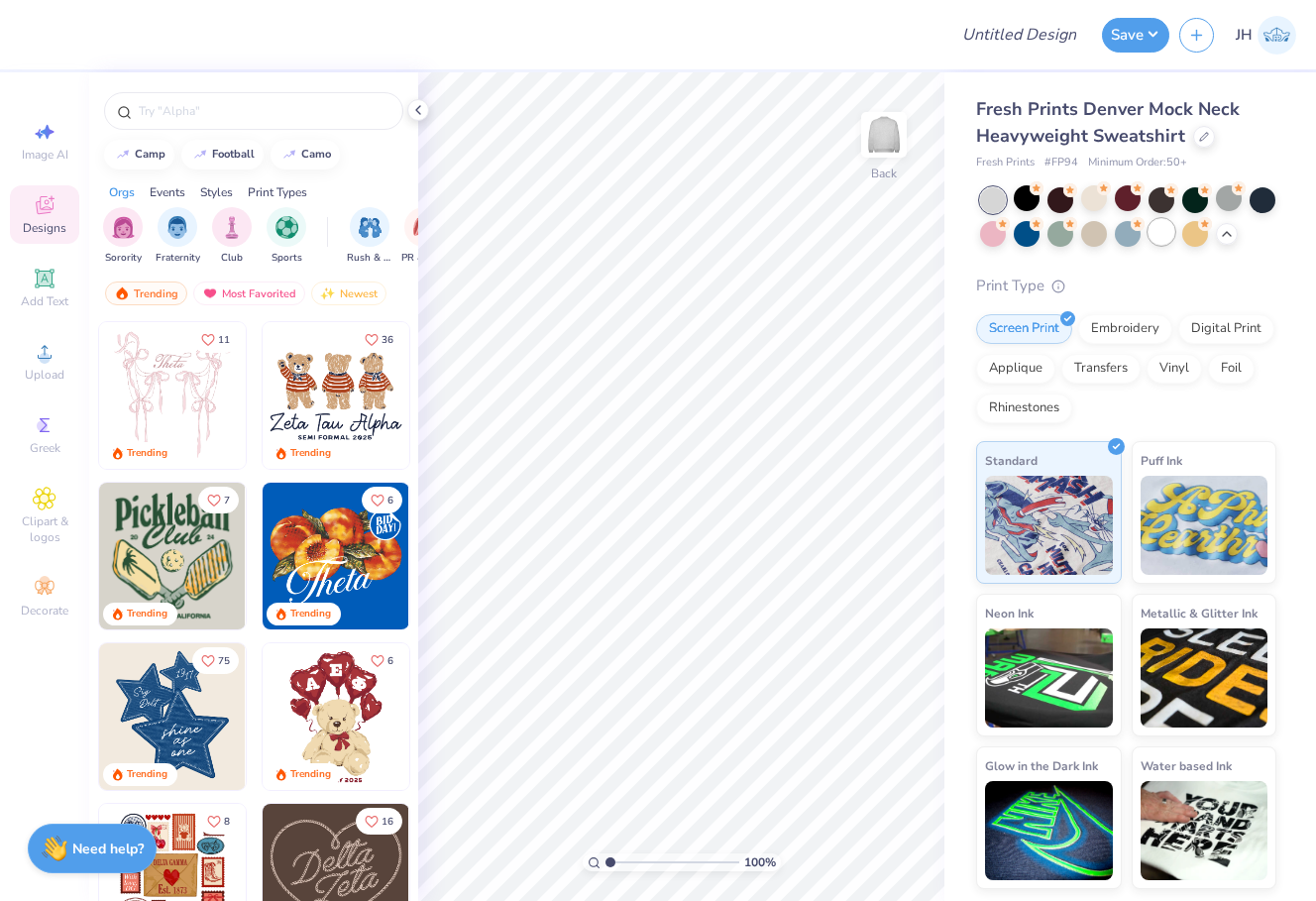 click at bounding box center (1161, 232) 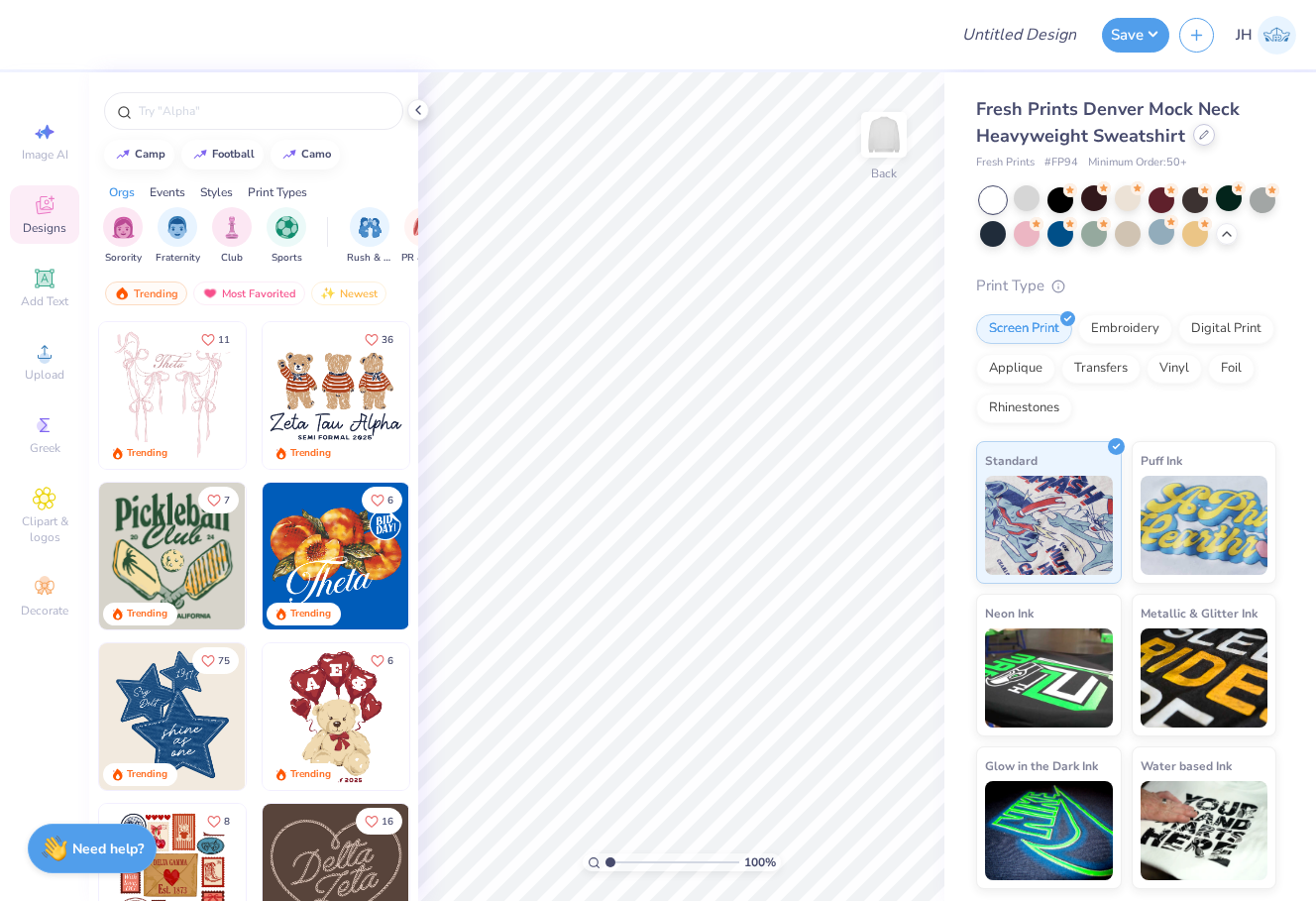 click 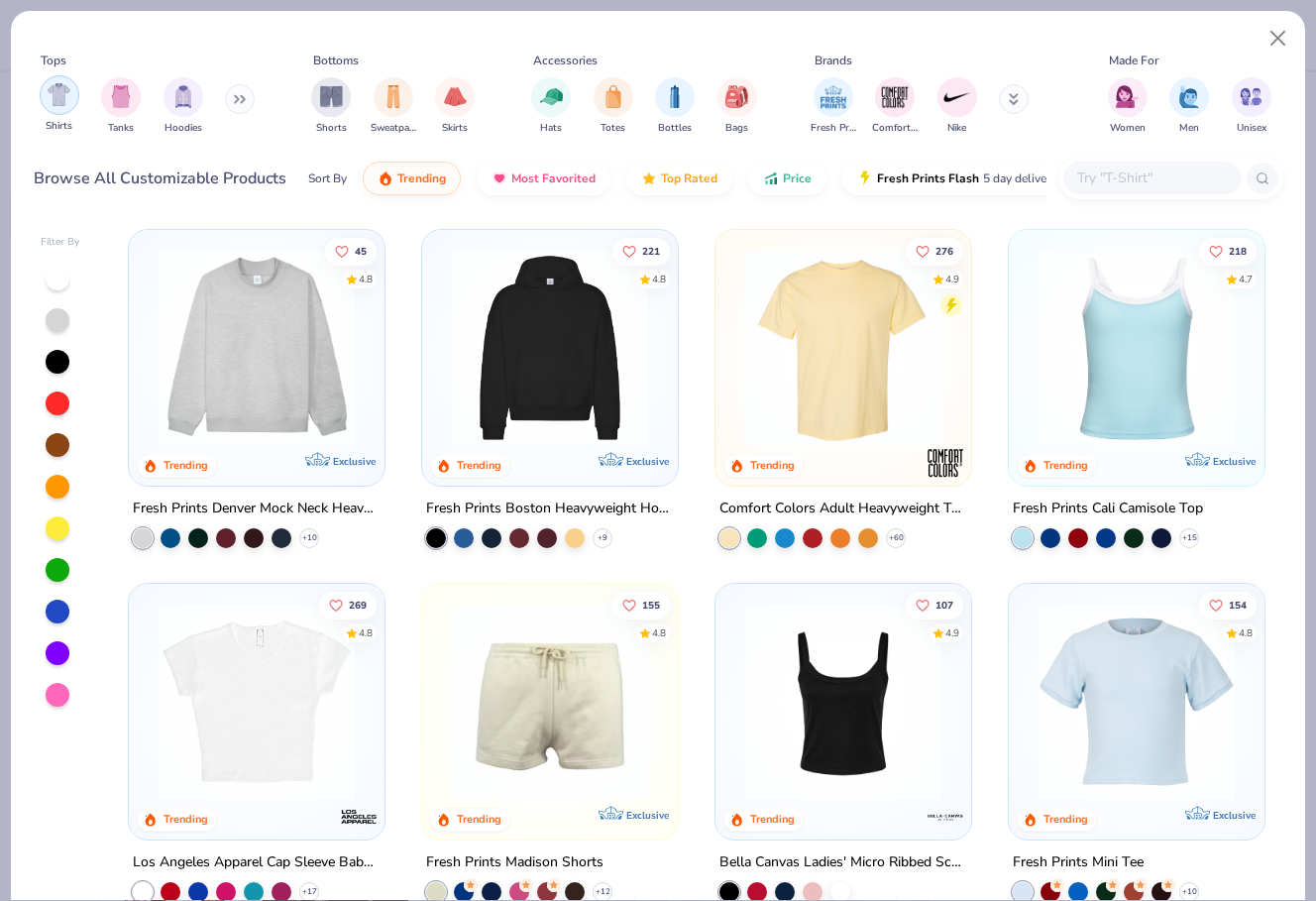 click at bounding box center (58, 94) 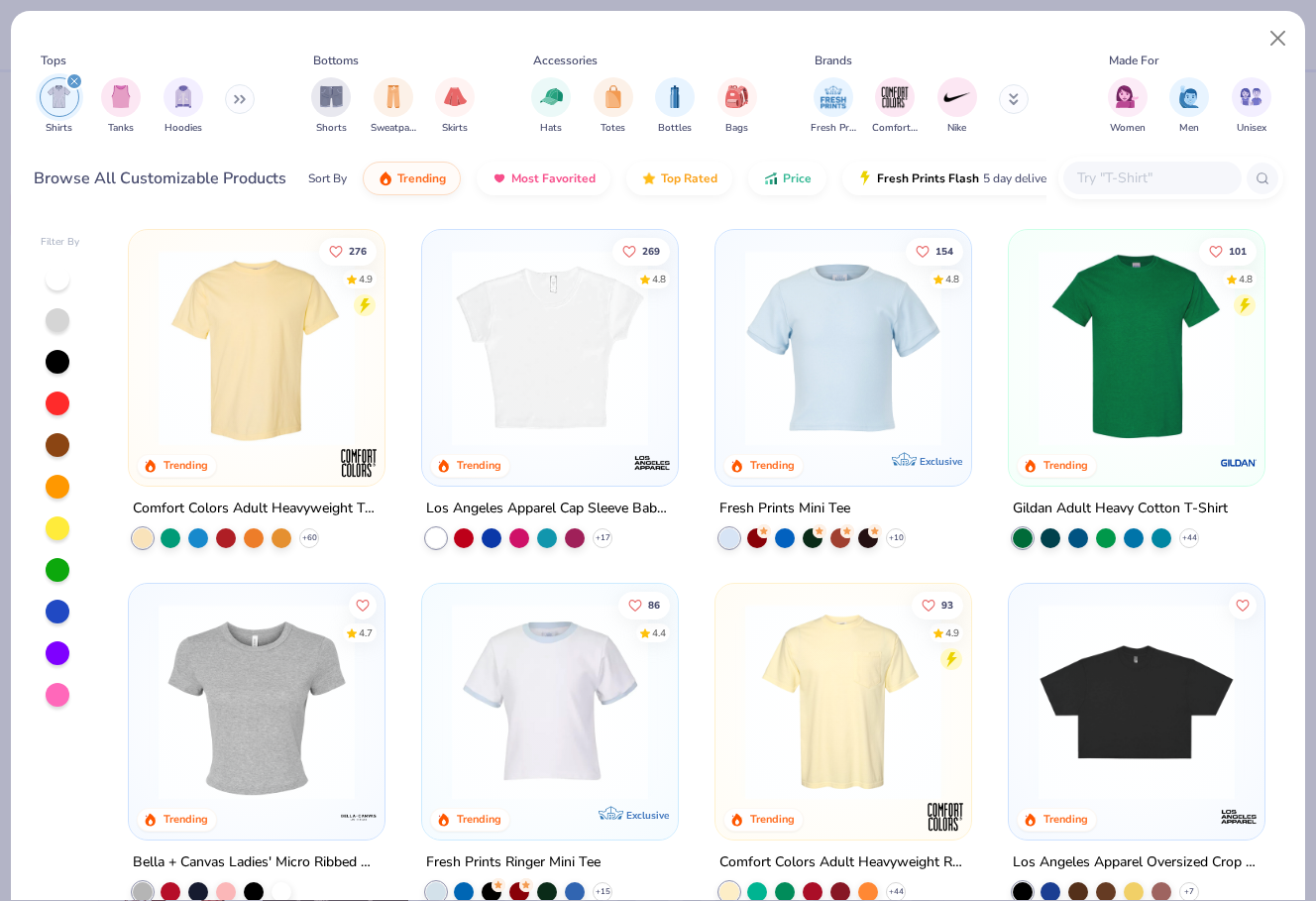 click at bounding box center (257, 348) 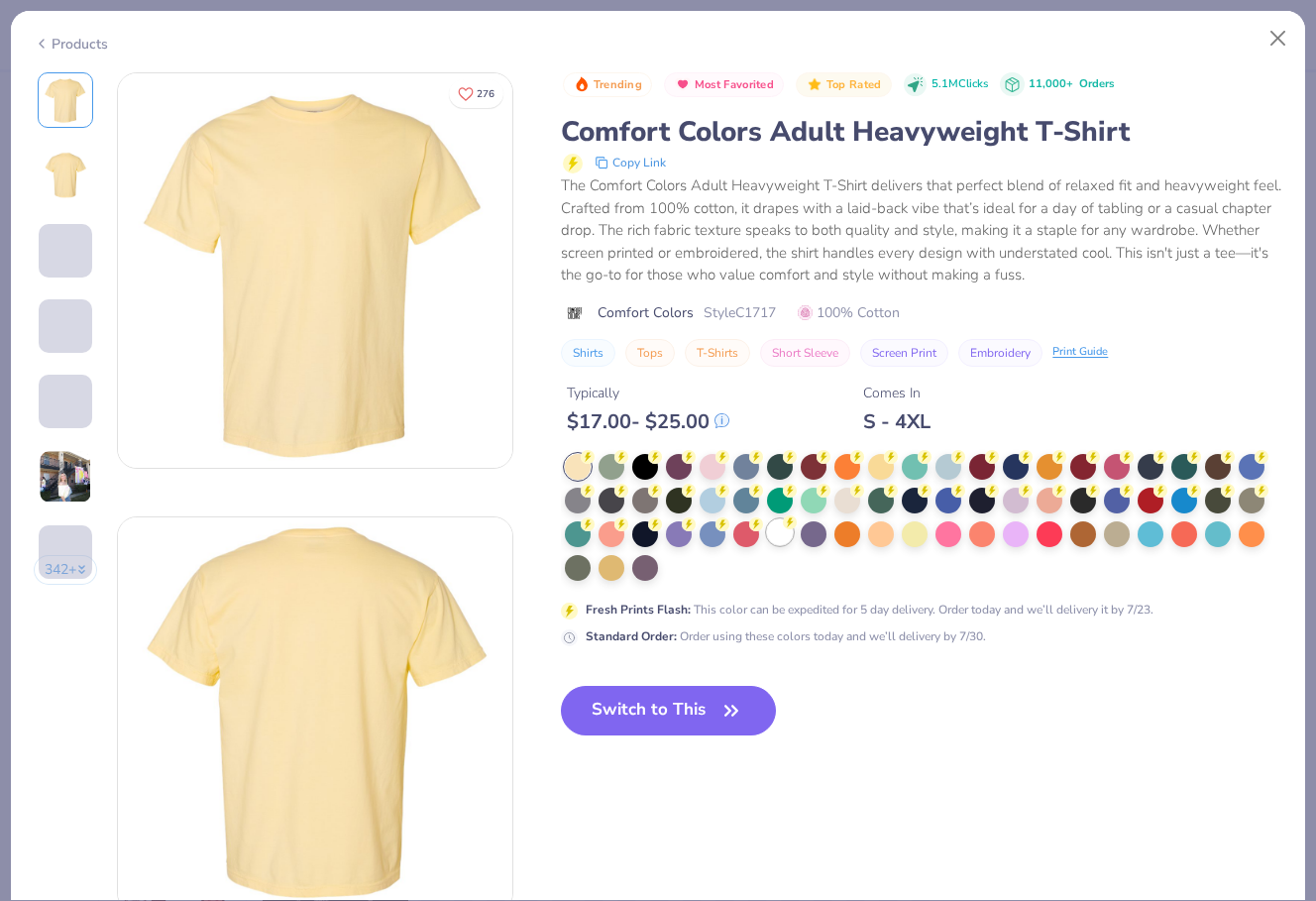 click at bounding box center (780, 501) 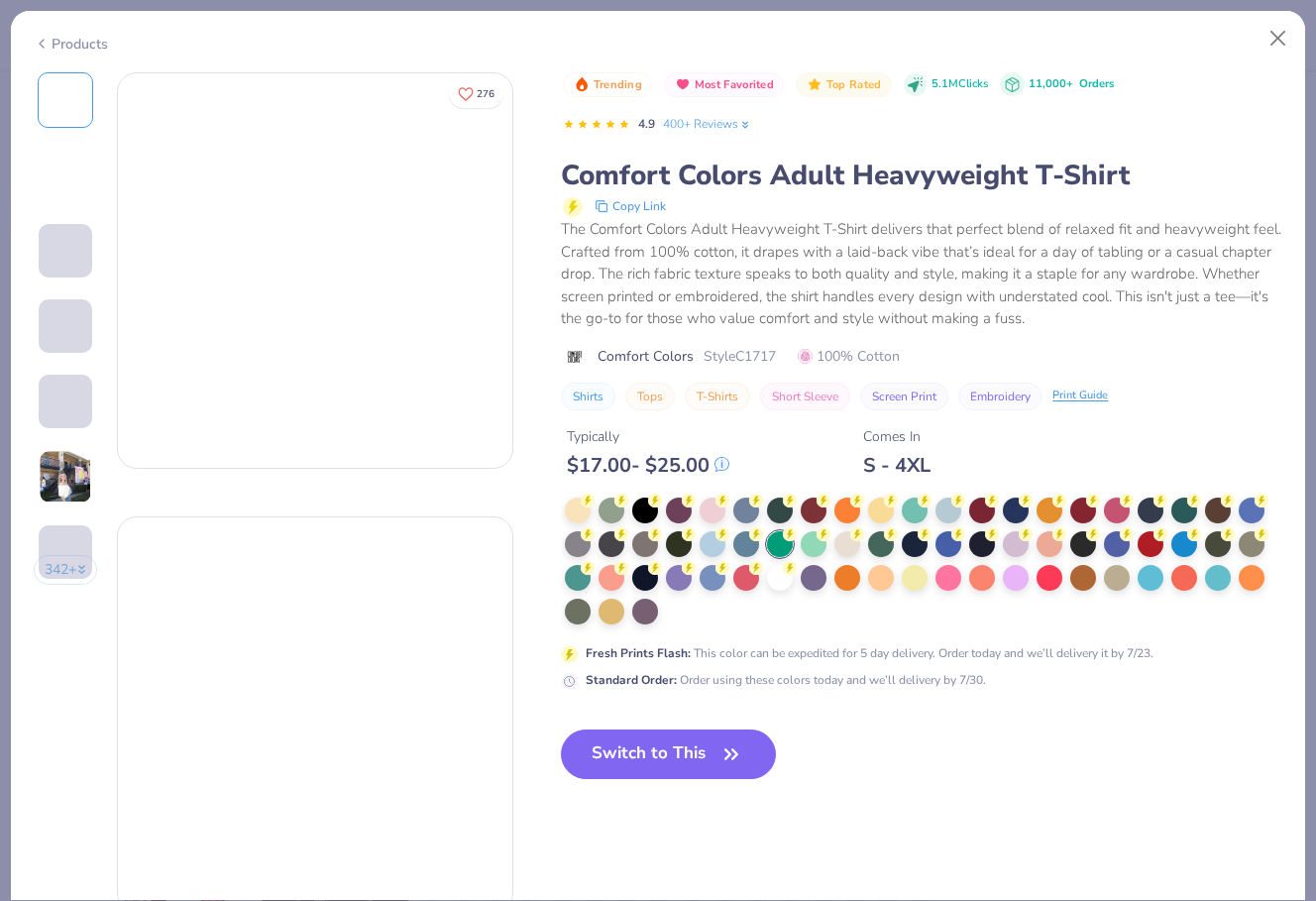 click 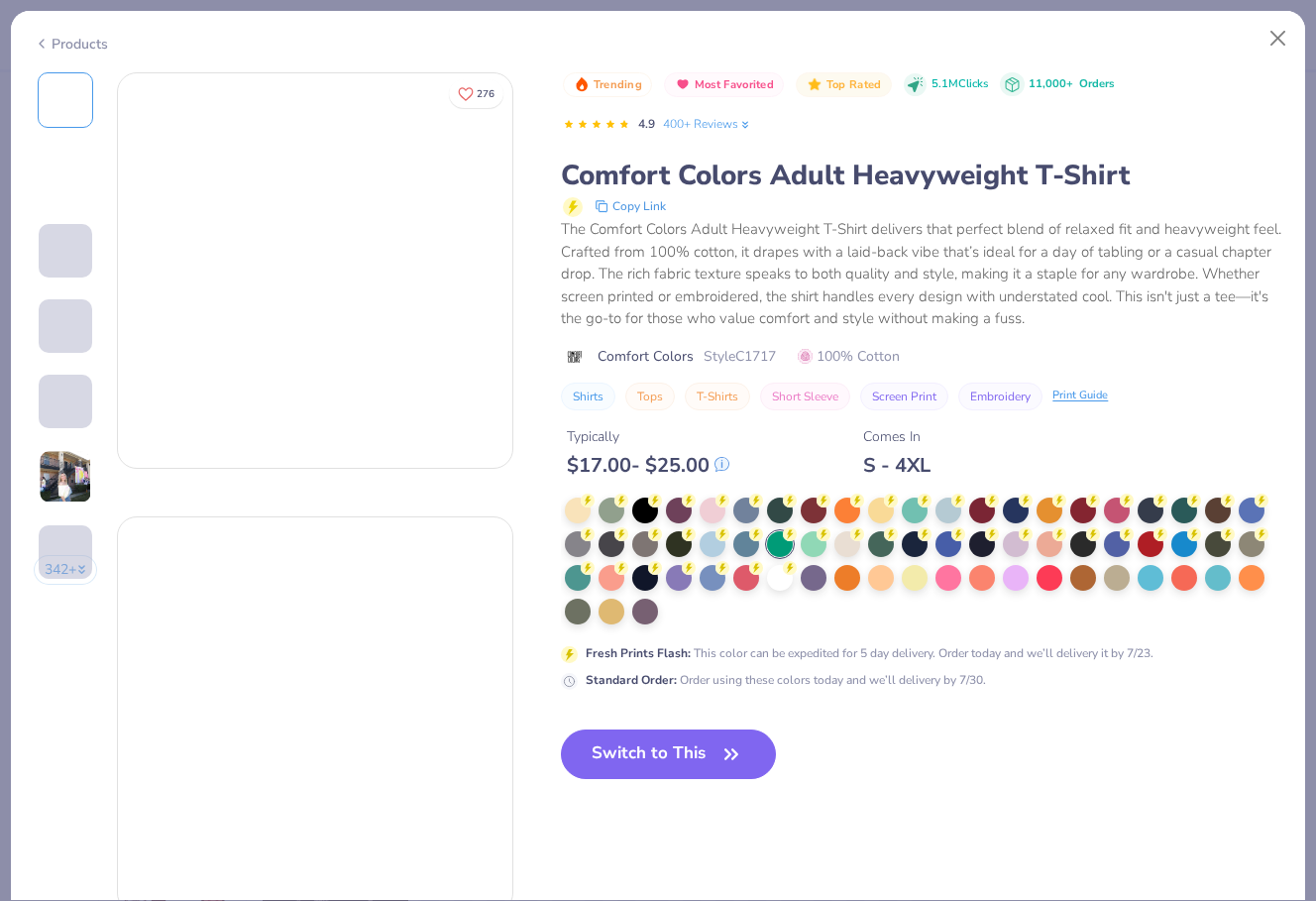 click on "Trending Most Favorited Top Rated 5.1M  Clicks 11,000+    Orders 4.9 400+ Reviews Comfort Colors Adult Heavyweight T-Shirt Copy Link The Comfort Colors Adult Heavyweight T-Shirt delivers that perfect blend of relaxed fit and heavyweight feel. Crafted from 100% cotton, it drapes with a laid-back vibe that’s ideal for a day of tabling or a casual chapter drop. The rich fabric texture speaks to both quality and style, making it a staple for any wardrobe. Whether screen printed or embroidered, the shirt handles every design with understated cool. This isn't just a tee—it's the go-to for those who value comfort and style without making a fuss. Comfort Colors Style  C1717   100% Cotton Shirts Tops T-Shirts Short Sleeve Screen Print Embroidery Print Guide Typically   $ 17.00  - $ 25.00   Comes In S - 4XL     Fresh Prints Flash :   This color can be expedited for 5 day delivery. Order today and we’ll delivery it by 7/23. Standard Order :   Order using these colors today and we’ll delivery by 7/30." at bounding box center (922, 441) 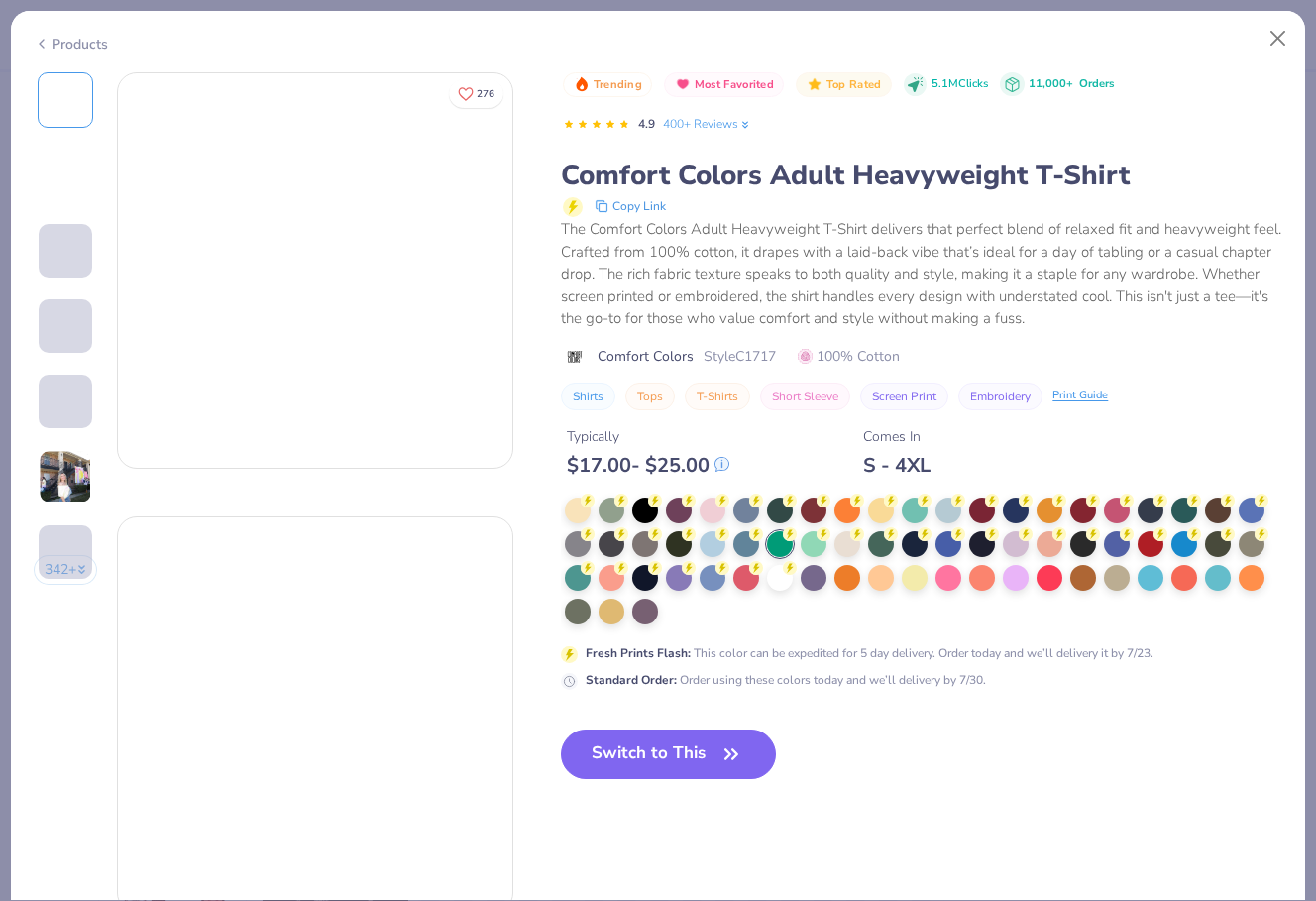 click on "Standard Order :" at bounding box center (631, 680) 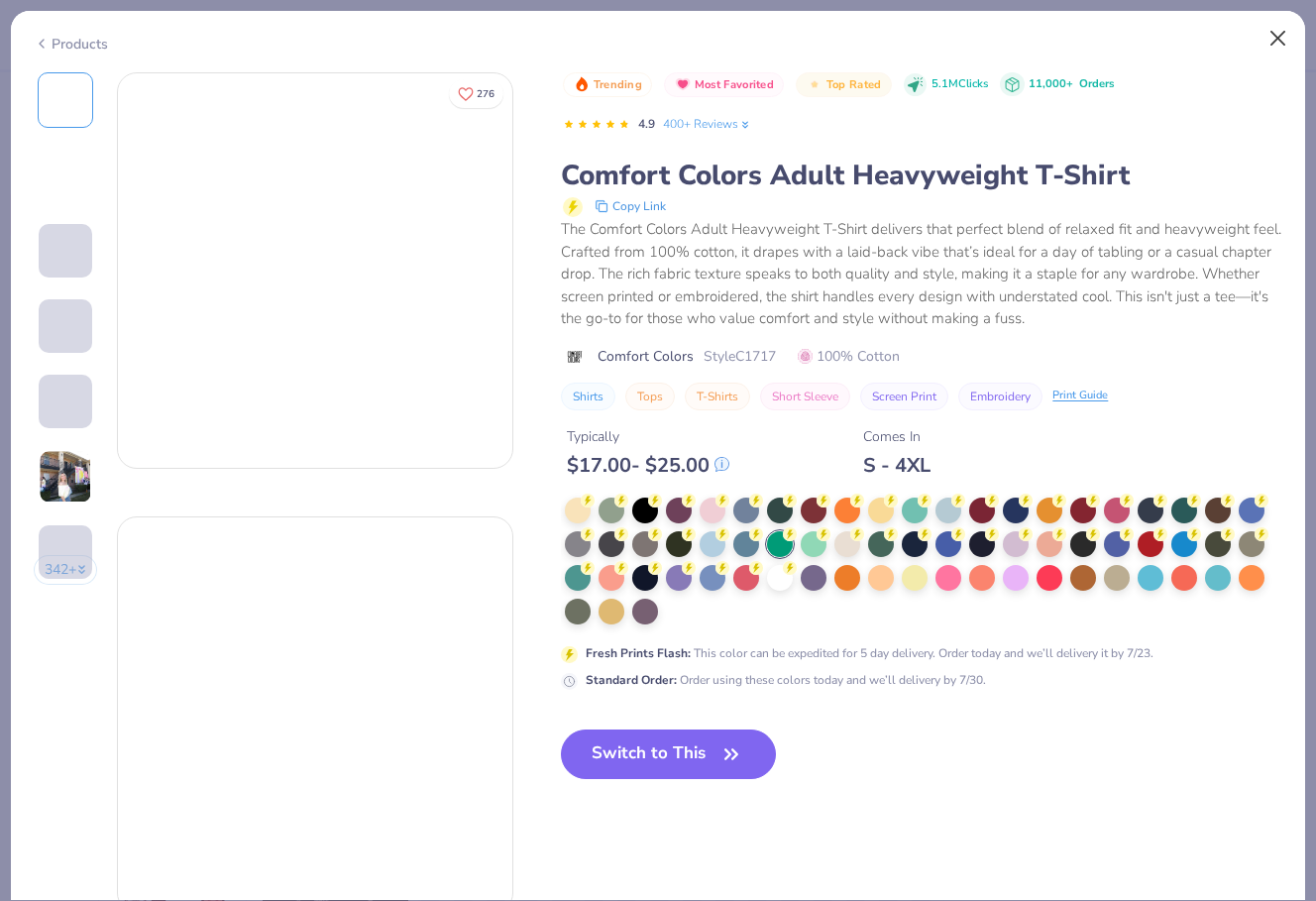 click at bounding box center (1278, 39) 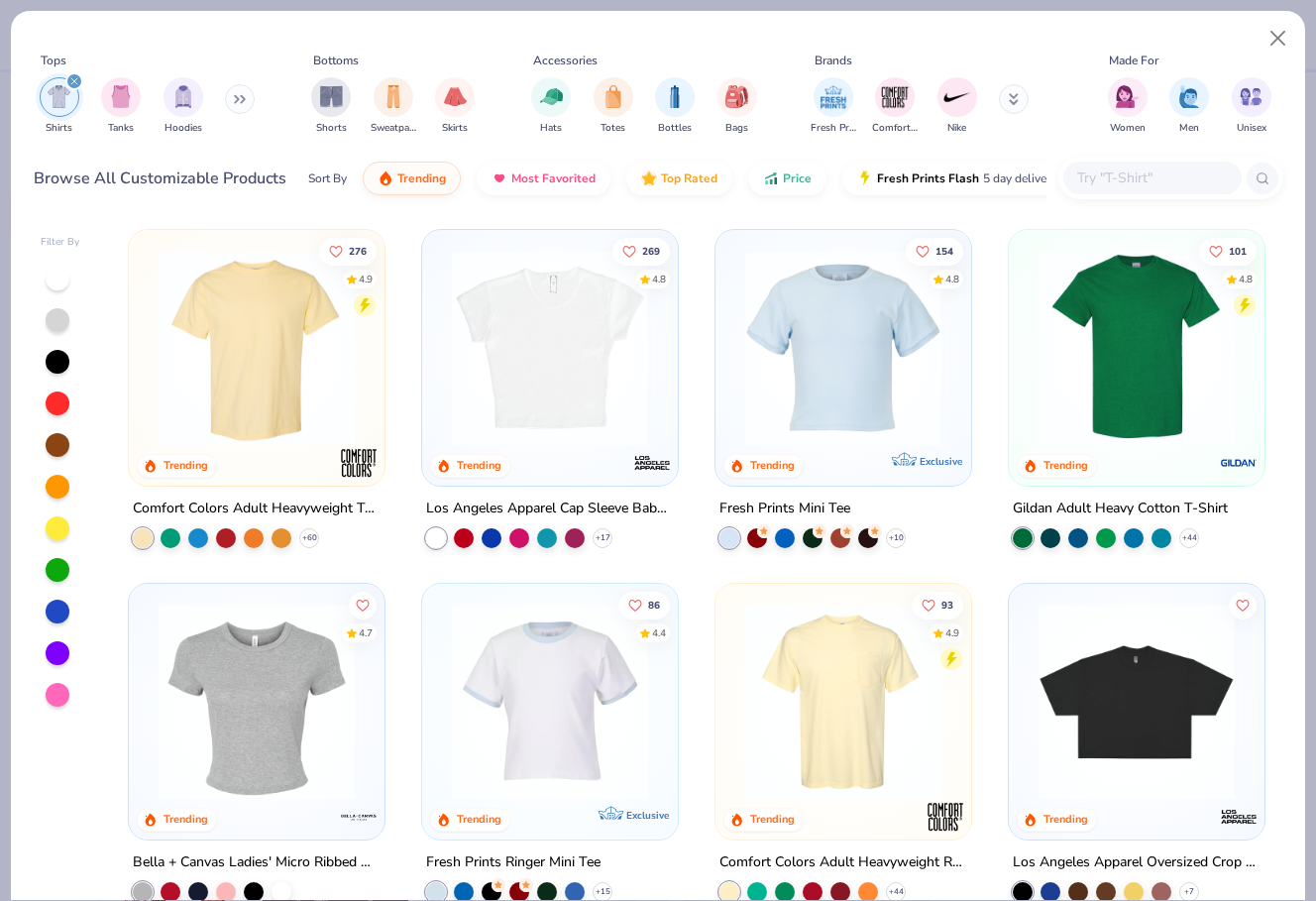 click at bounding box center [257, 348] 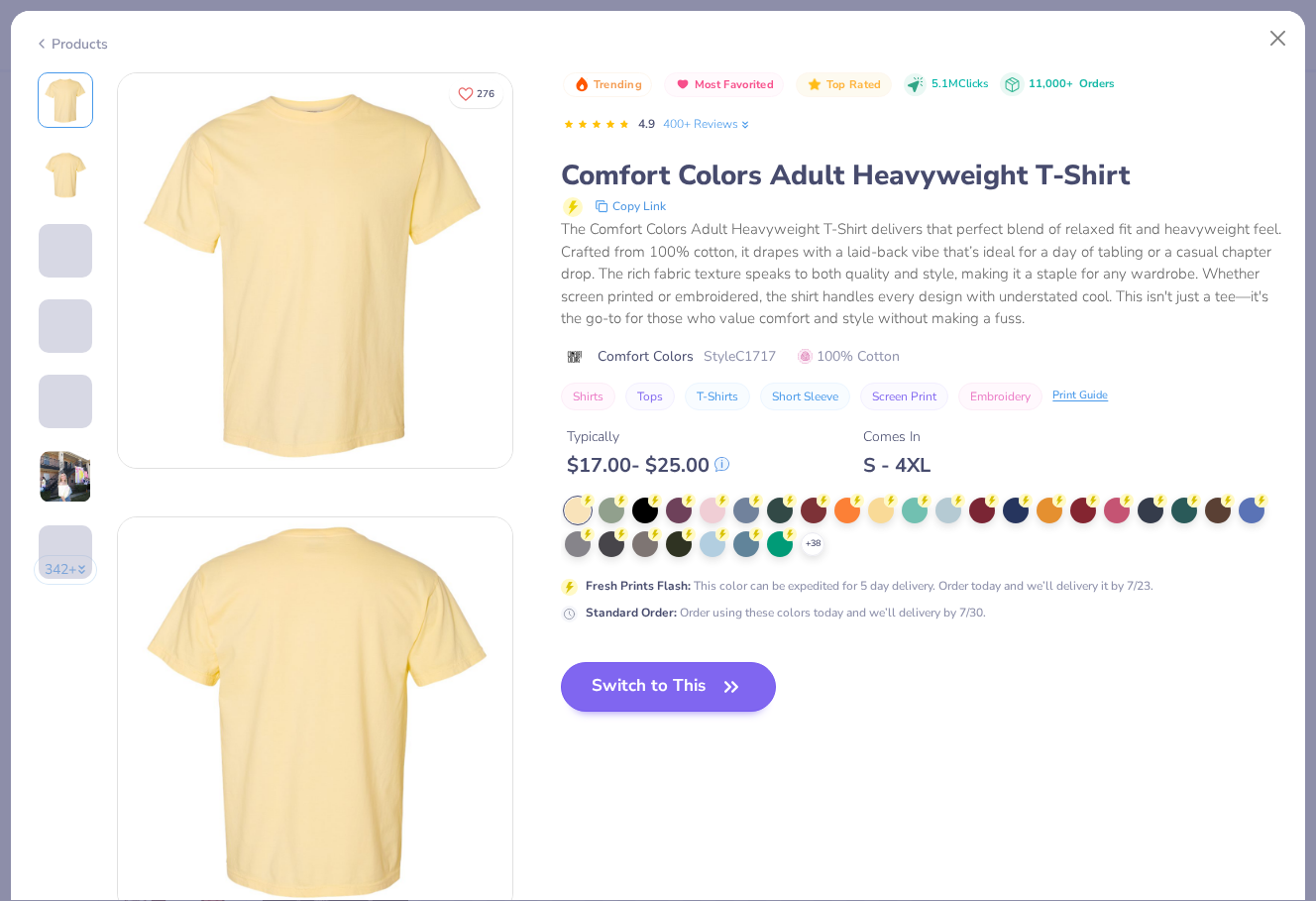 click on "Switch to This" at bounding box center [668, 687] 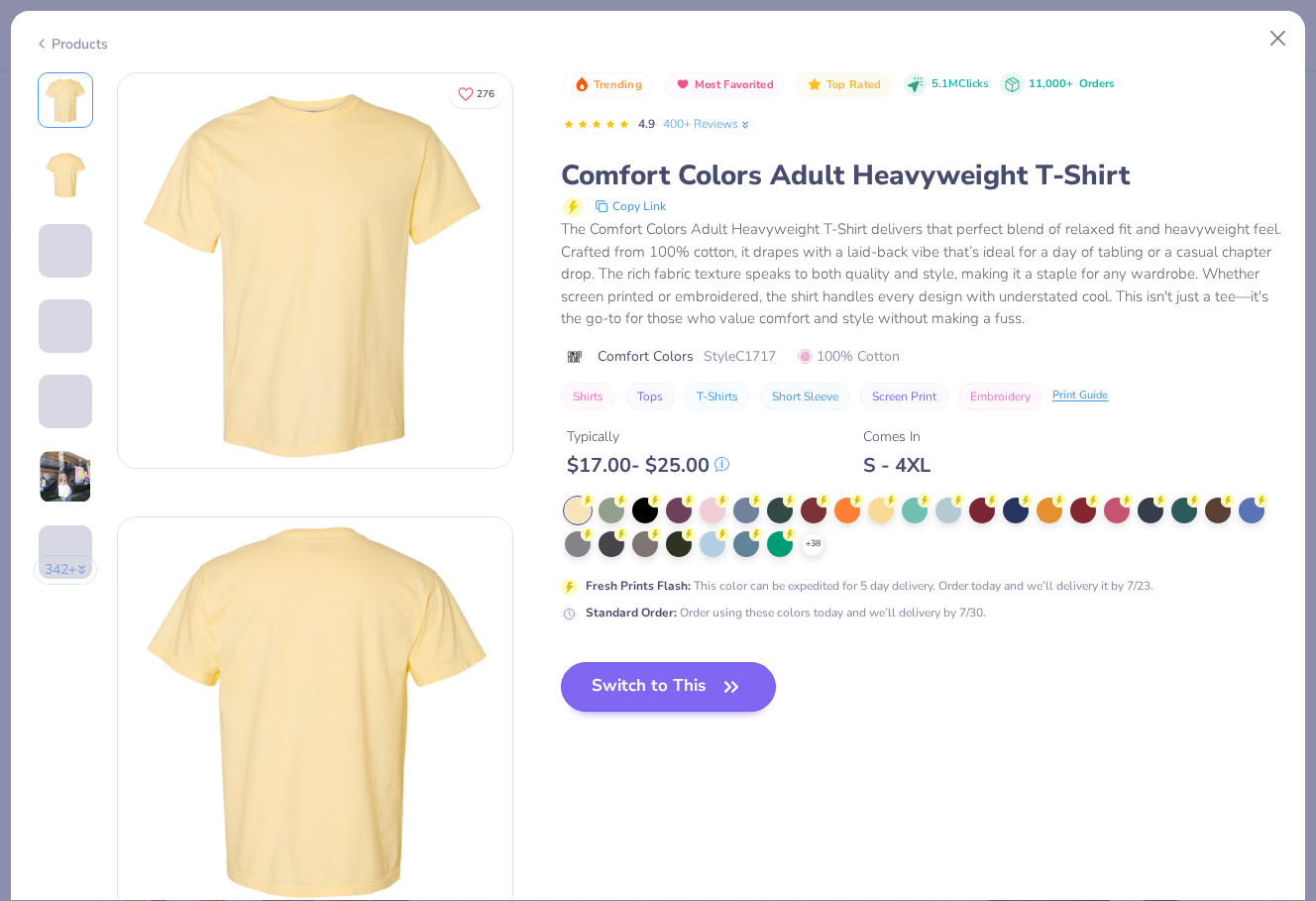 click on "Switch to This" at bounding box center (668, 687) 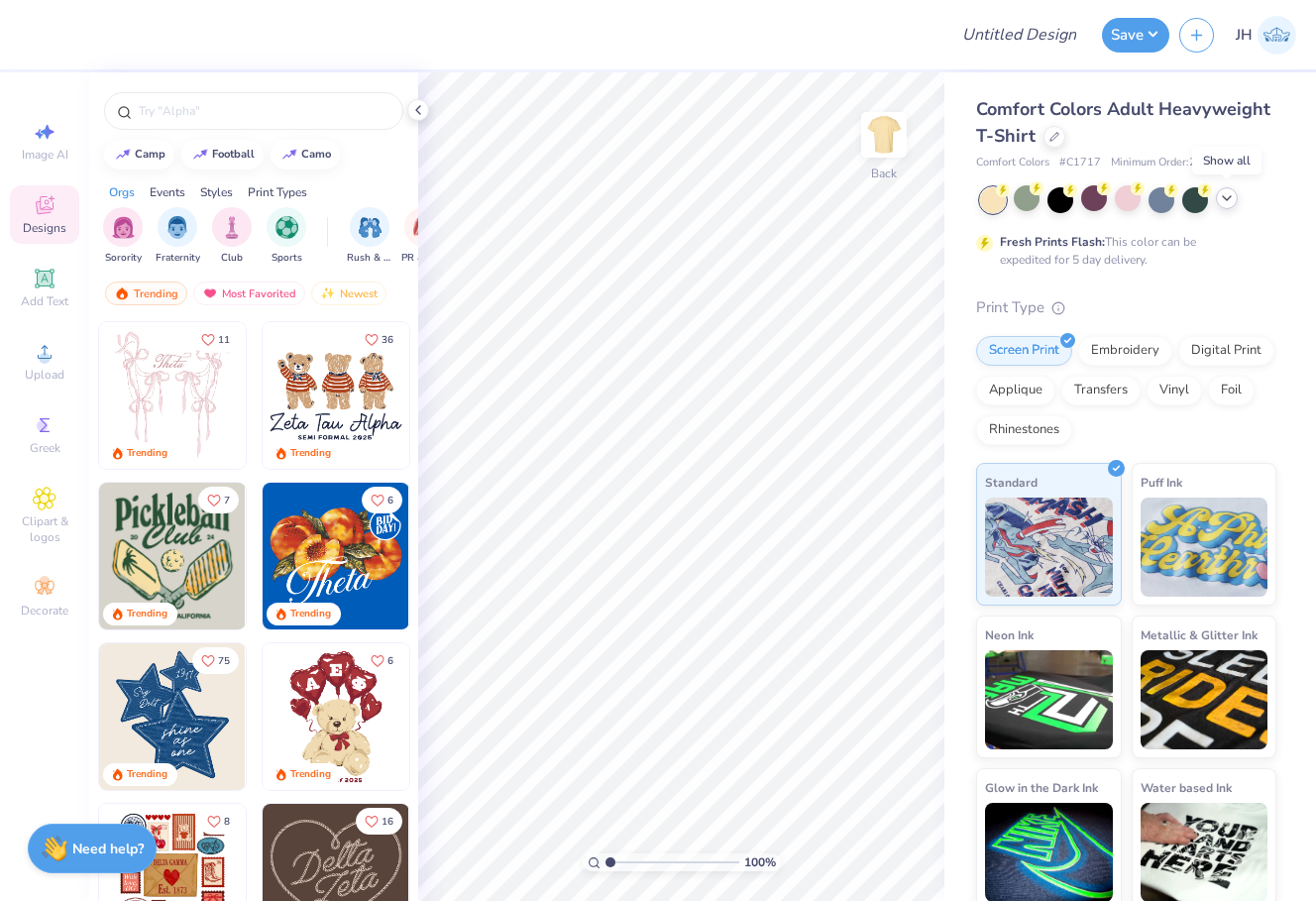 click at bounding box center (1227, 198) 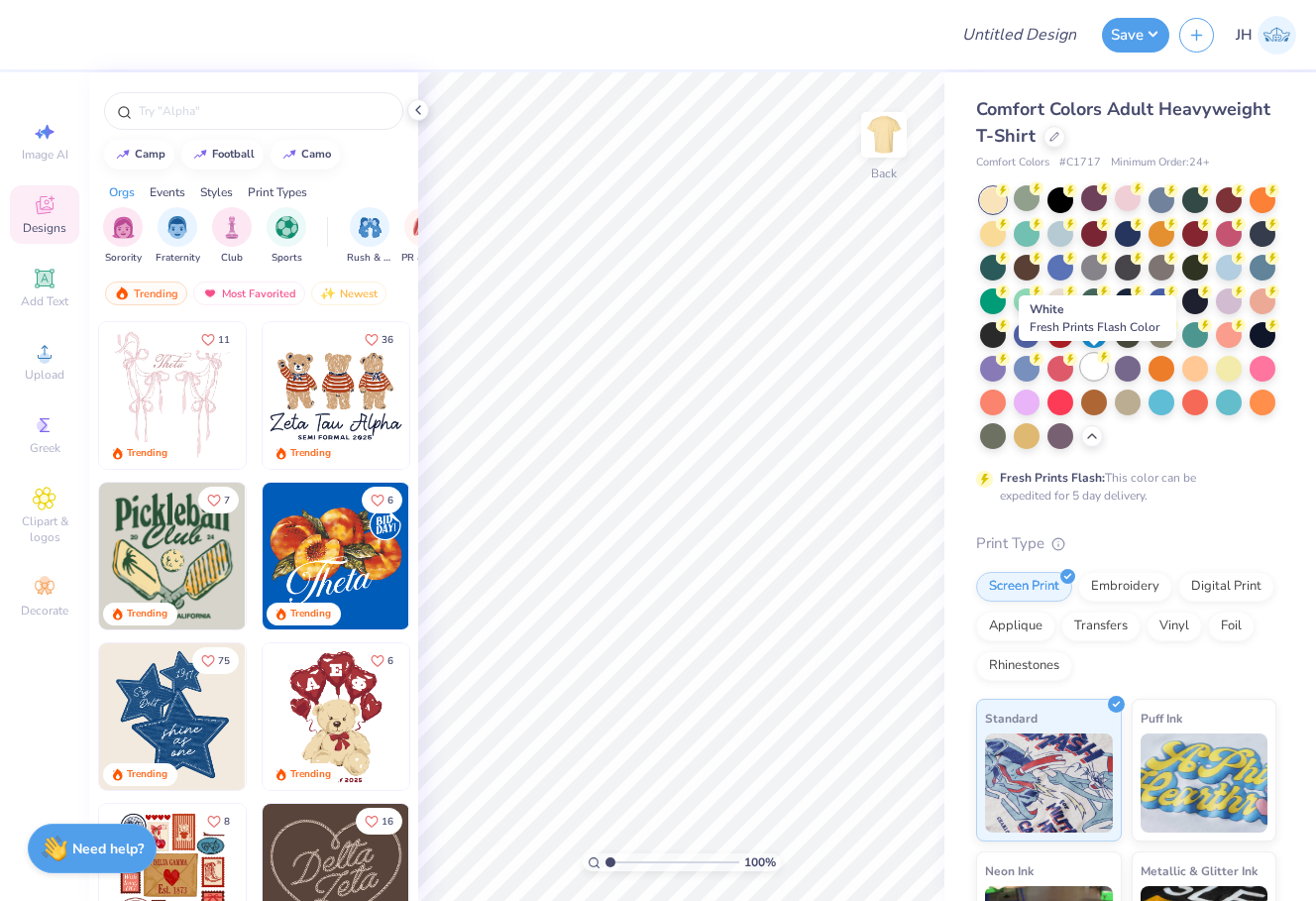 click at bounding box center (1094, 367) 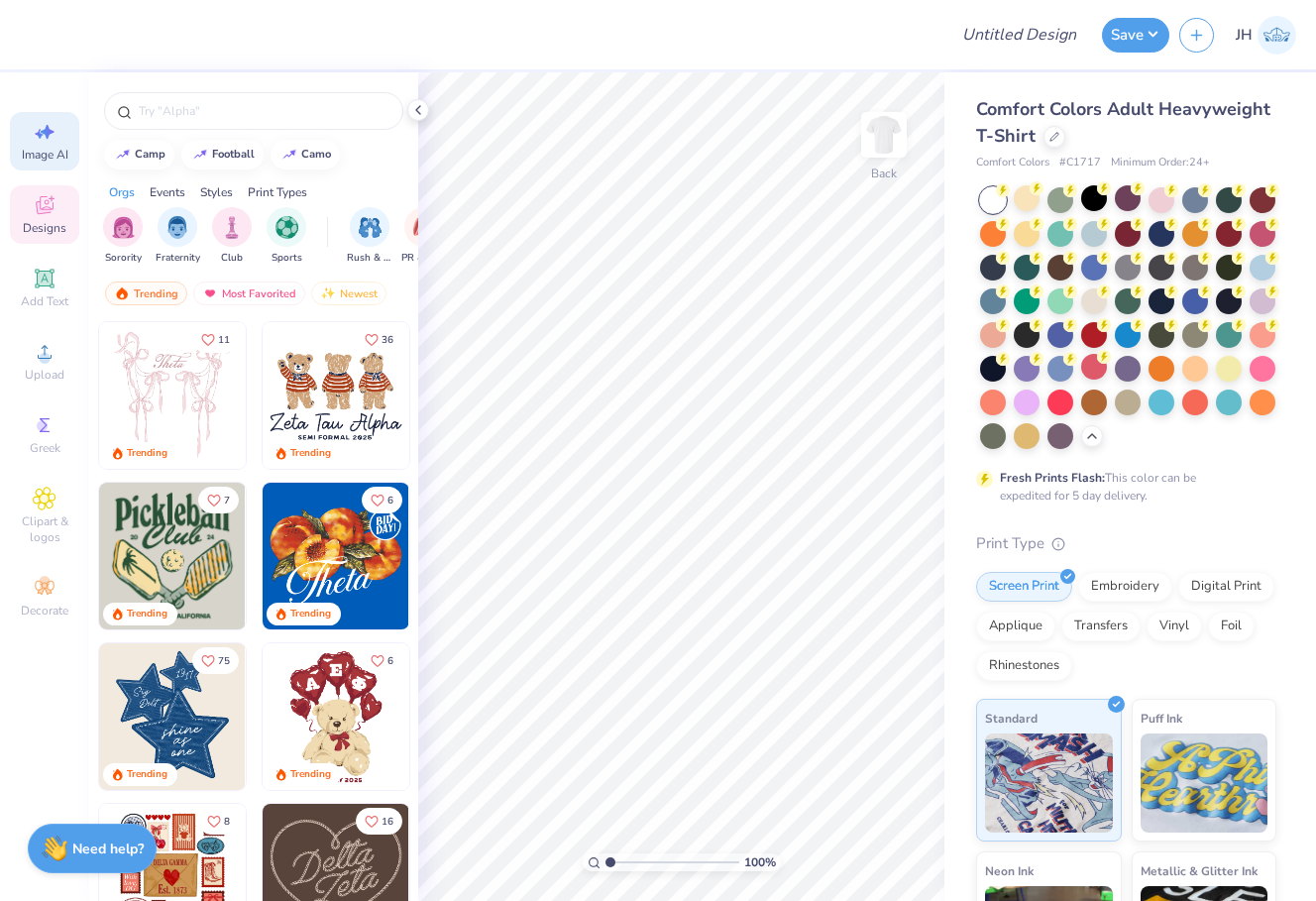 click on "Image AI" at bounding box center [45, 155] 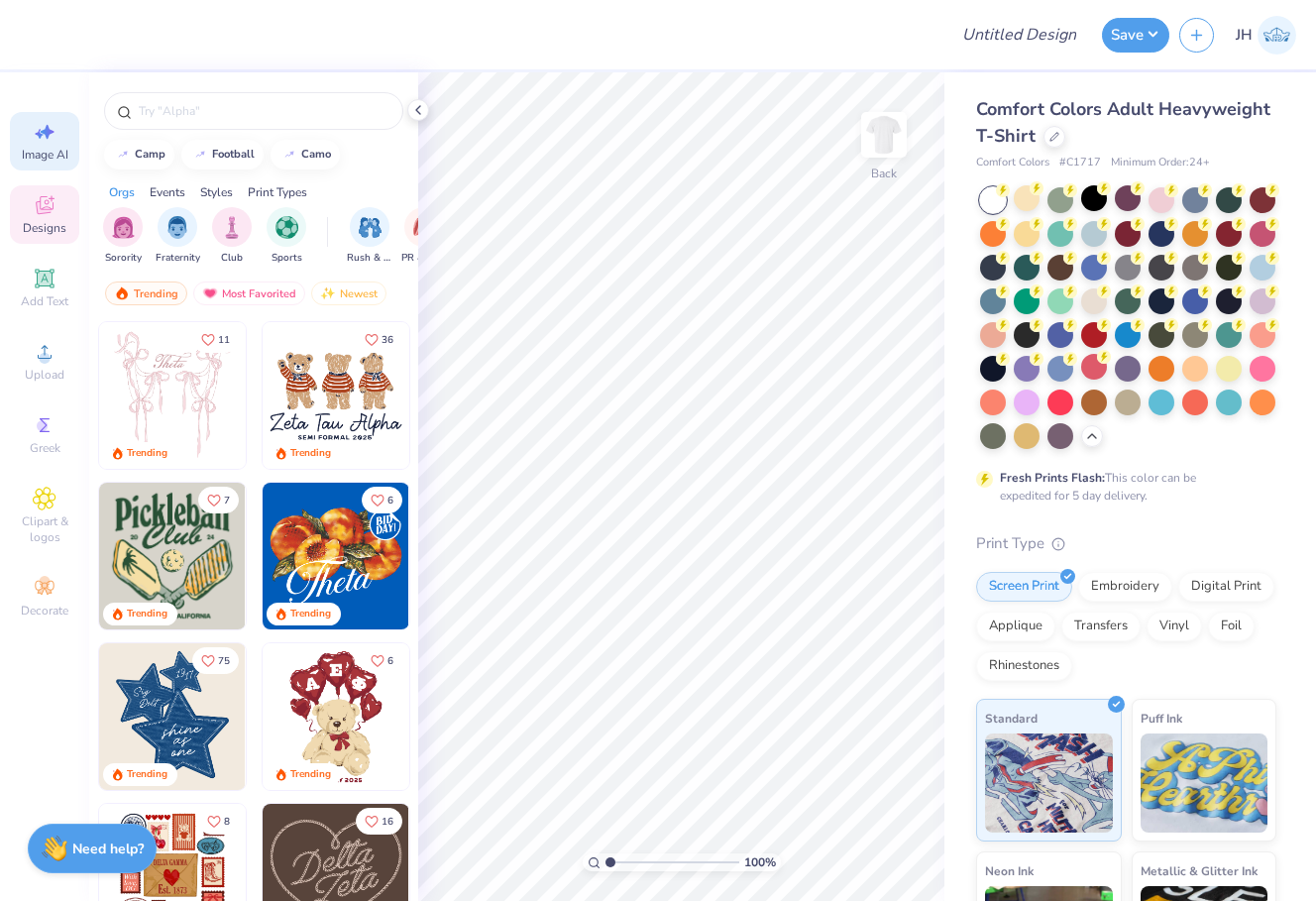 select on "4" 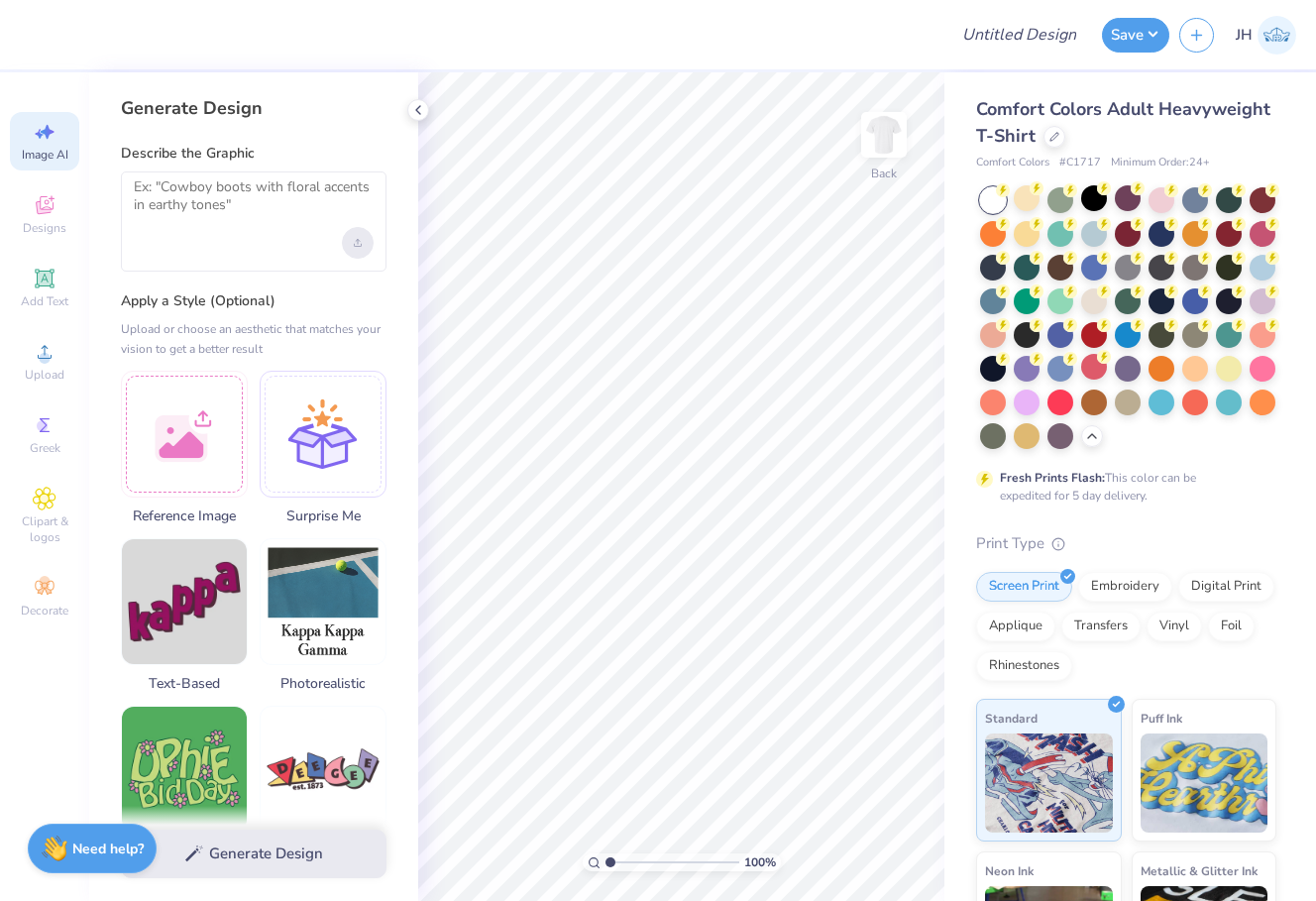 click at bounding box center (358, 243) 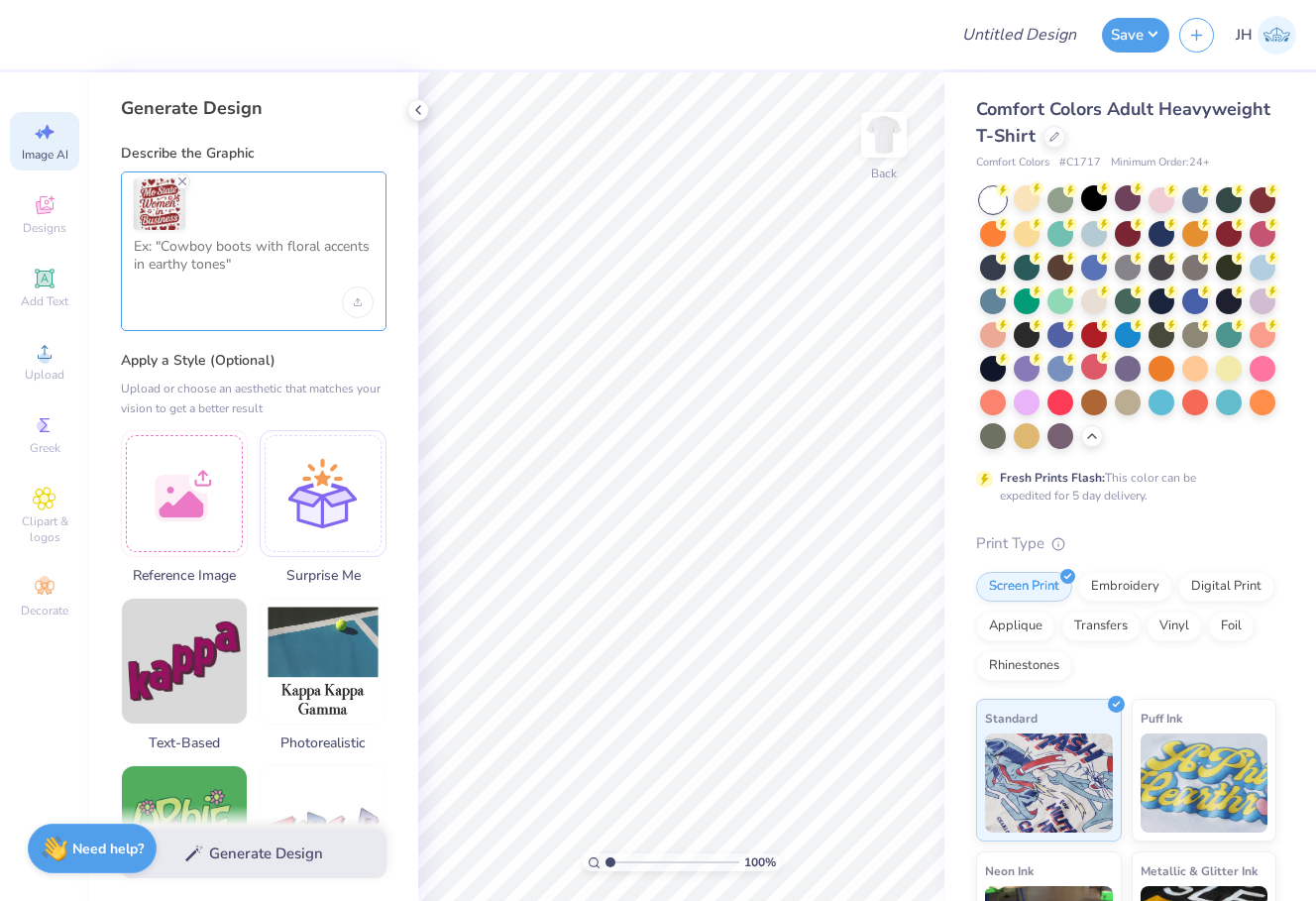click at bounding box center (254, 263) 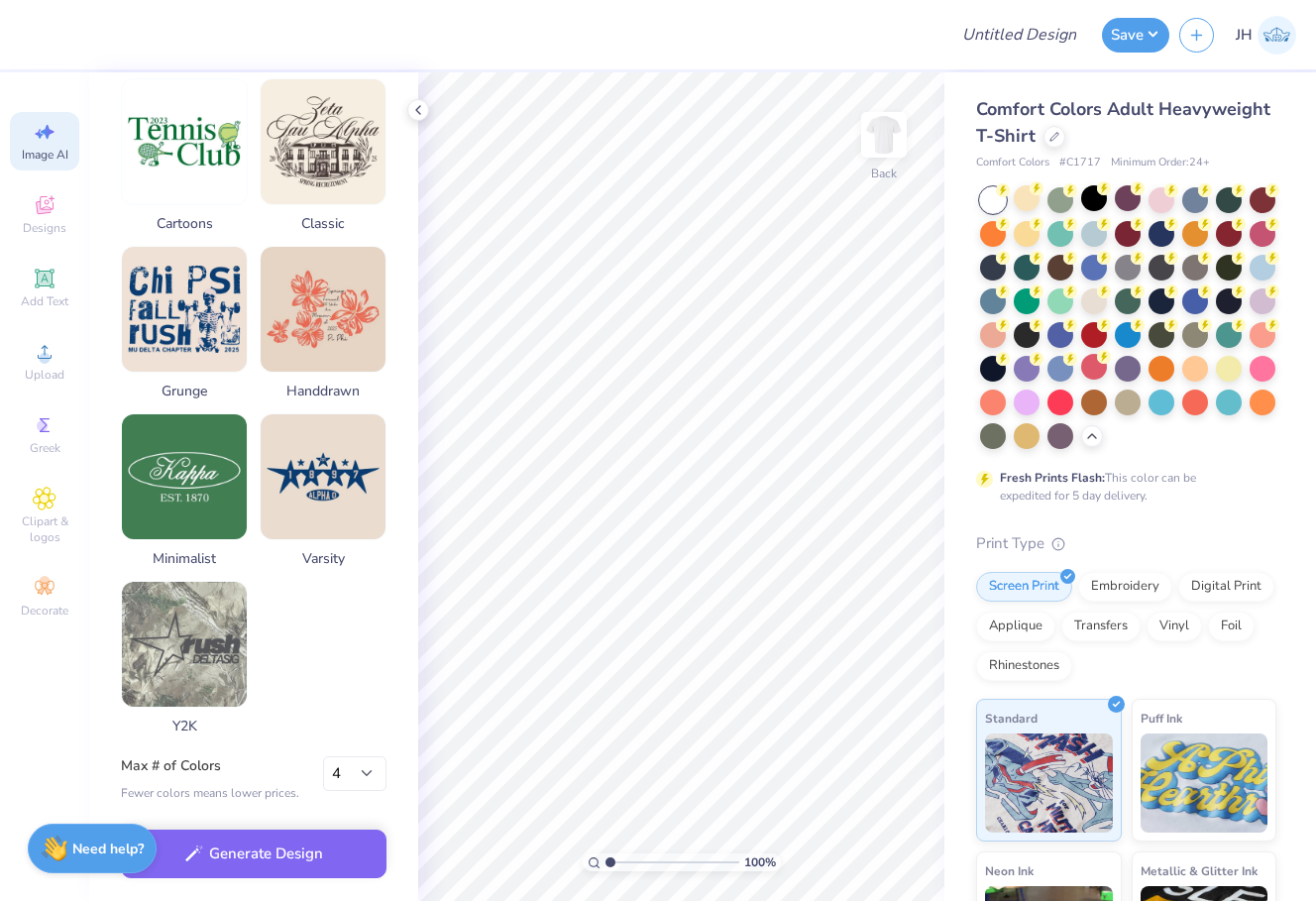 scroll, scrollTop: 865, scrollLeft: 0, axis: vertical 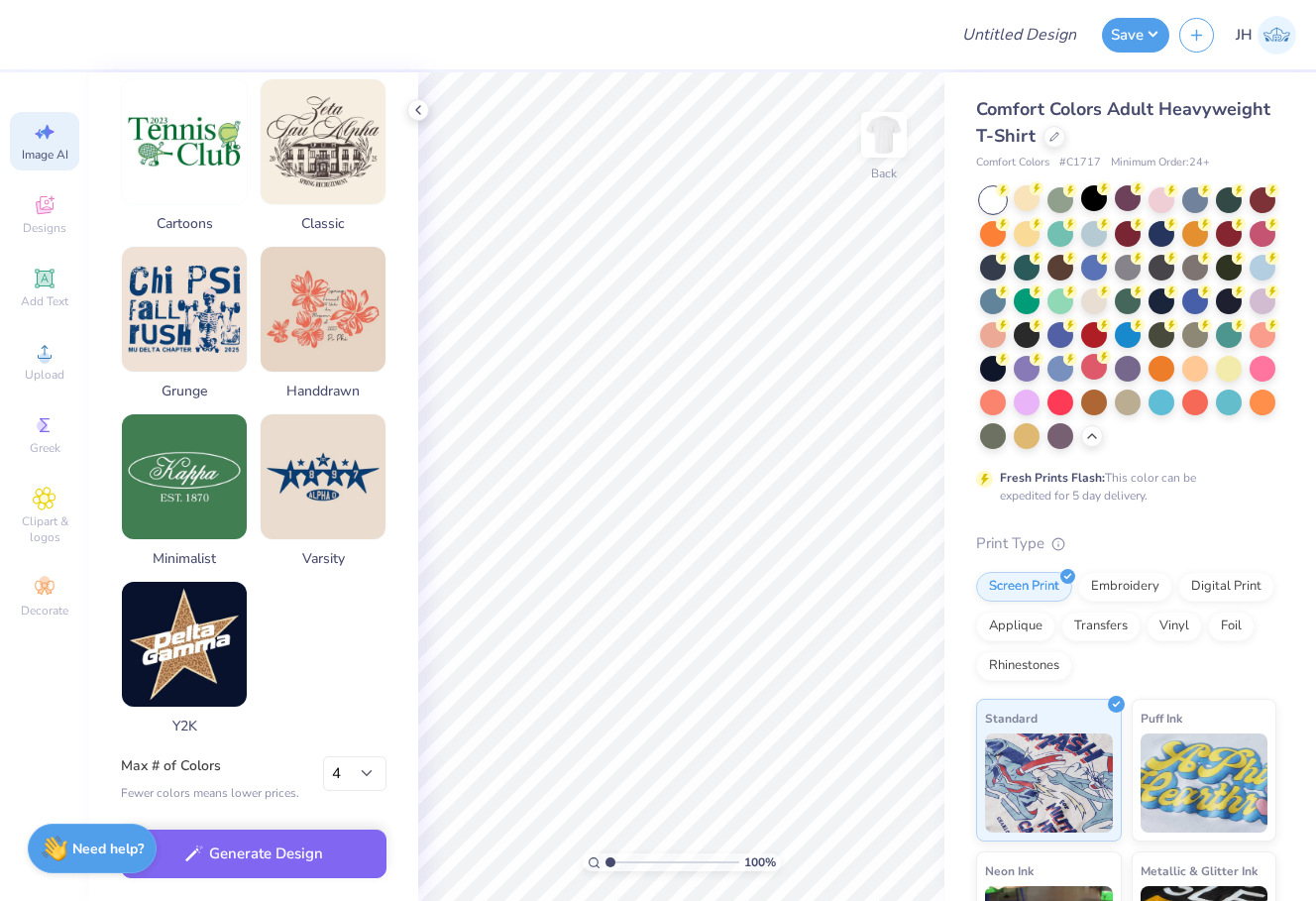 type on "make it more valentines day themed" 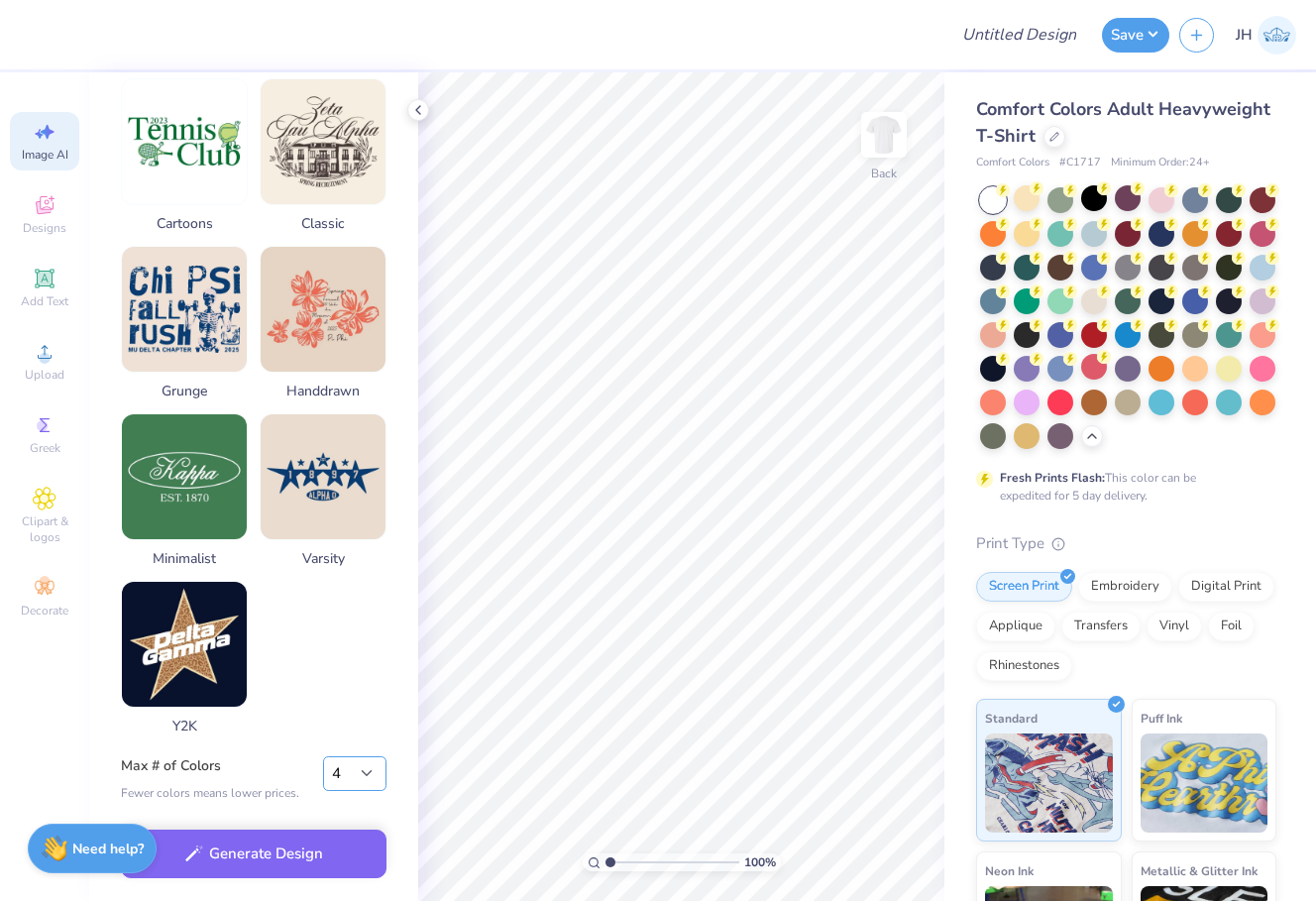 select on "2" 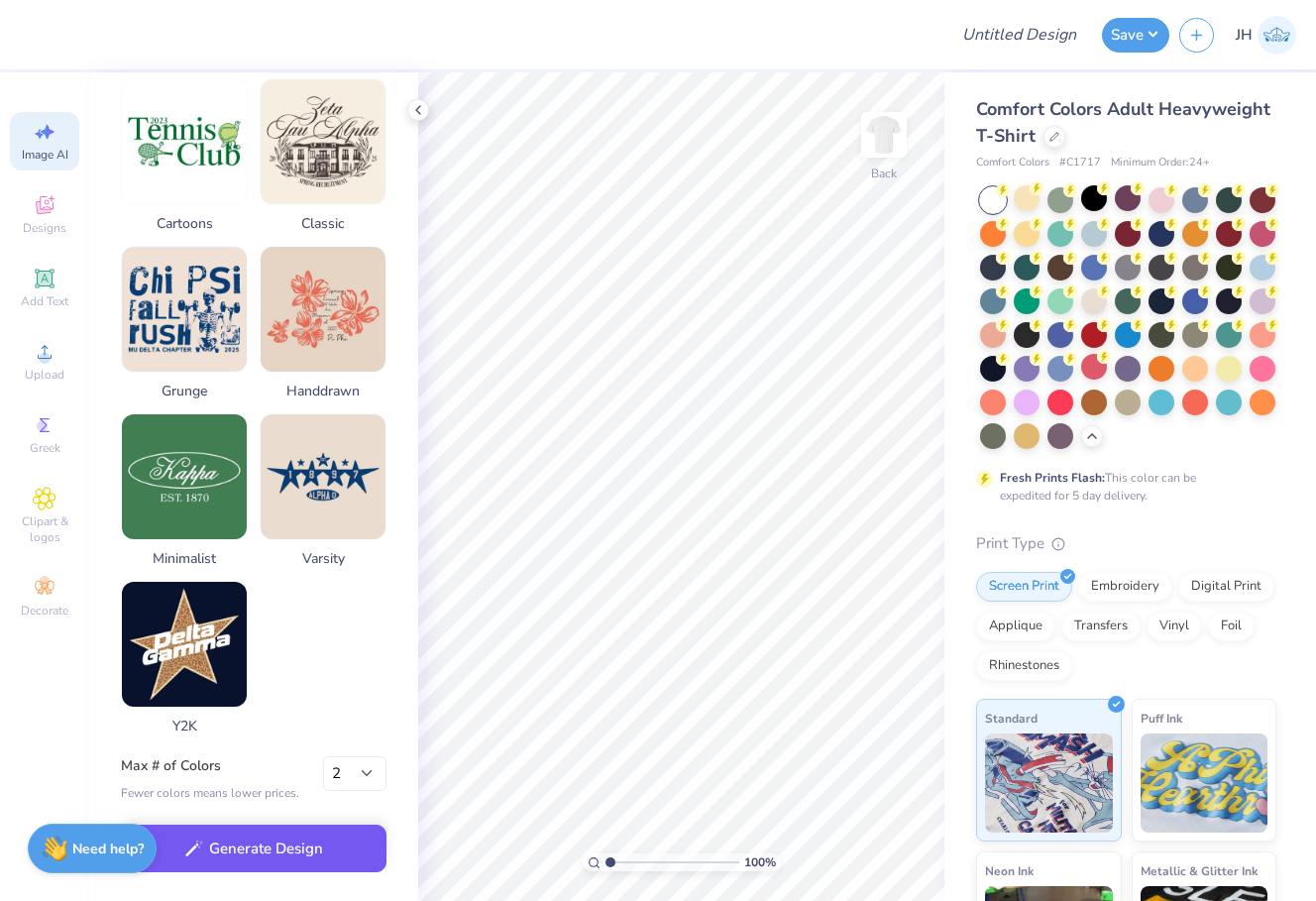 click on "Generate Design" at bounding box center [254, 848] 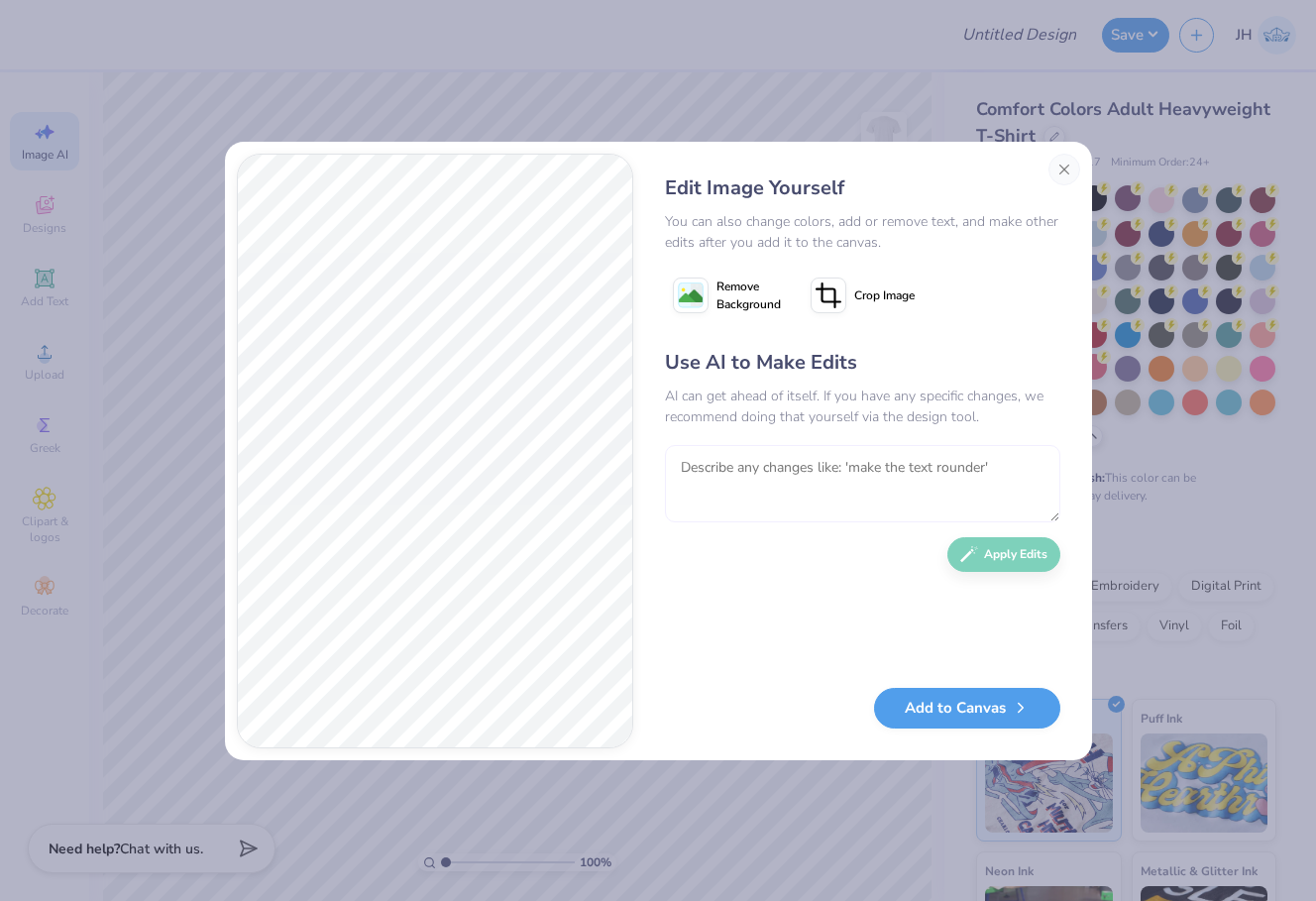 click at bounding box center (862, 484) 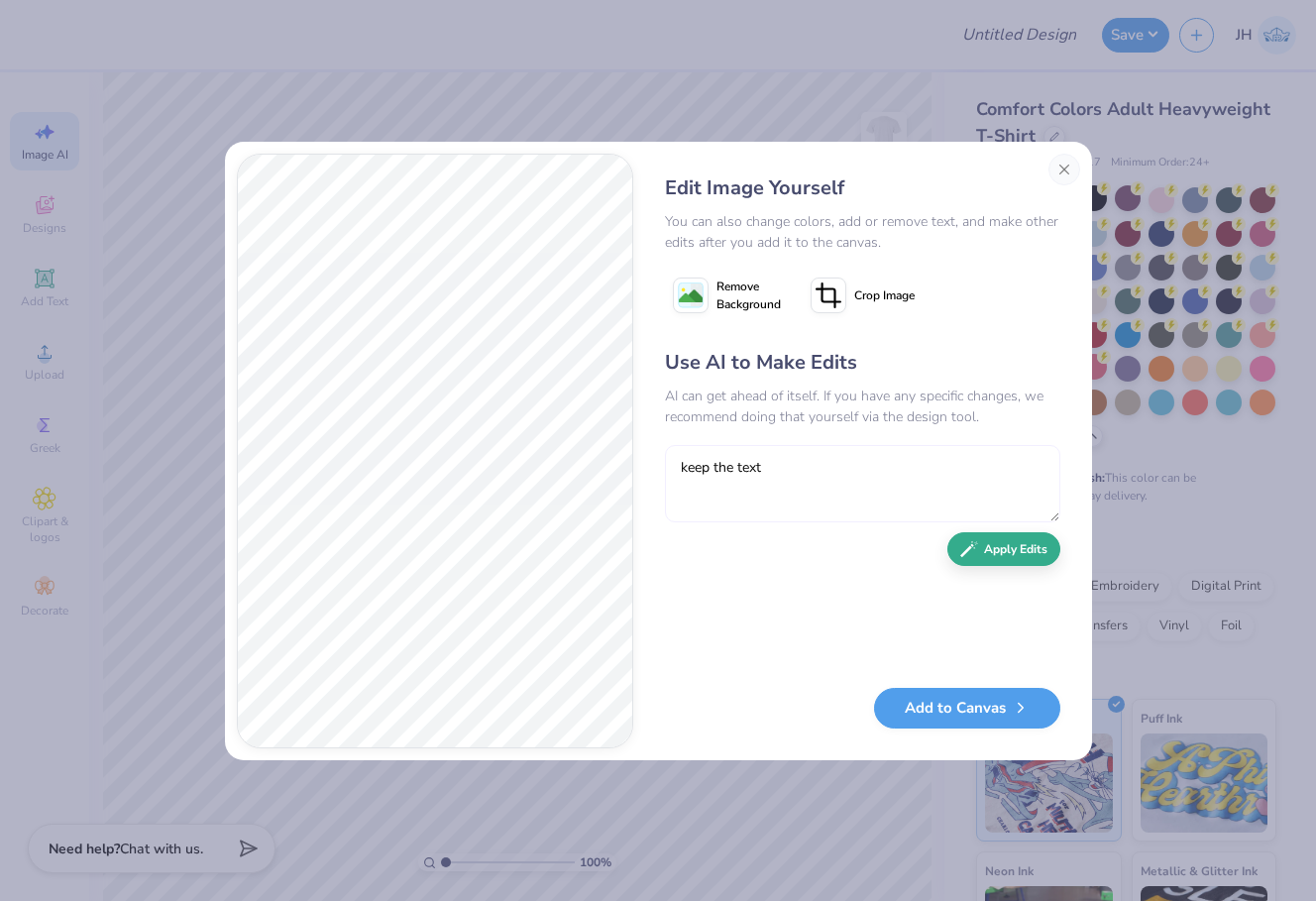 type on "keep the text" 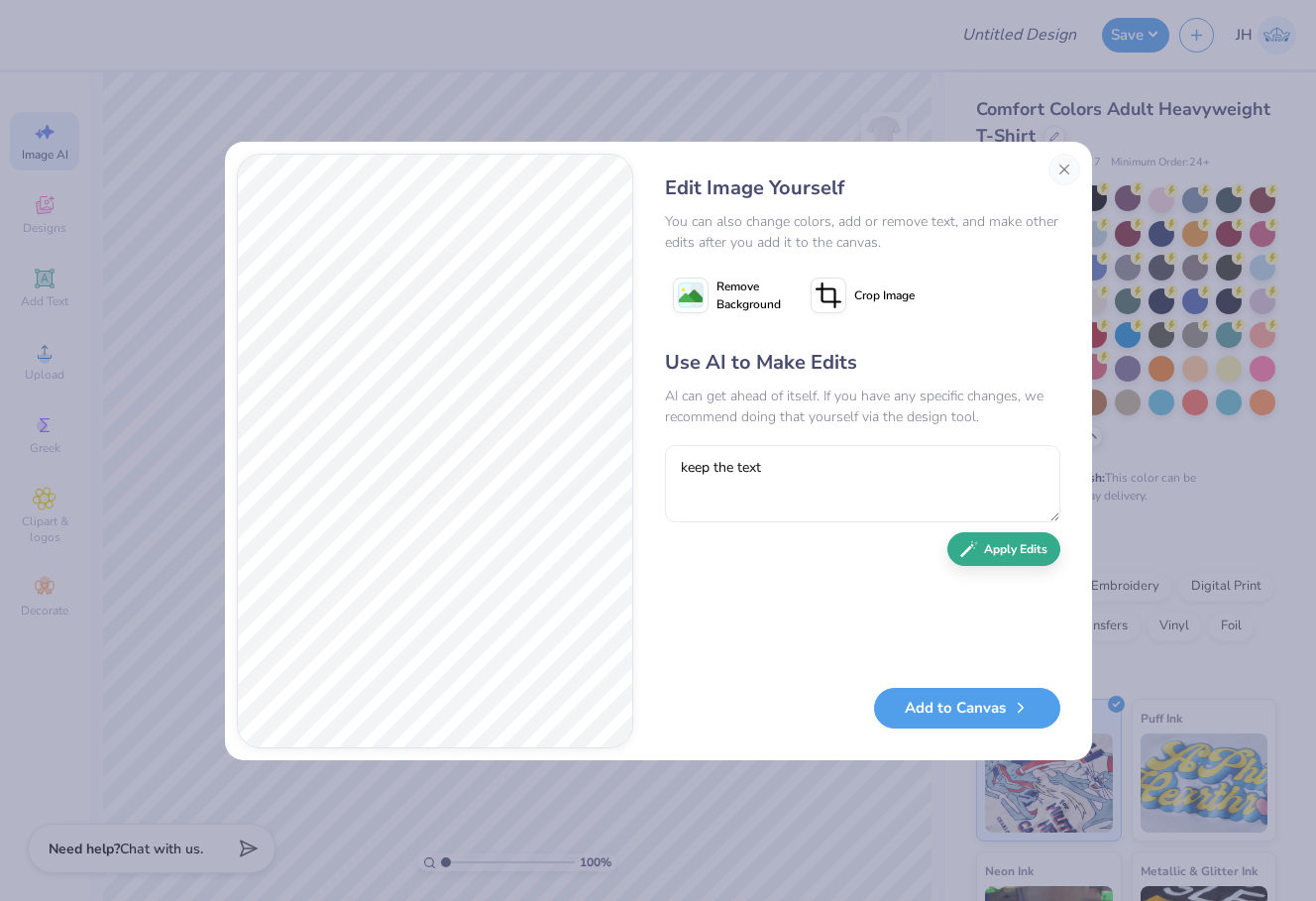 click on "Apply Edits" at bounding box center (1004, 549) 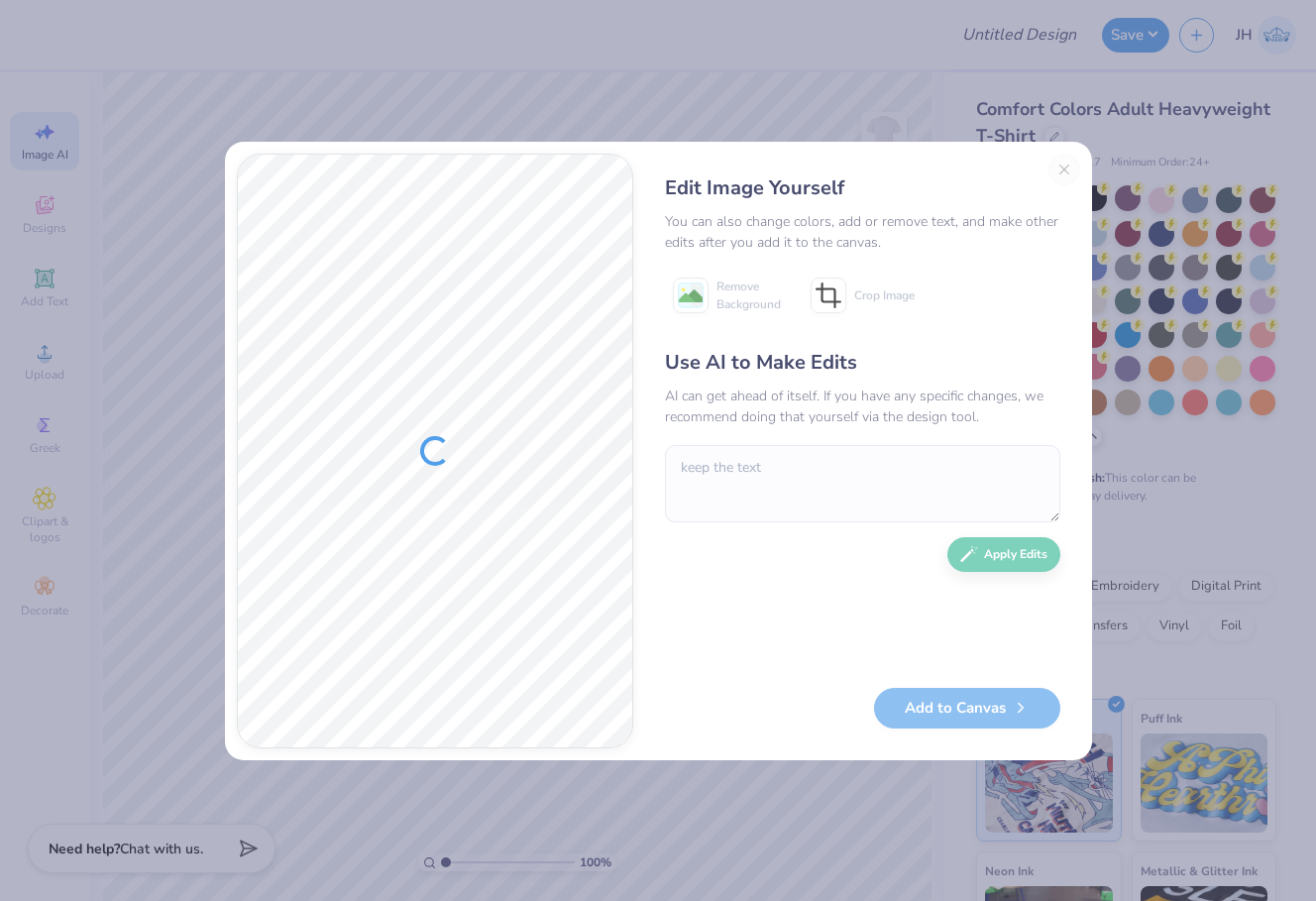 type 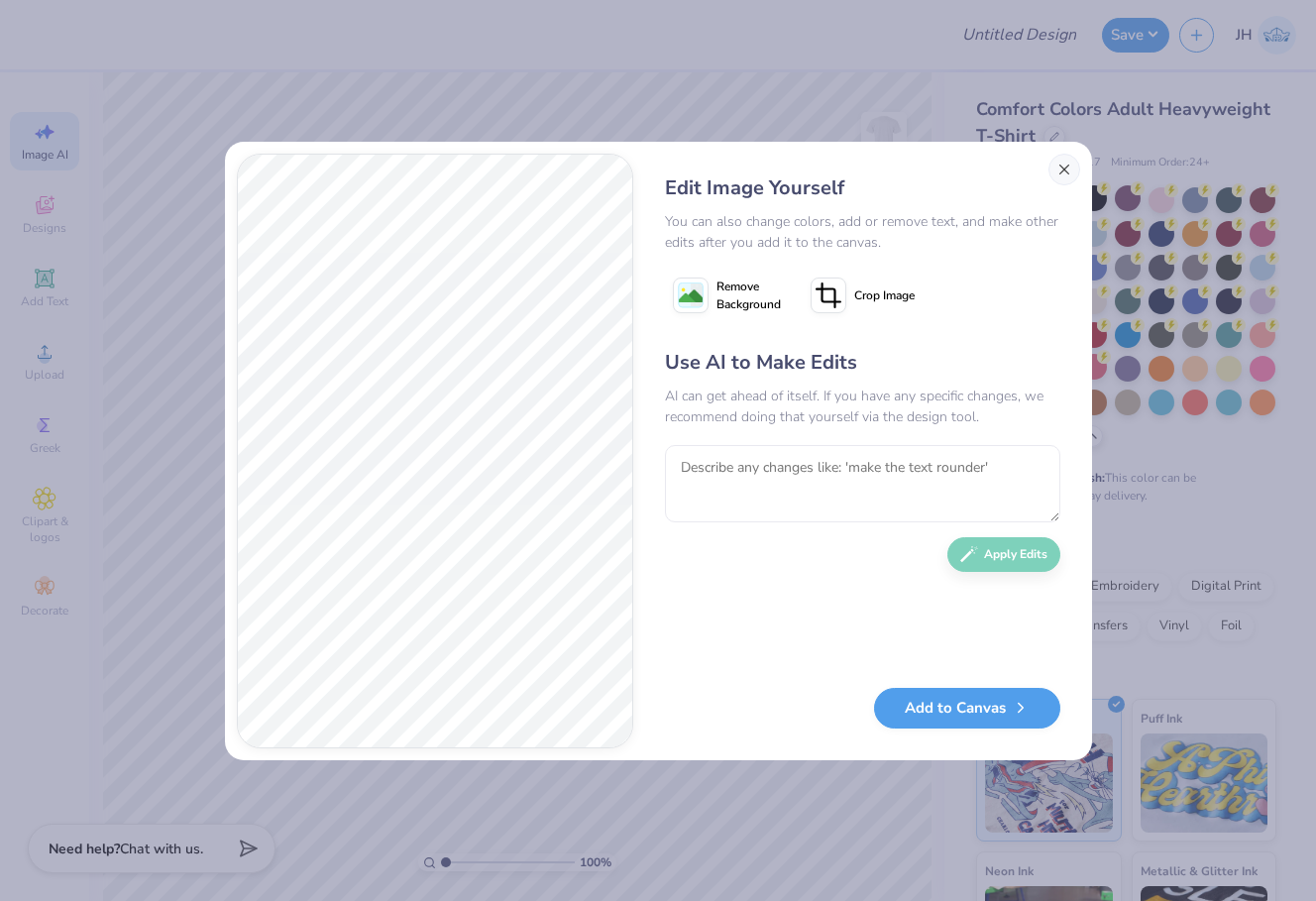 click at bounding box center [1064, 169] 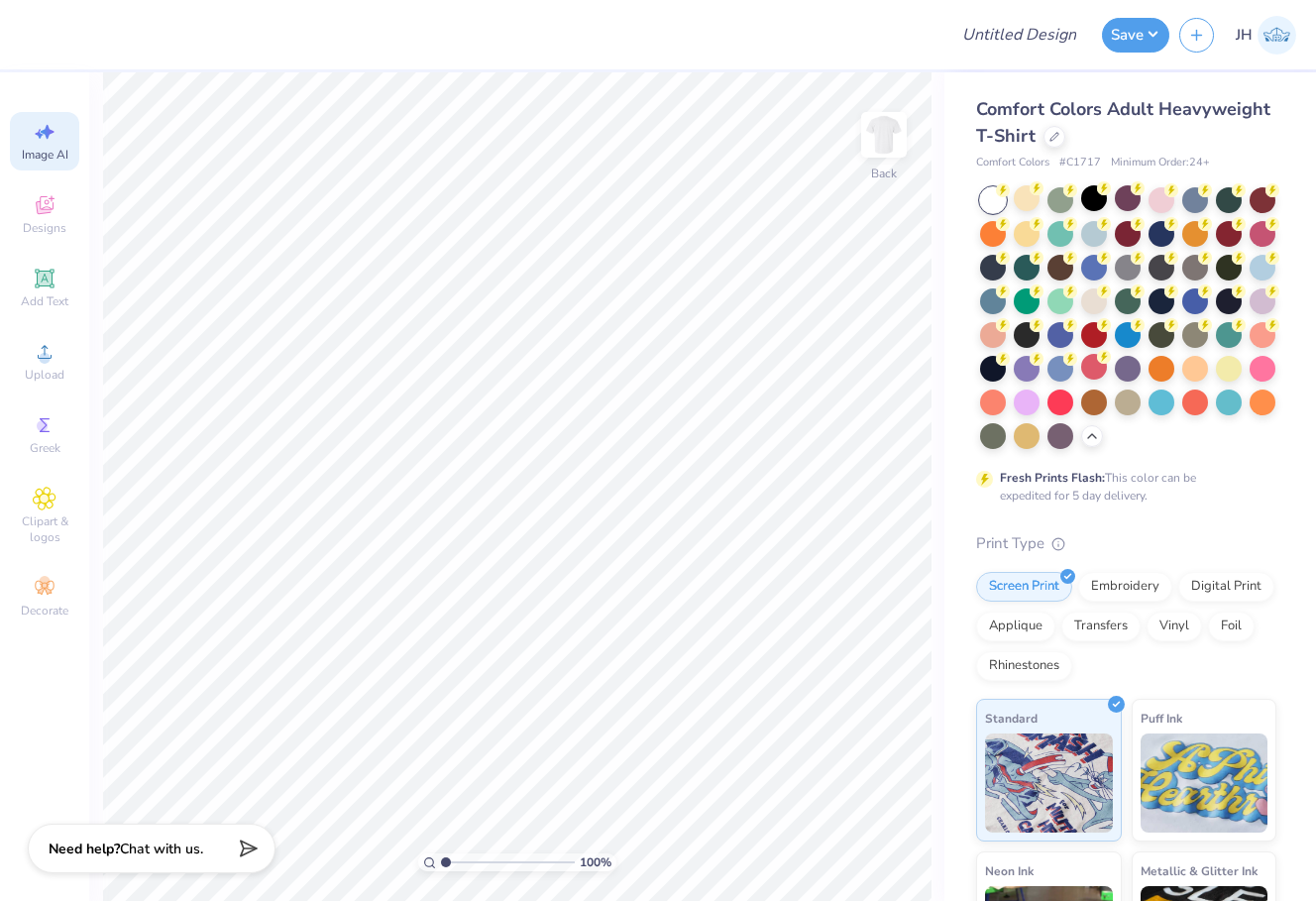 click on "Image AI" at bounding box center (45, 141) 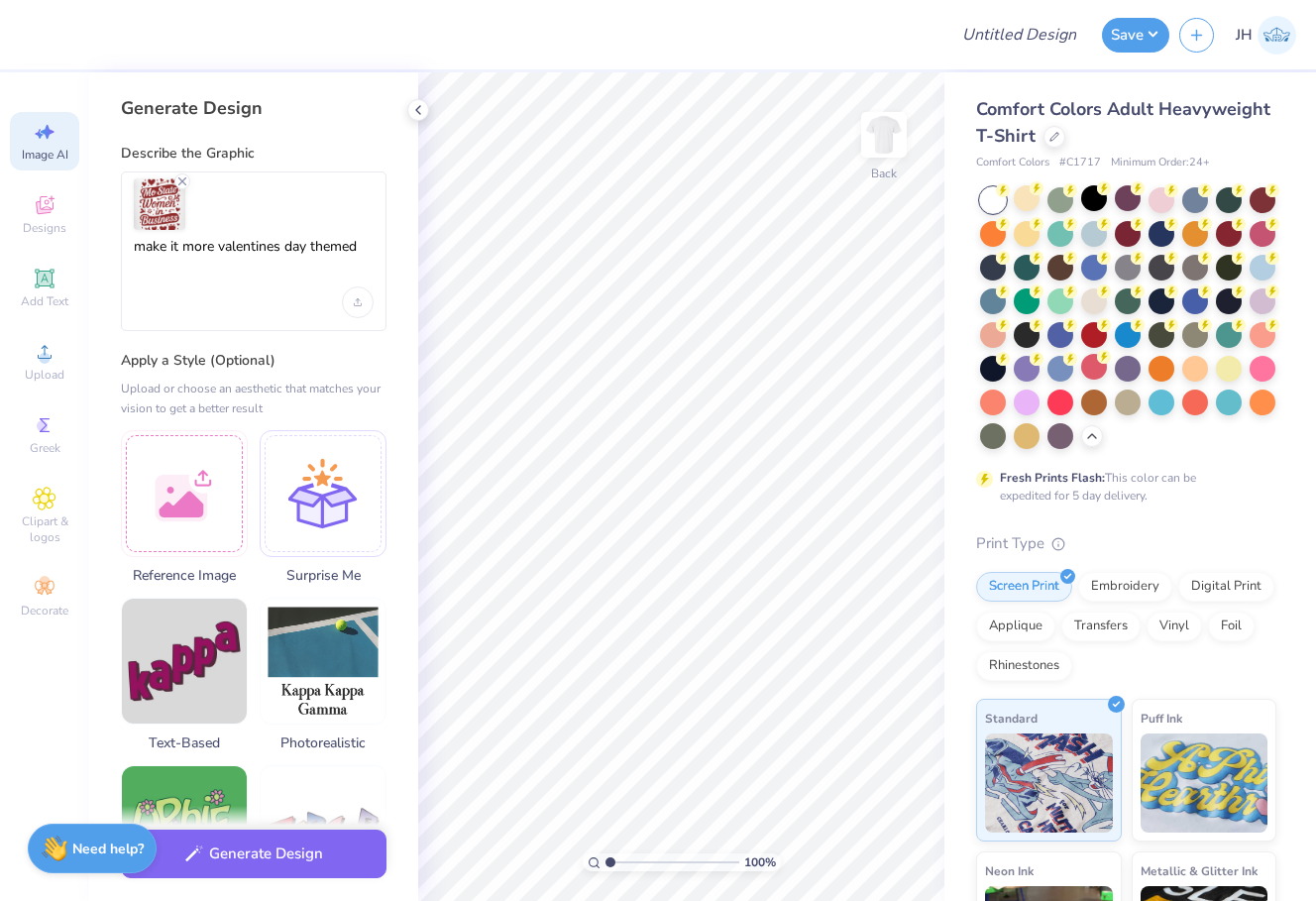 scroll, scrollTop: 0, scrollLeft: 0, axis: both 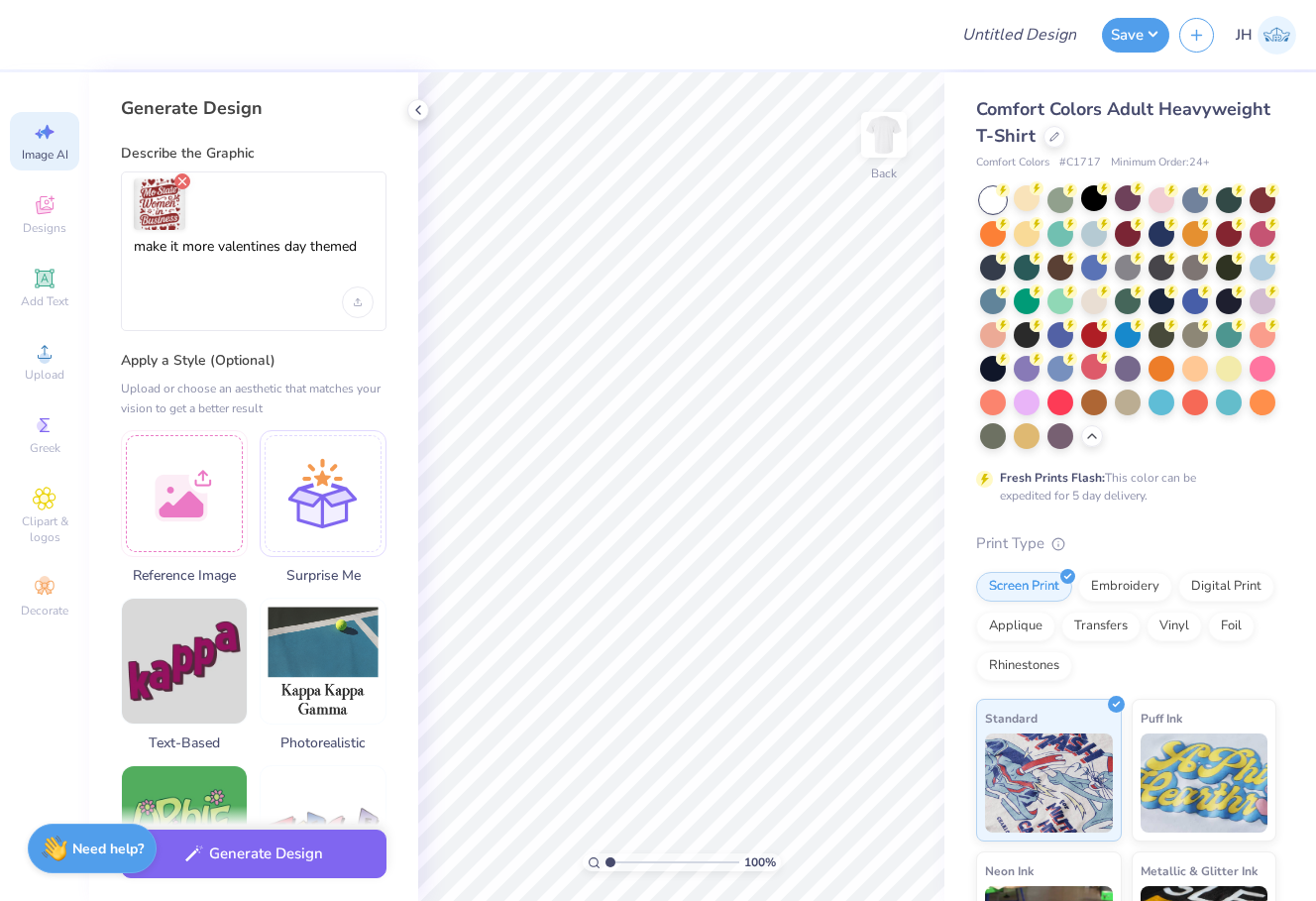 click 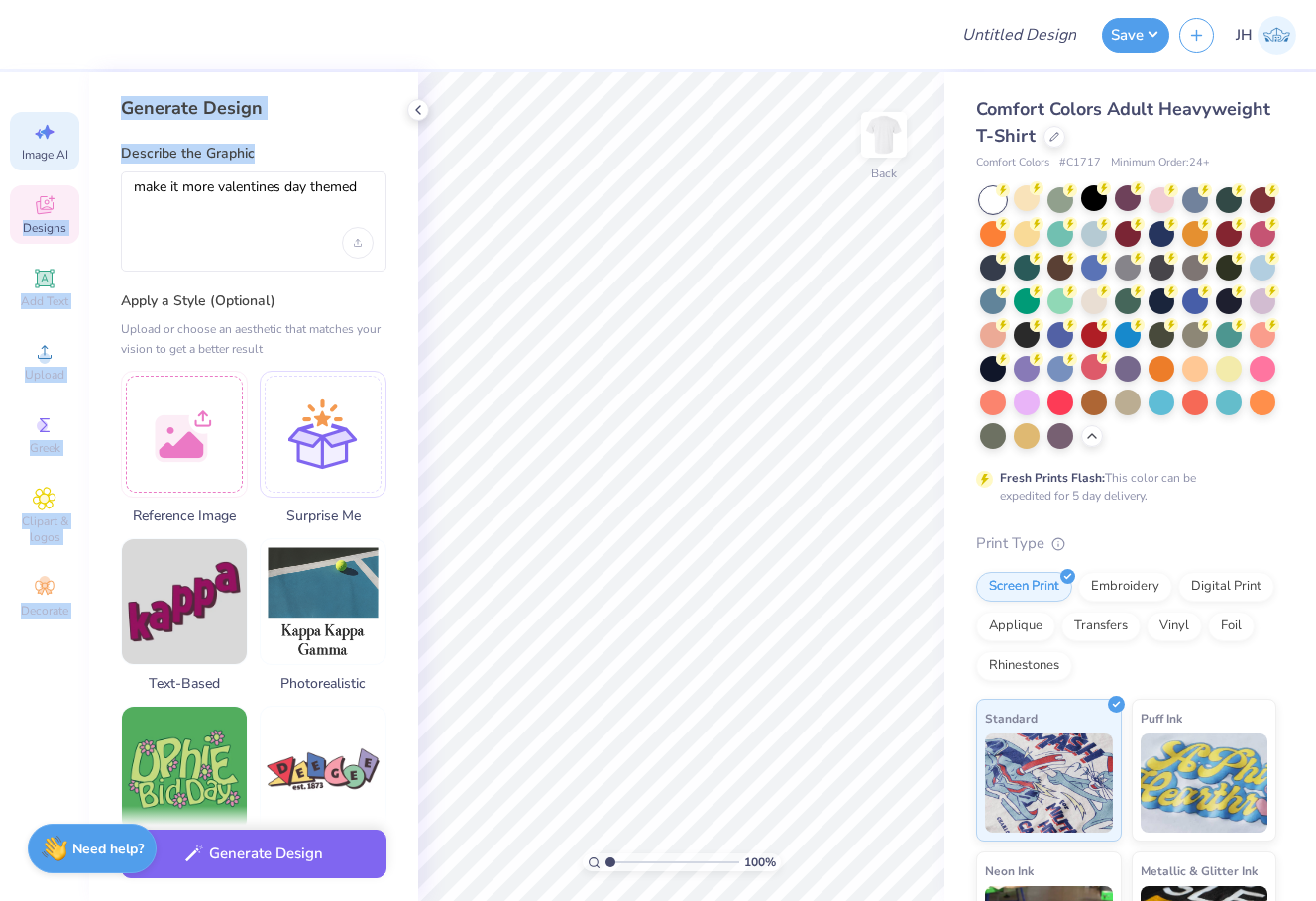 drag, startPoint x: 374, startPoint y: 183, endPoint x: 57, endPoint y: 202, distance: 317.56889 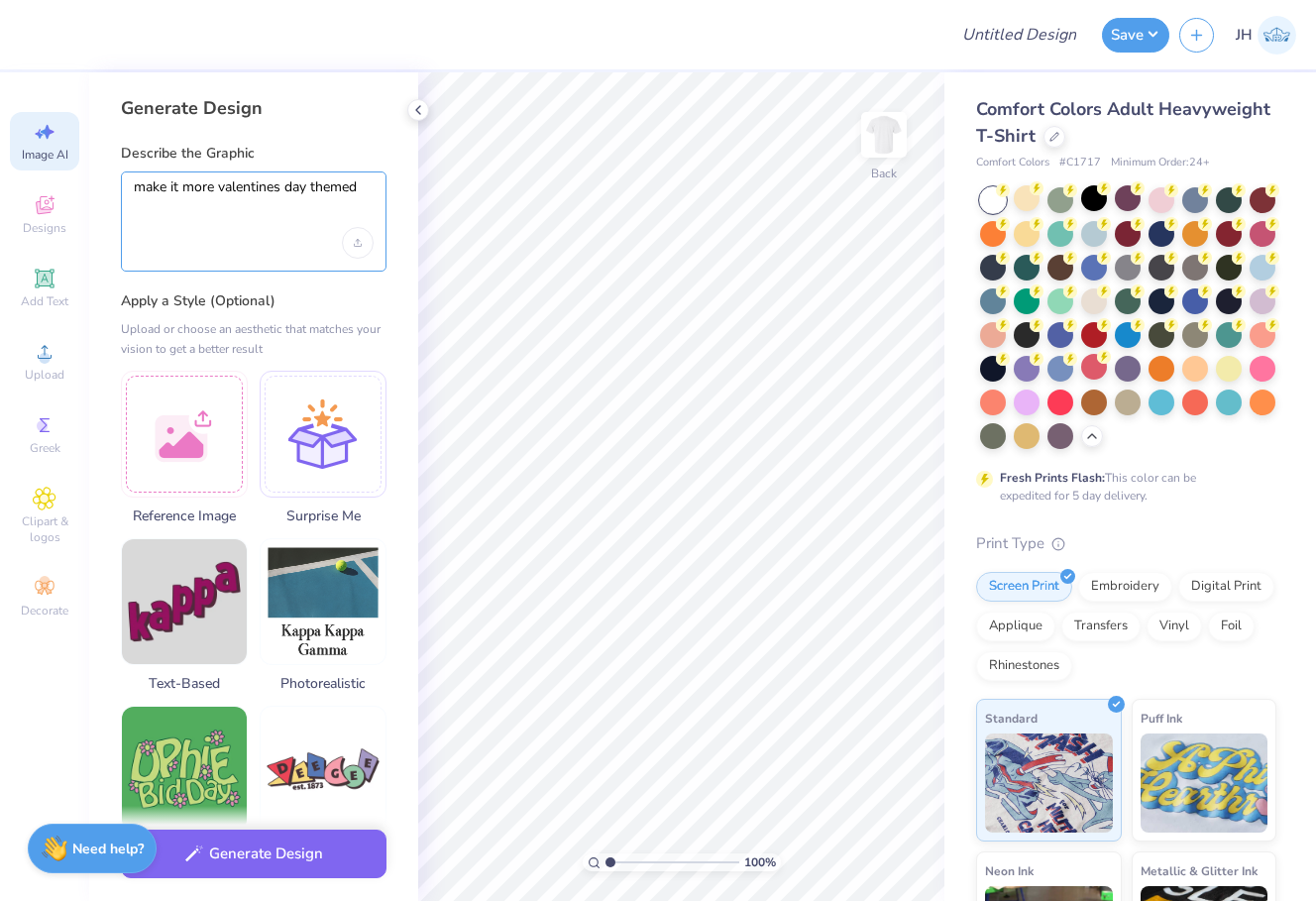 click on "make it more valentines day themed" at bounding box center [254, 203] 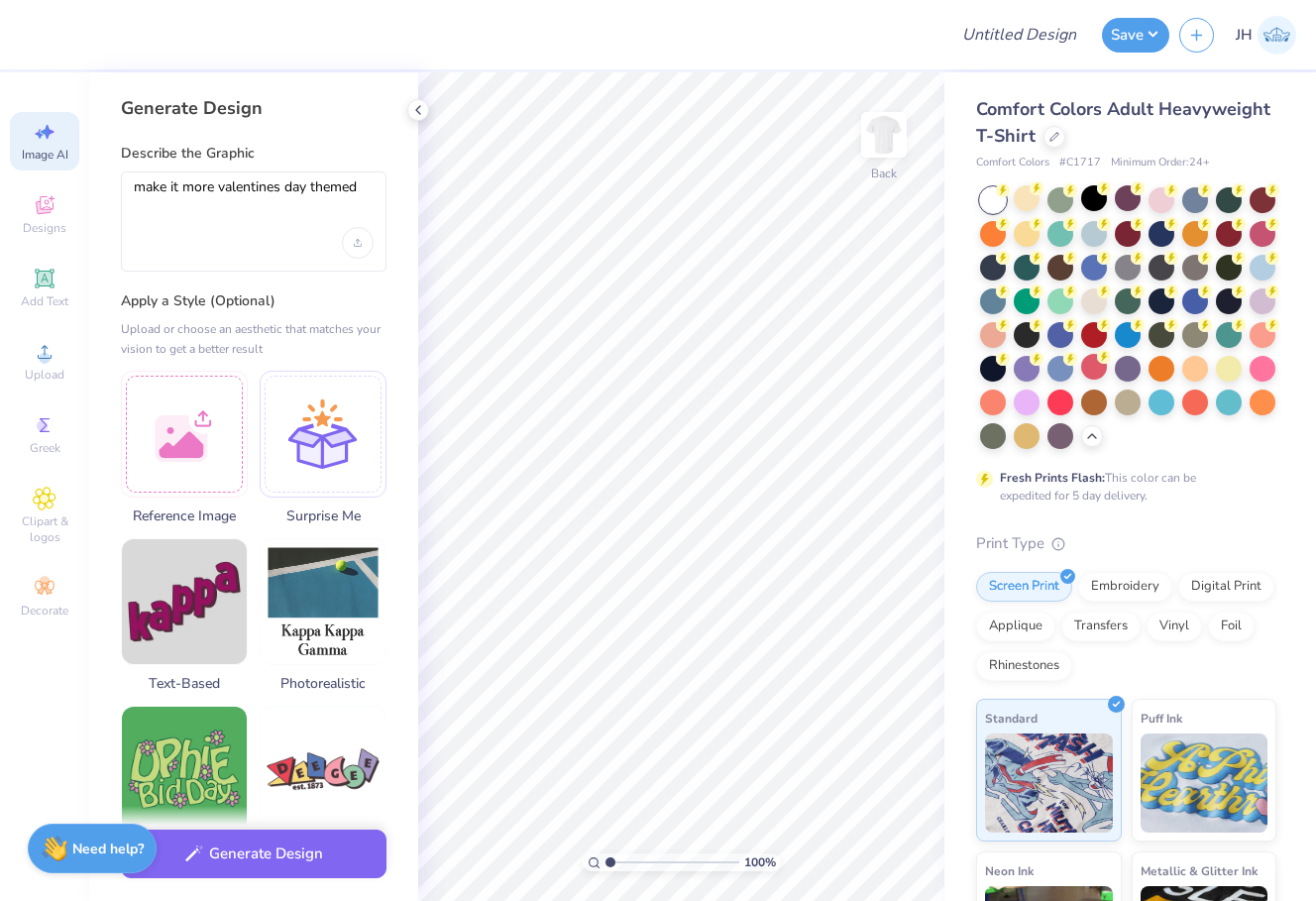 drag, startPoint x: 131, startPoint y: 181, endPoint x: 377, endPoint y: 197, distance: 246.5198 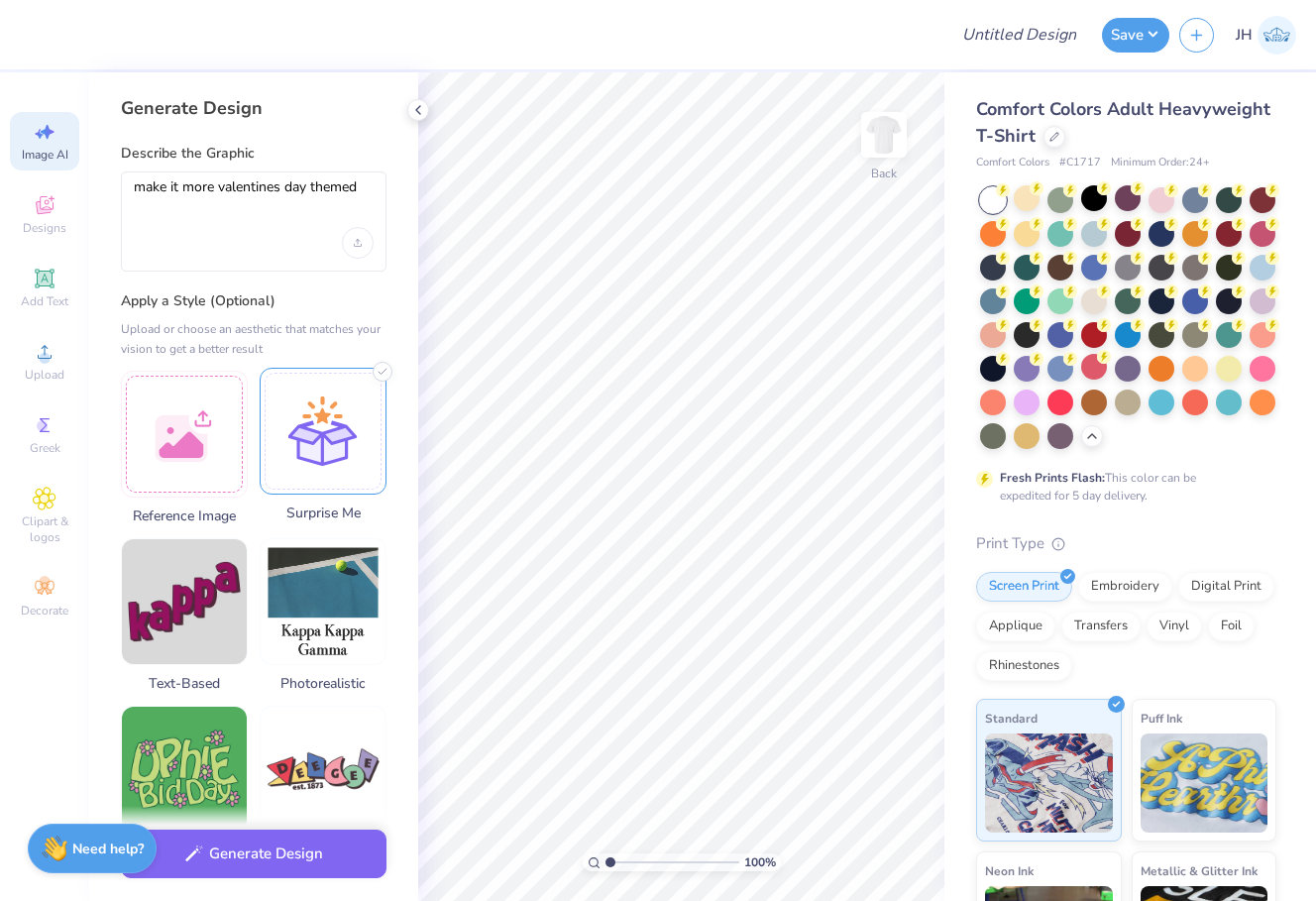 click at bounding box center [323, 431] 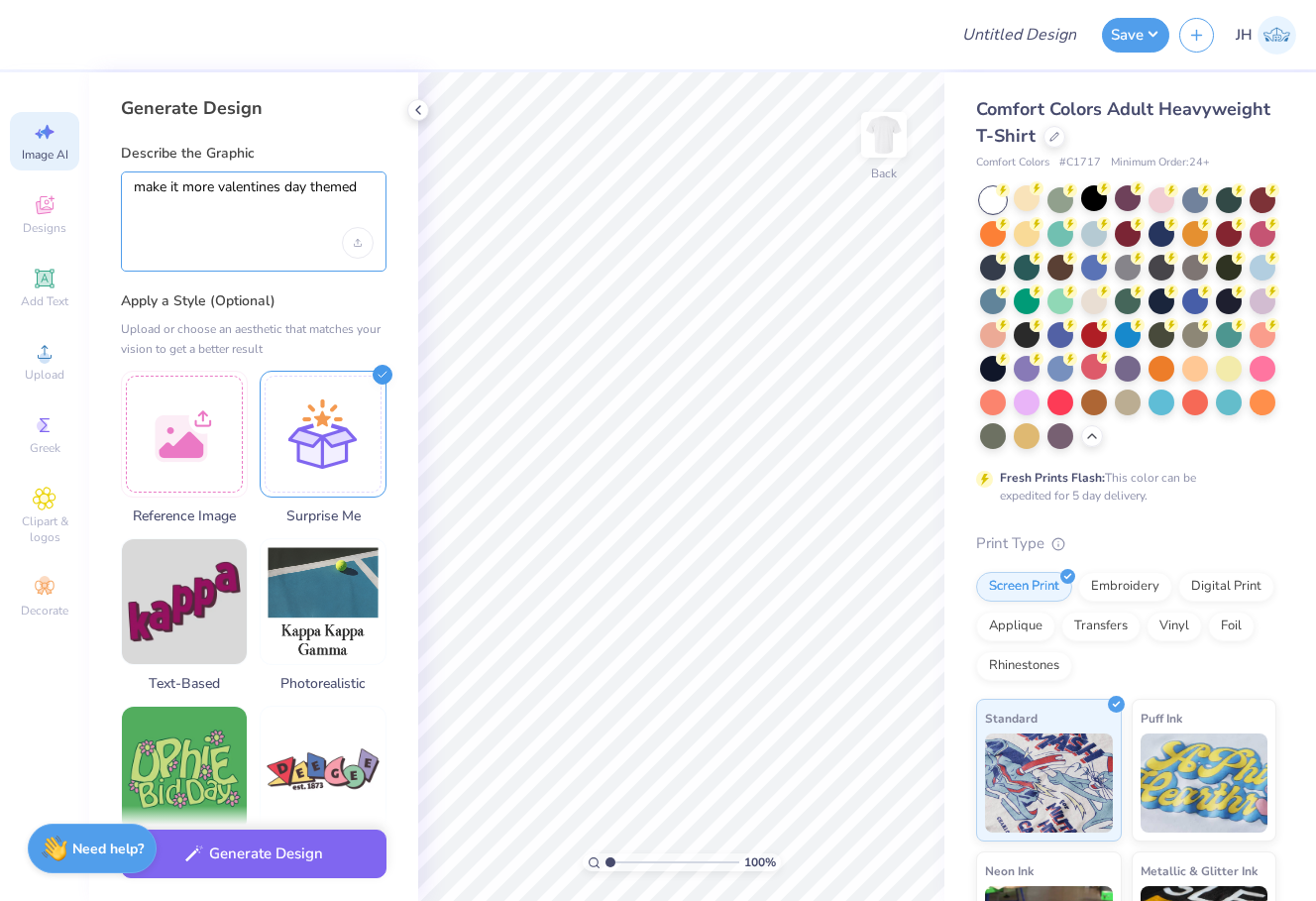 drag, startPoint x: 367, startPoint y: 192, endPoint x: 129, endPoint y: 182, distance: 238.20999 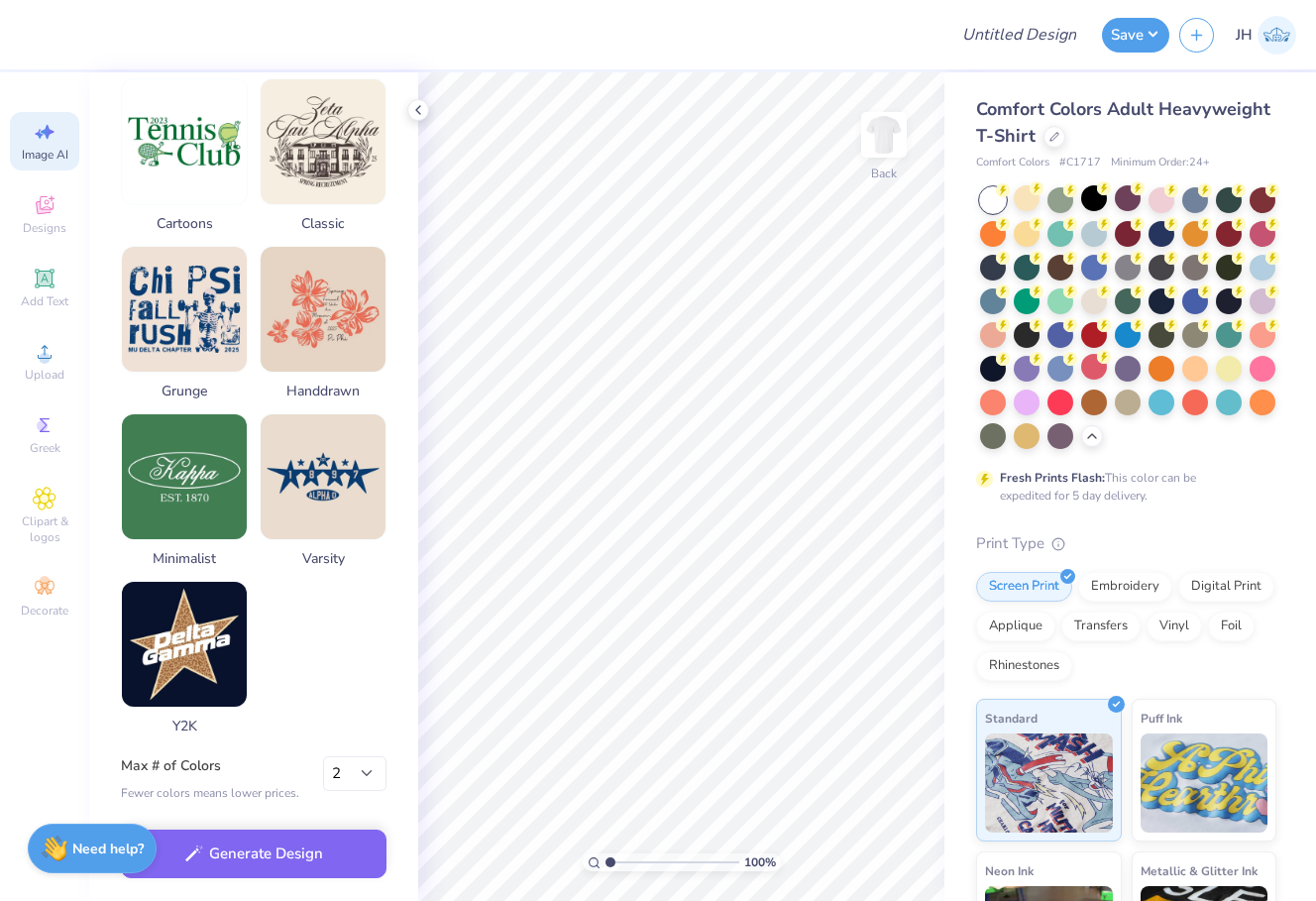 scroll, scrollTop: 845, scrollLeft: 0, axis: vertical 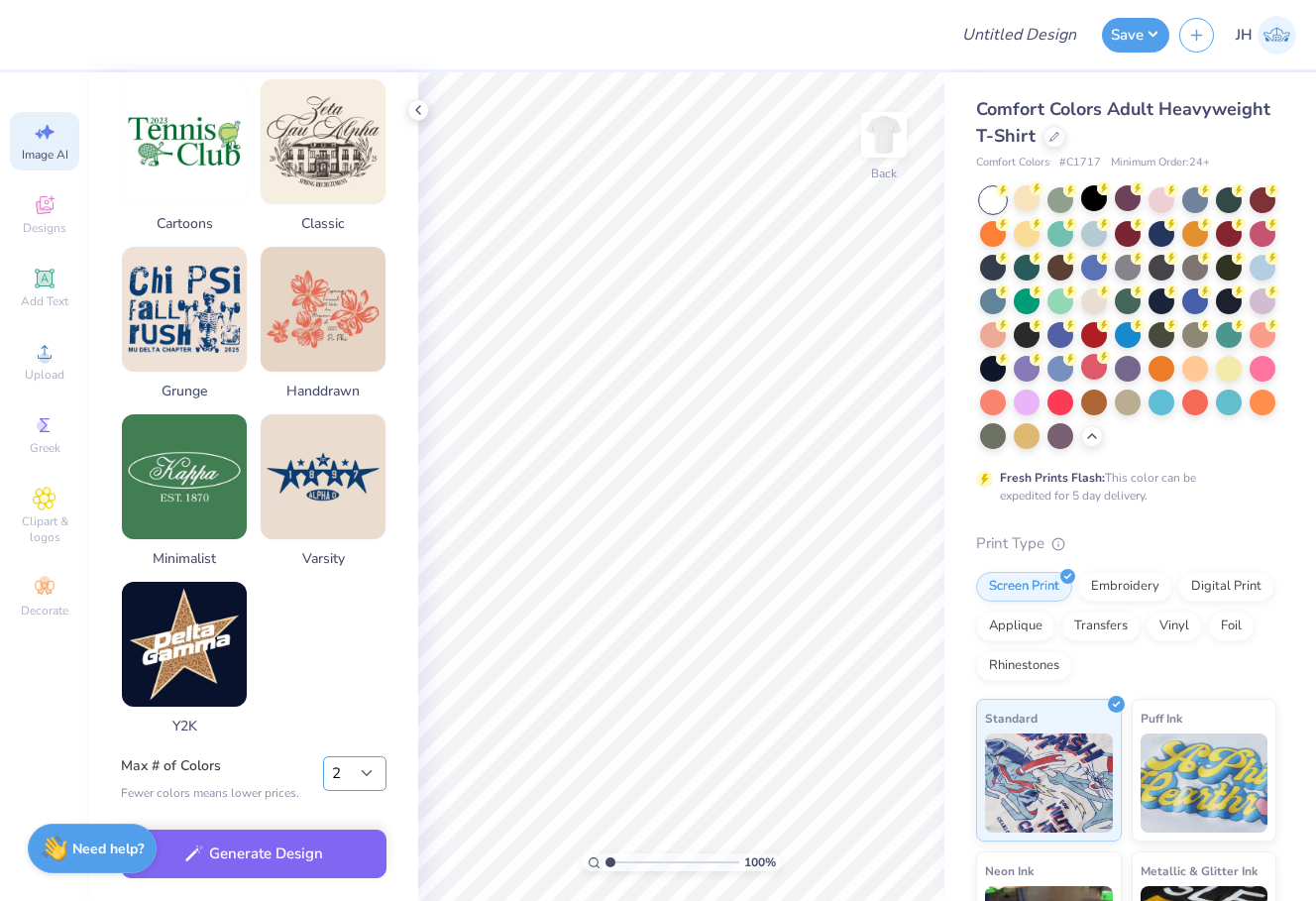 select on "3" 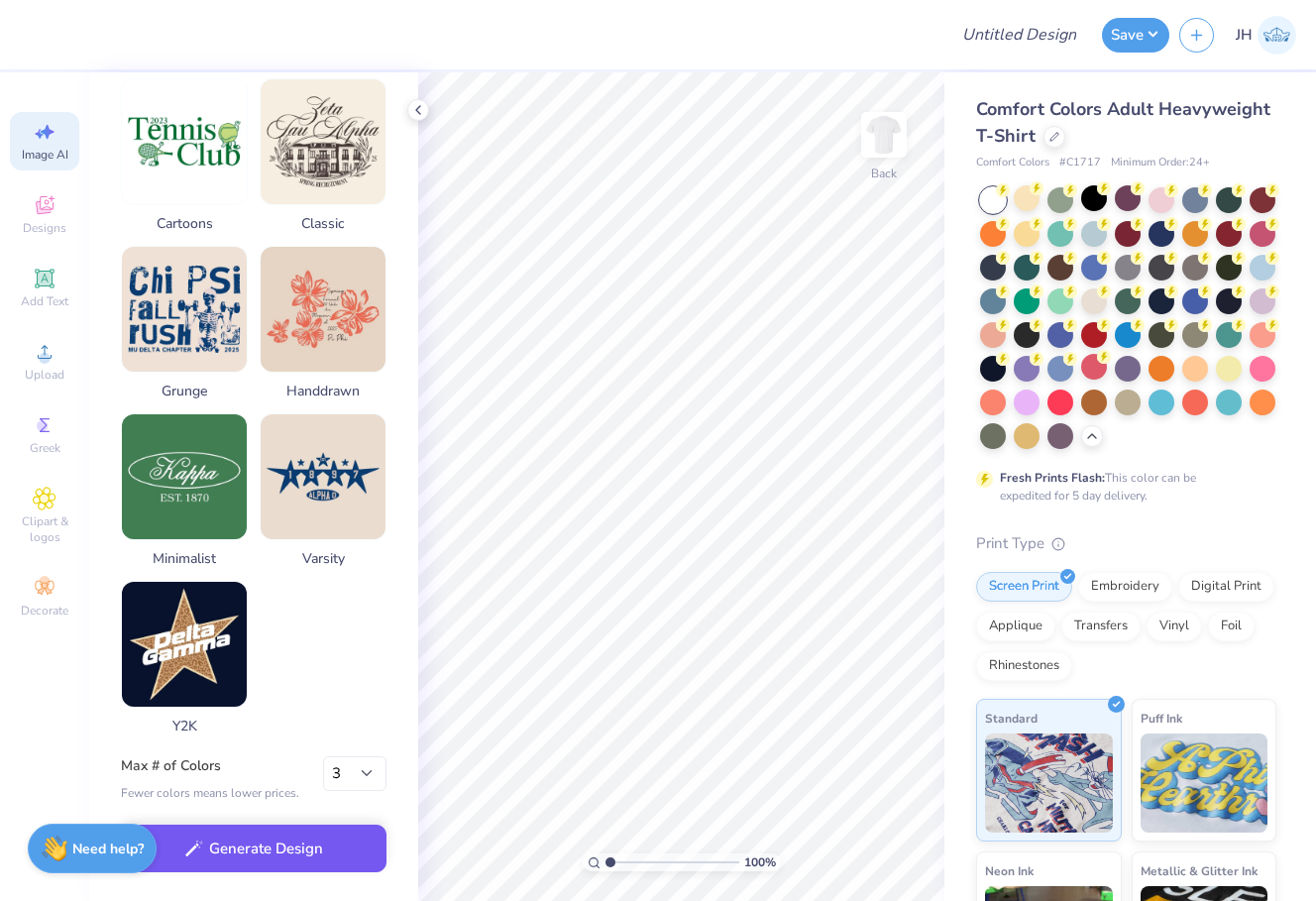 click on "Generate Design" at bounding box center [254, 848] 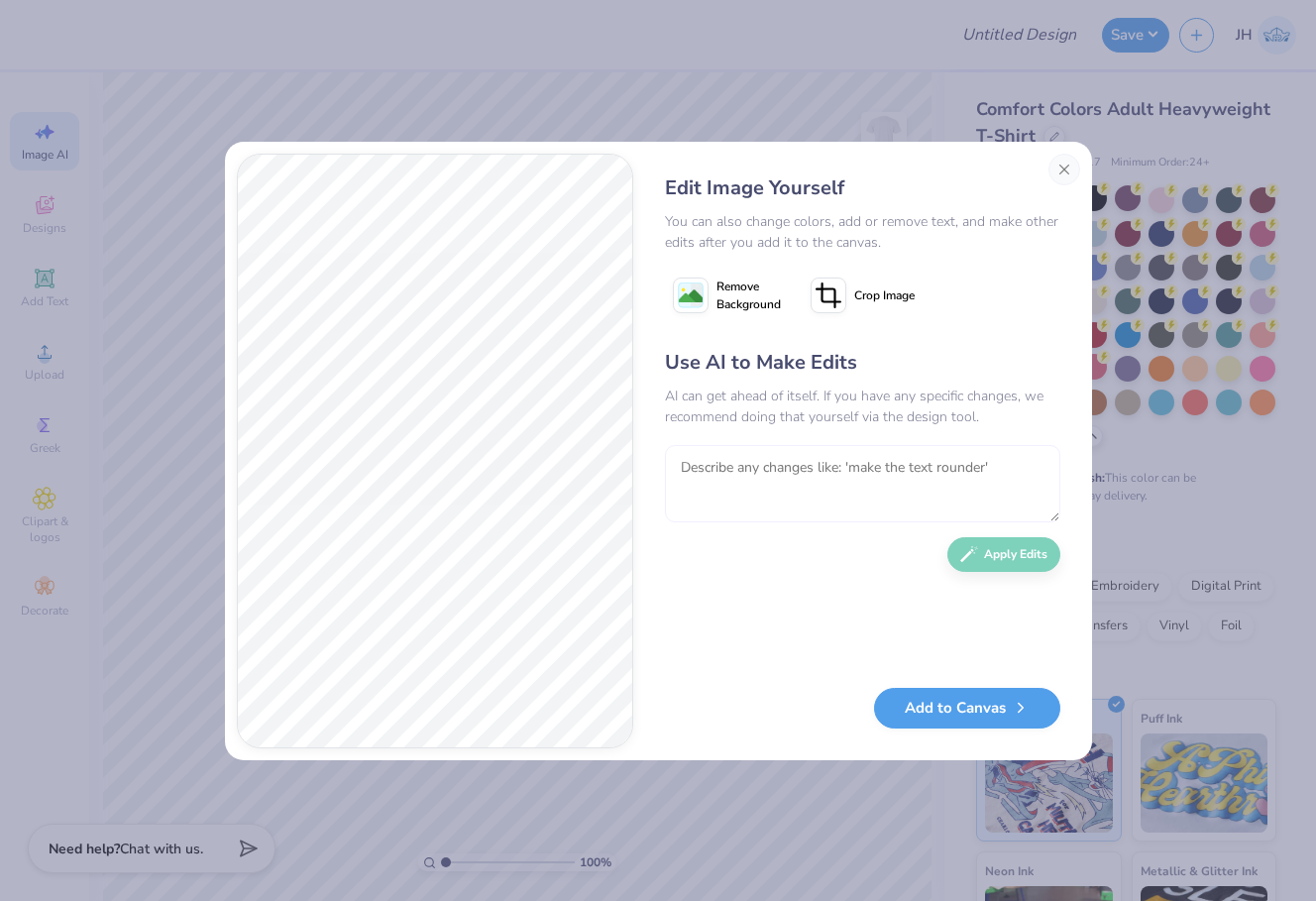 click at bounding box center [862, 484] 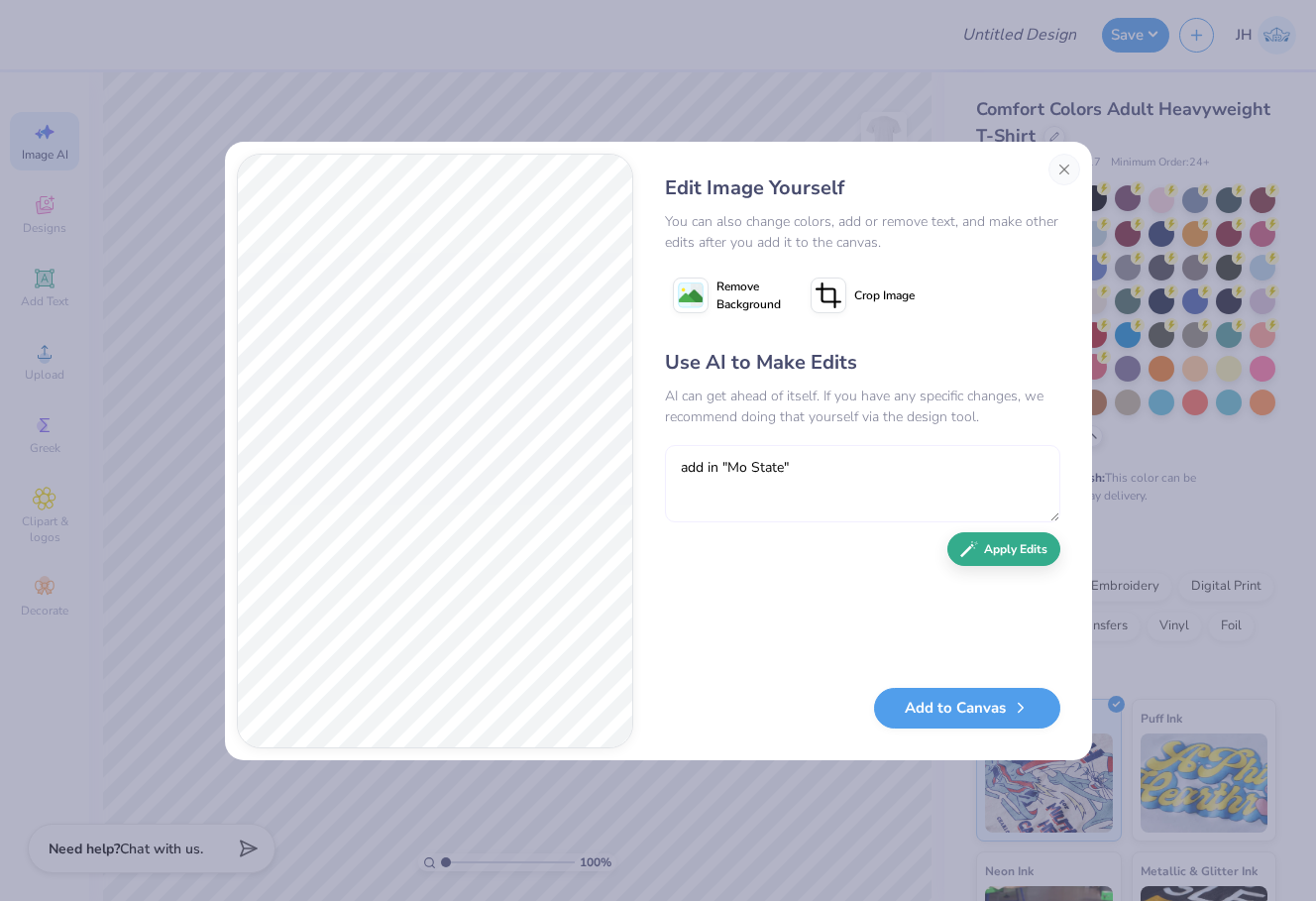 type on "add in "Mo State"" 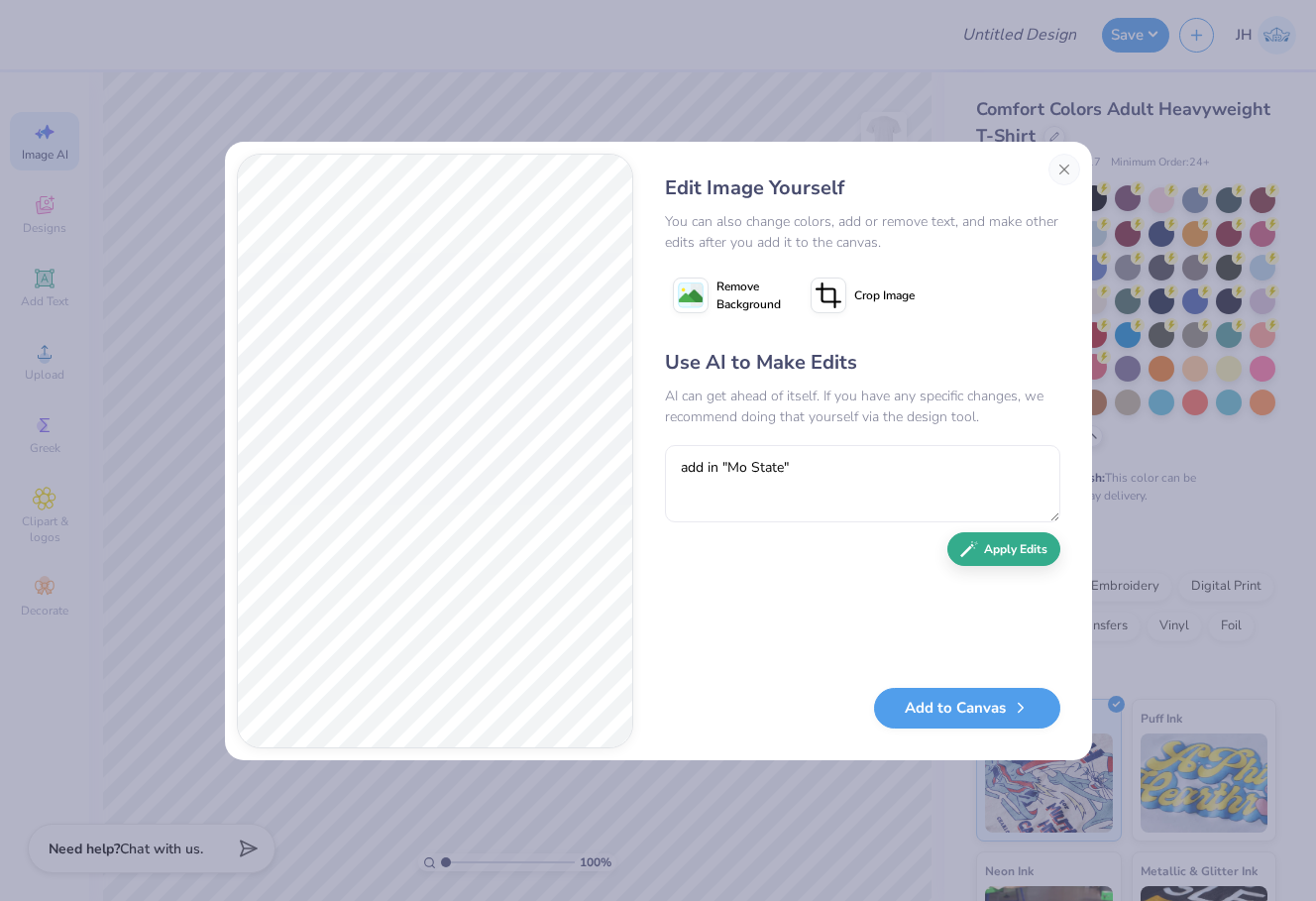 click on "Apply Edits" at bounding box center [1004, 549] 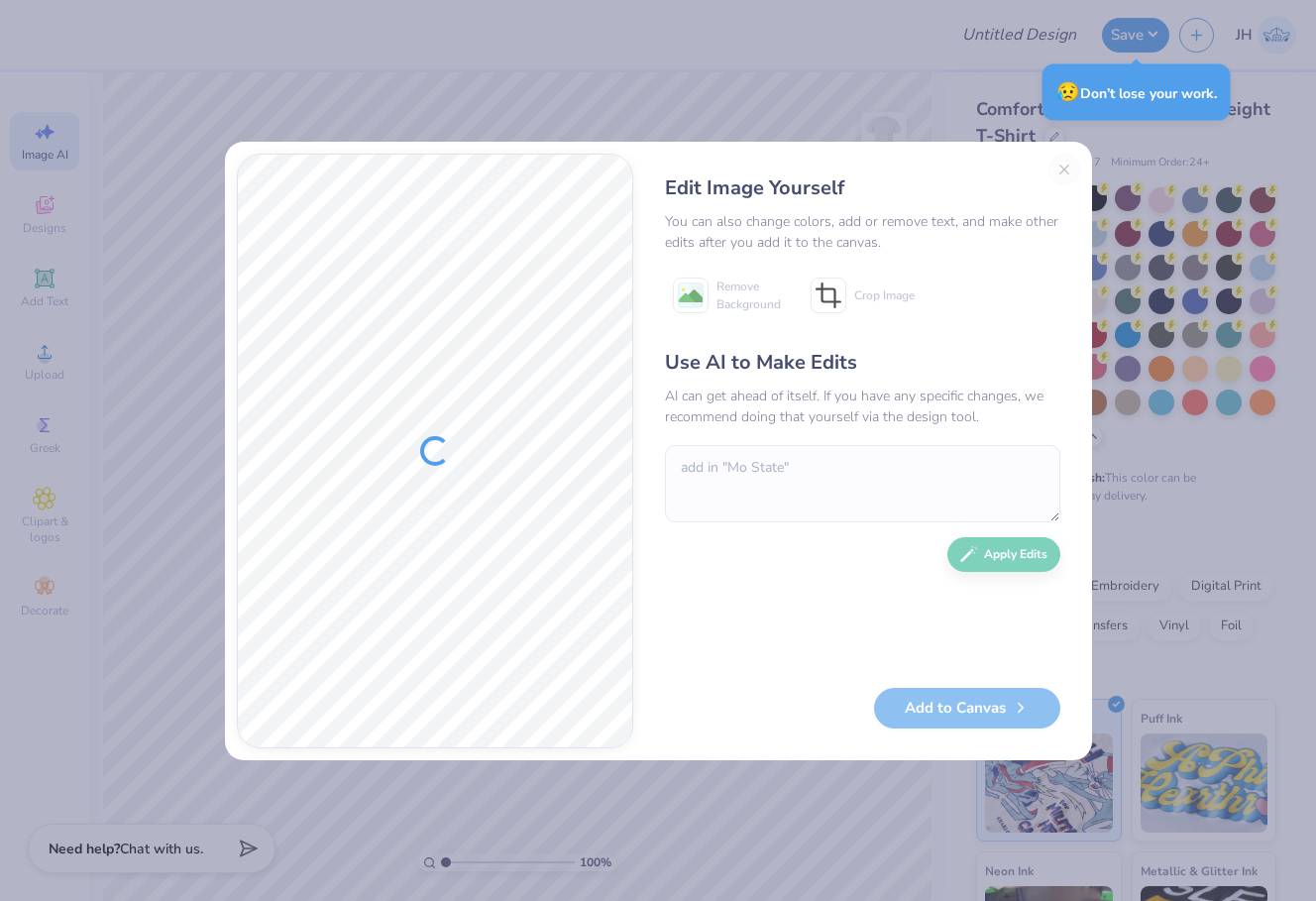 type 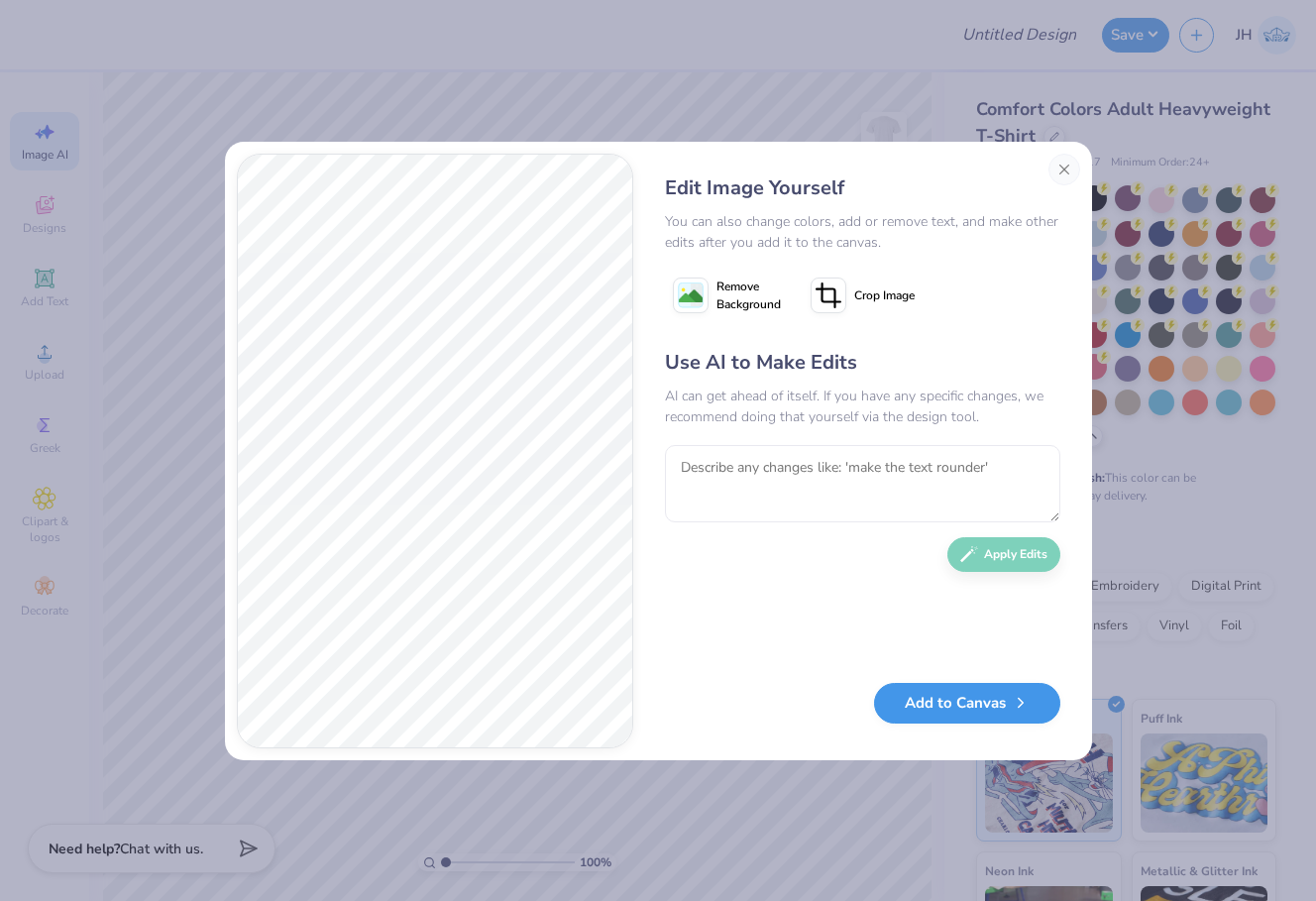 click on "Add to Canvas" at bounding box center [967, 703] 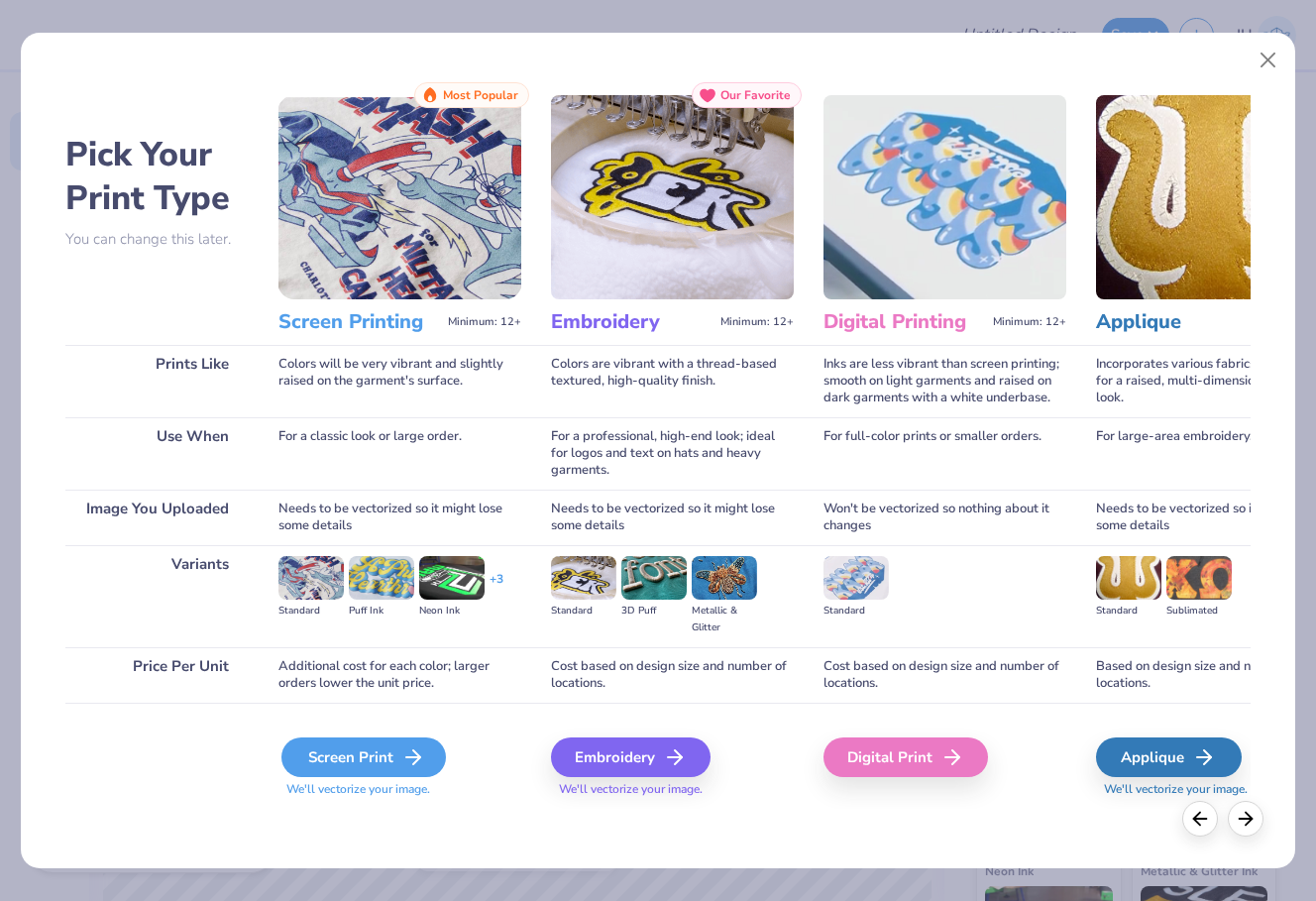 click 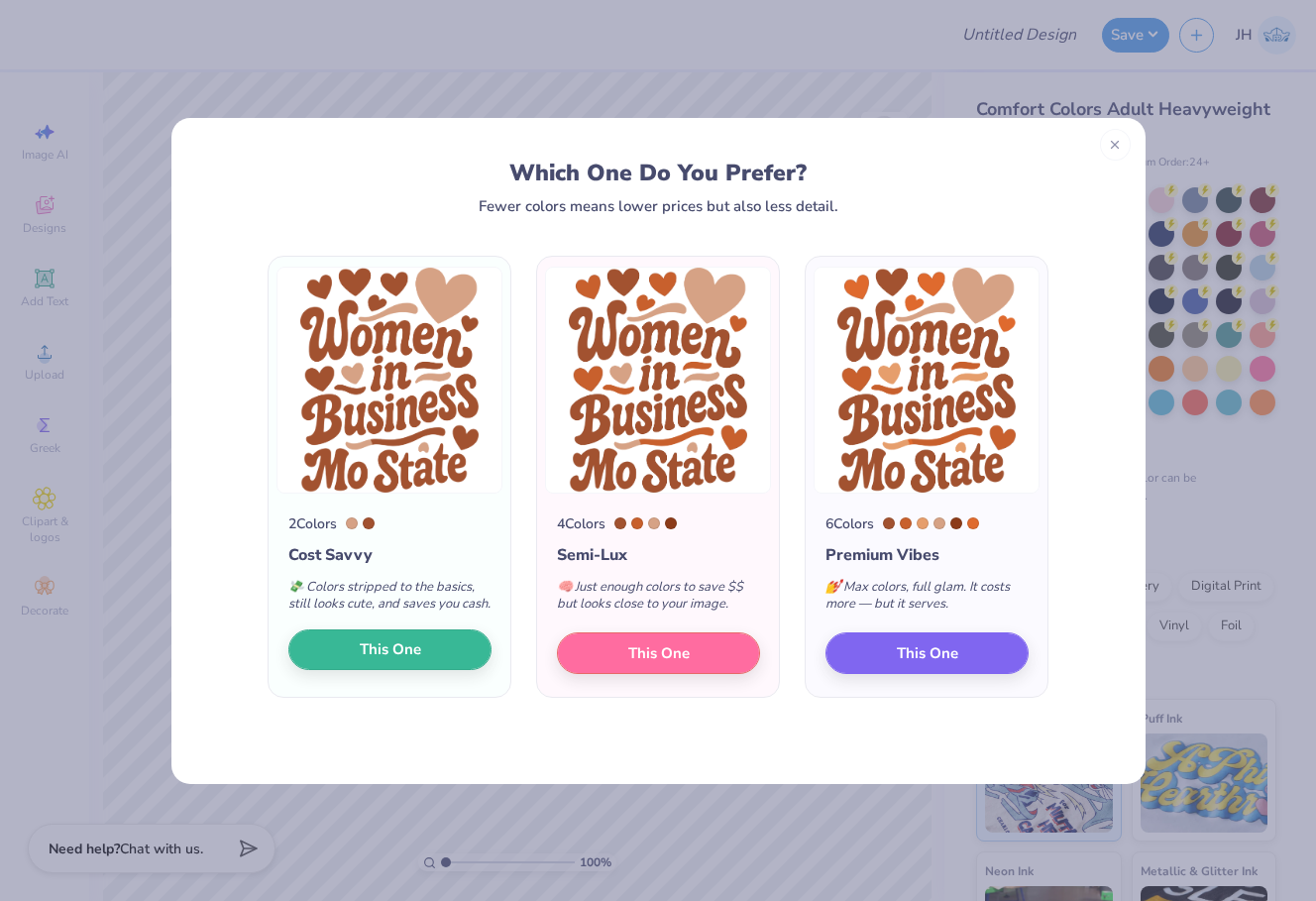 click on "This One" at bounding box center (390, 649) 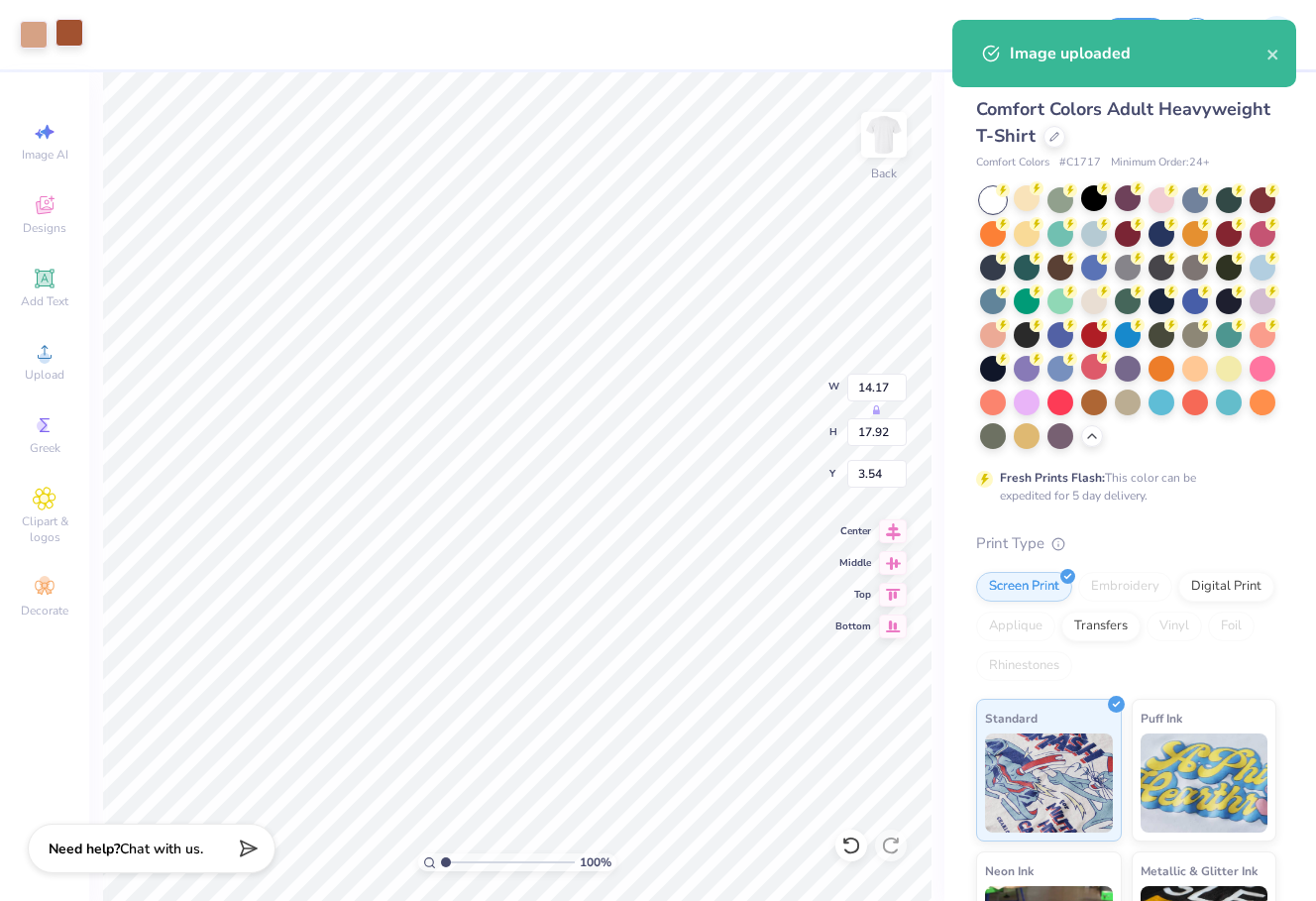 click at bounding box center [69, 33] 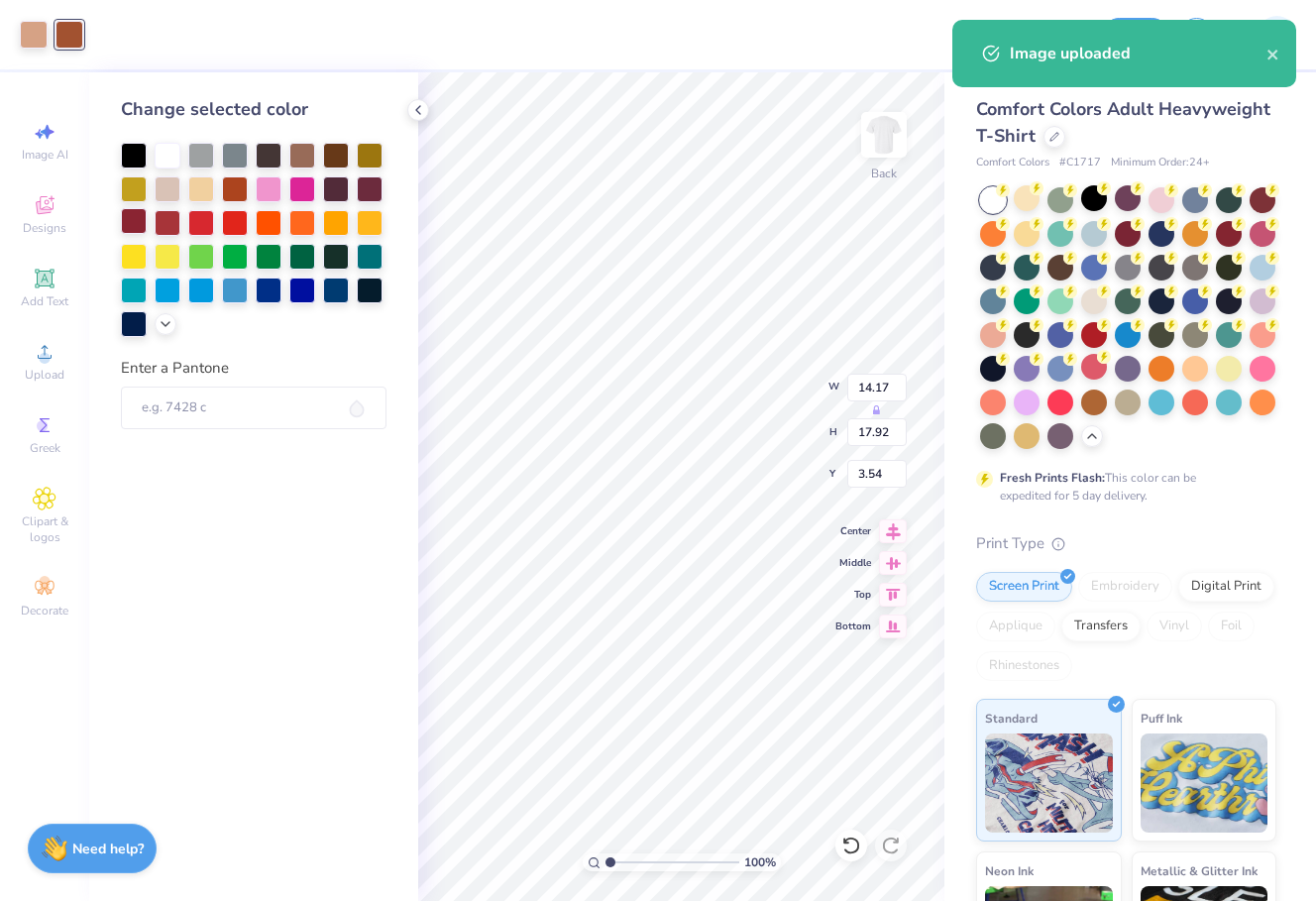 click at bounding box center (134, 221) 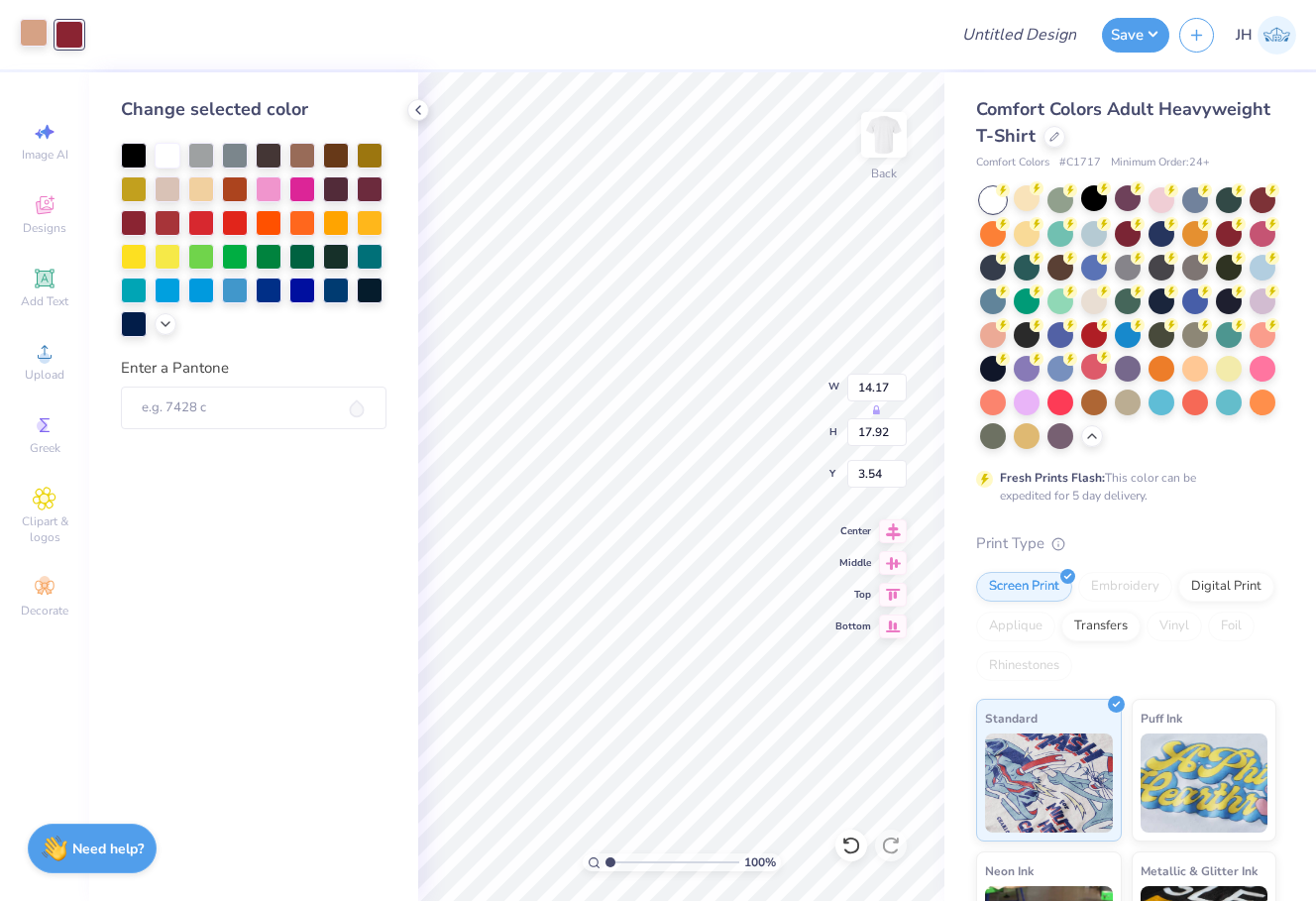 click at bounding box center [34, 33] 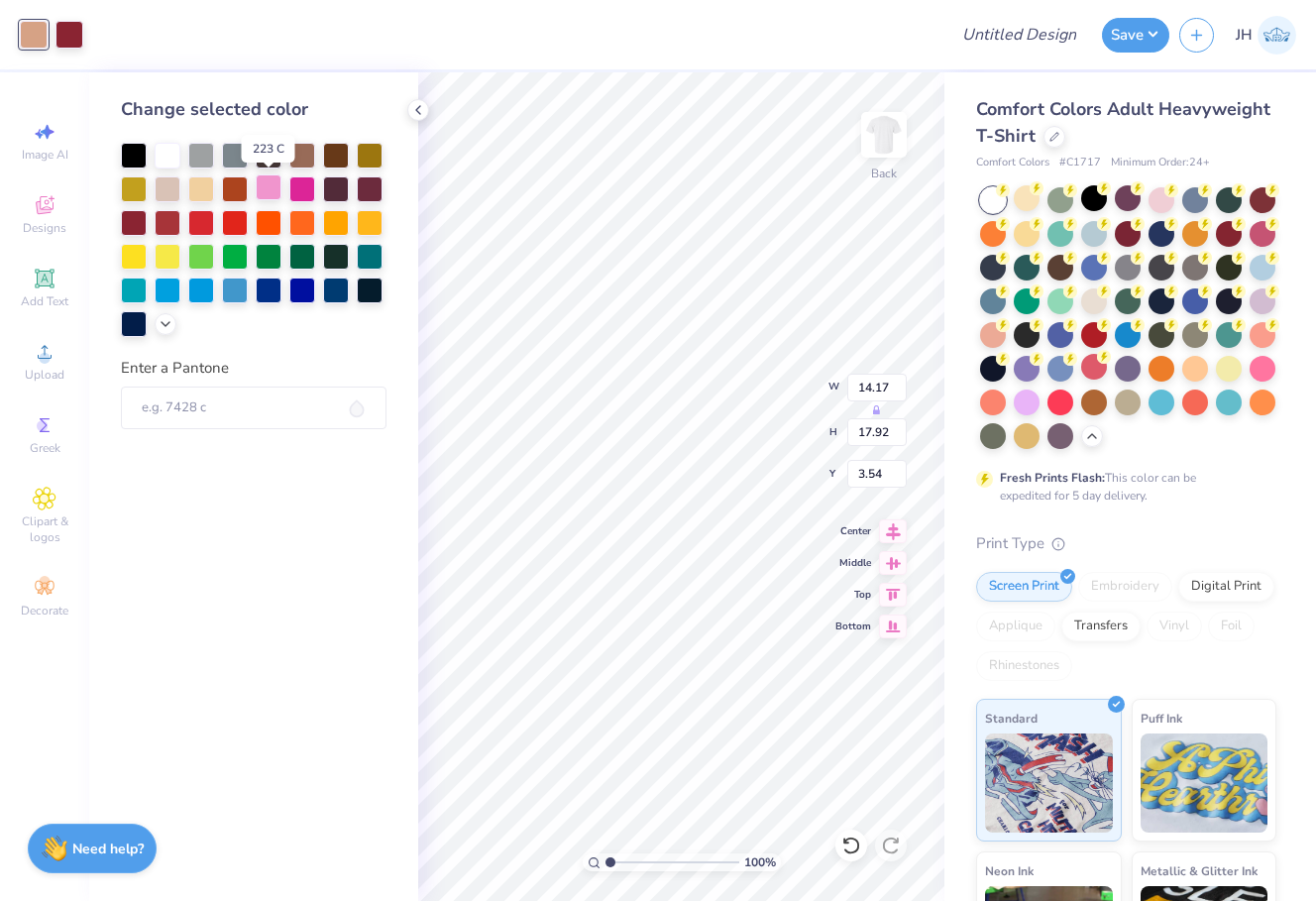 click at bounding box center (269, 187) 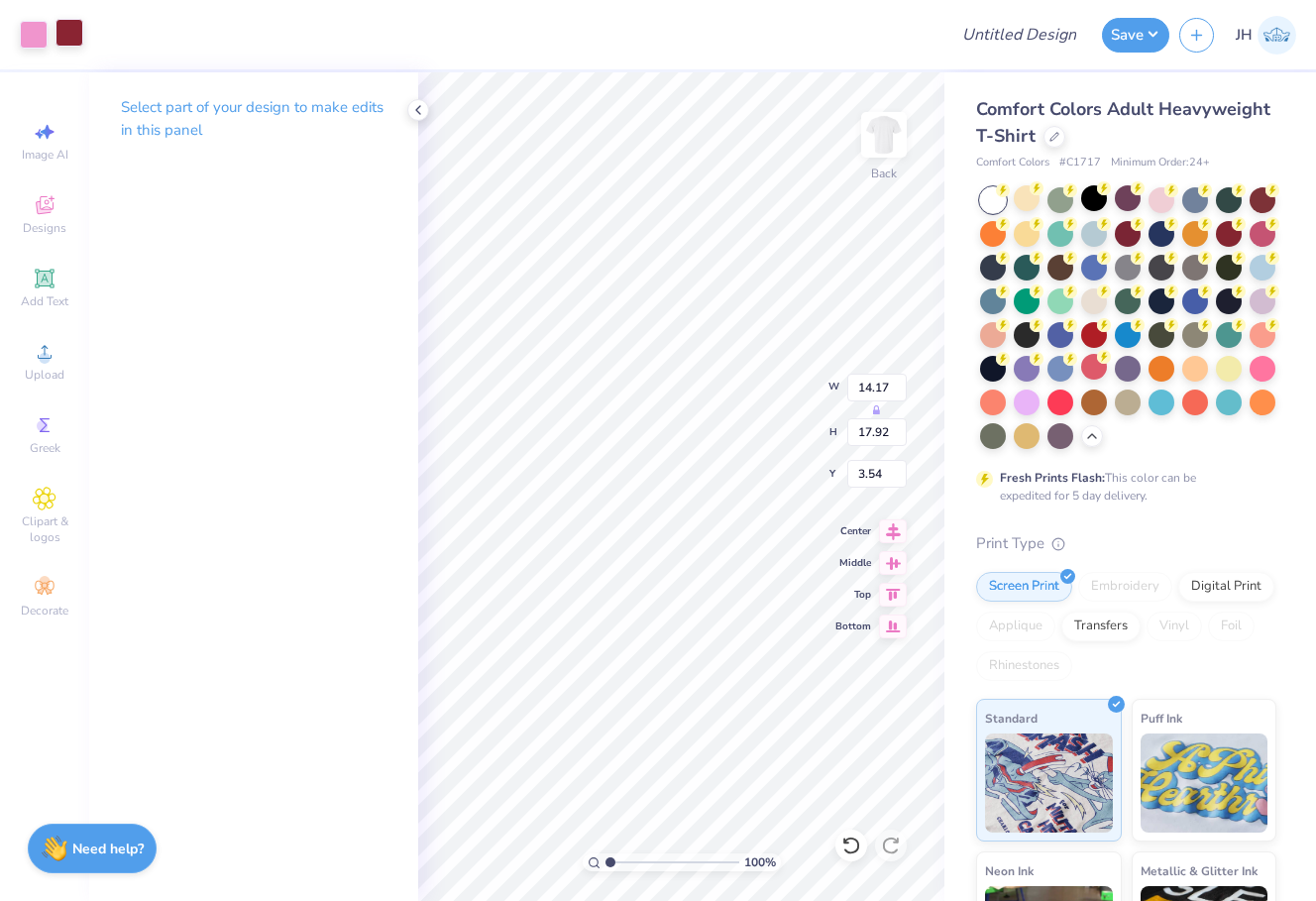 click at bounding box center [69, 33] 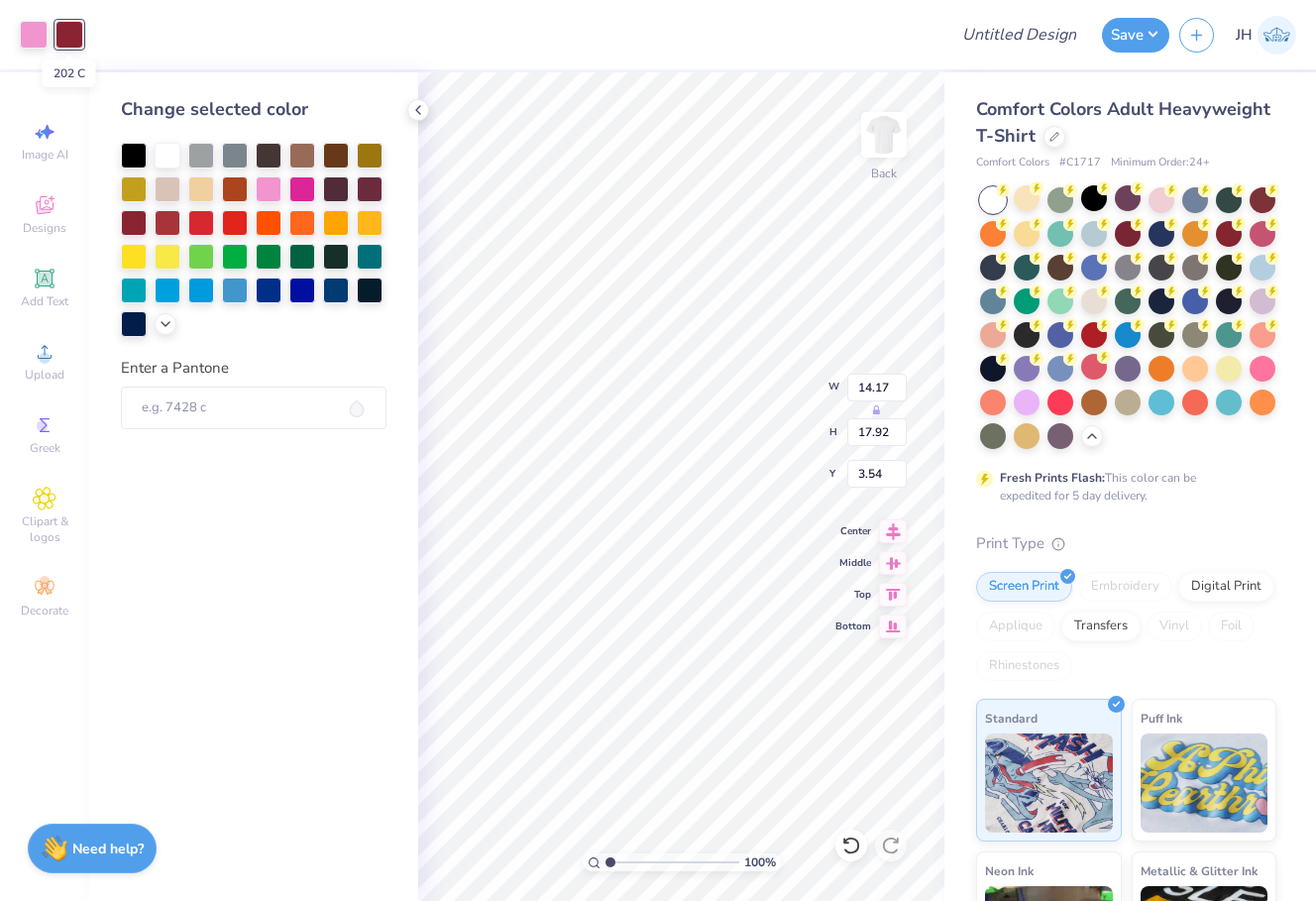 click at bounding box center (69, 35) 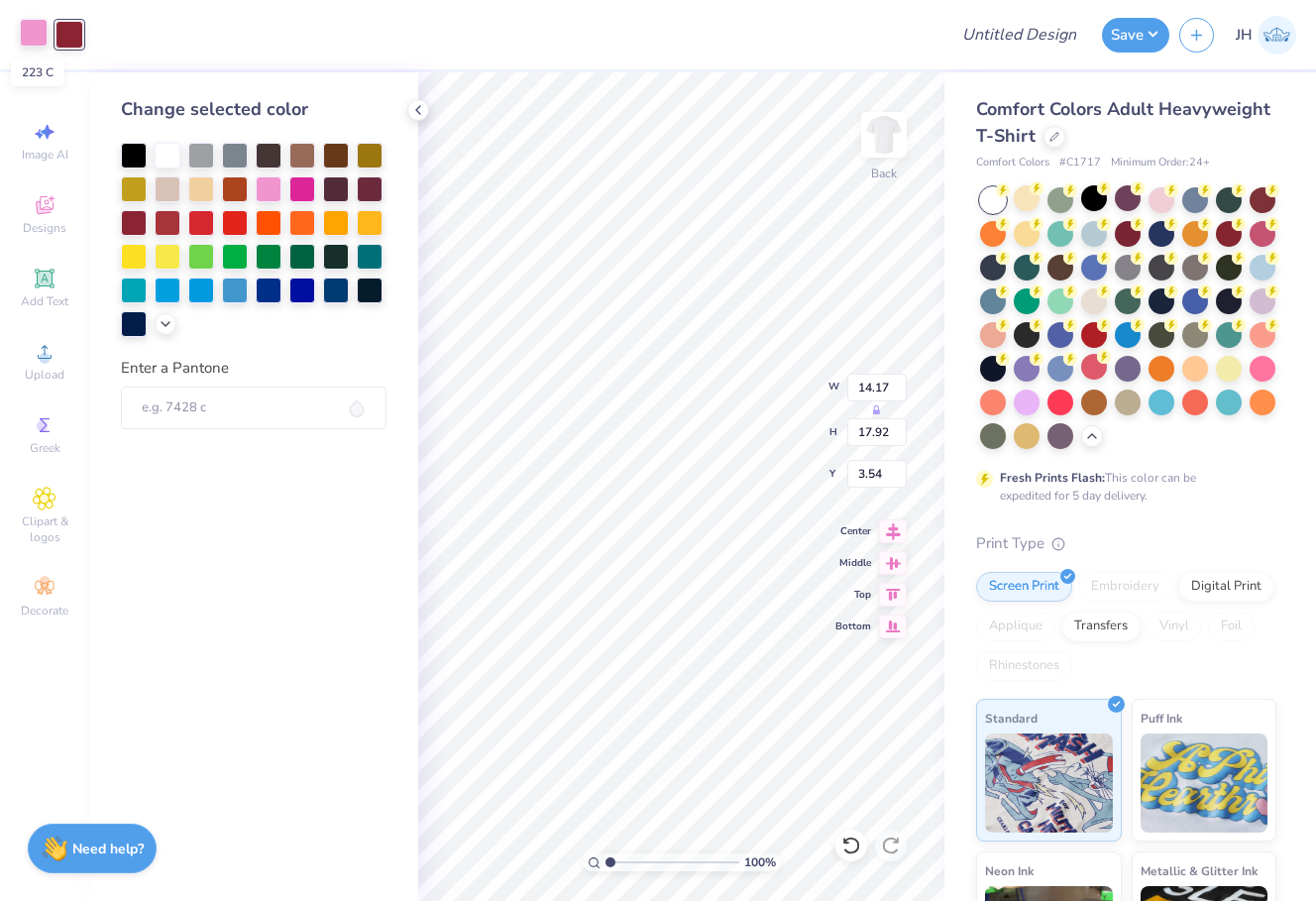 click at bounding box center [34, 33] 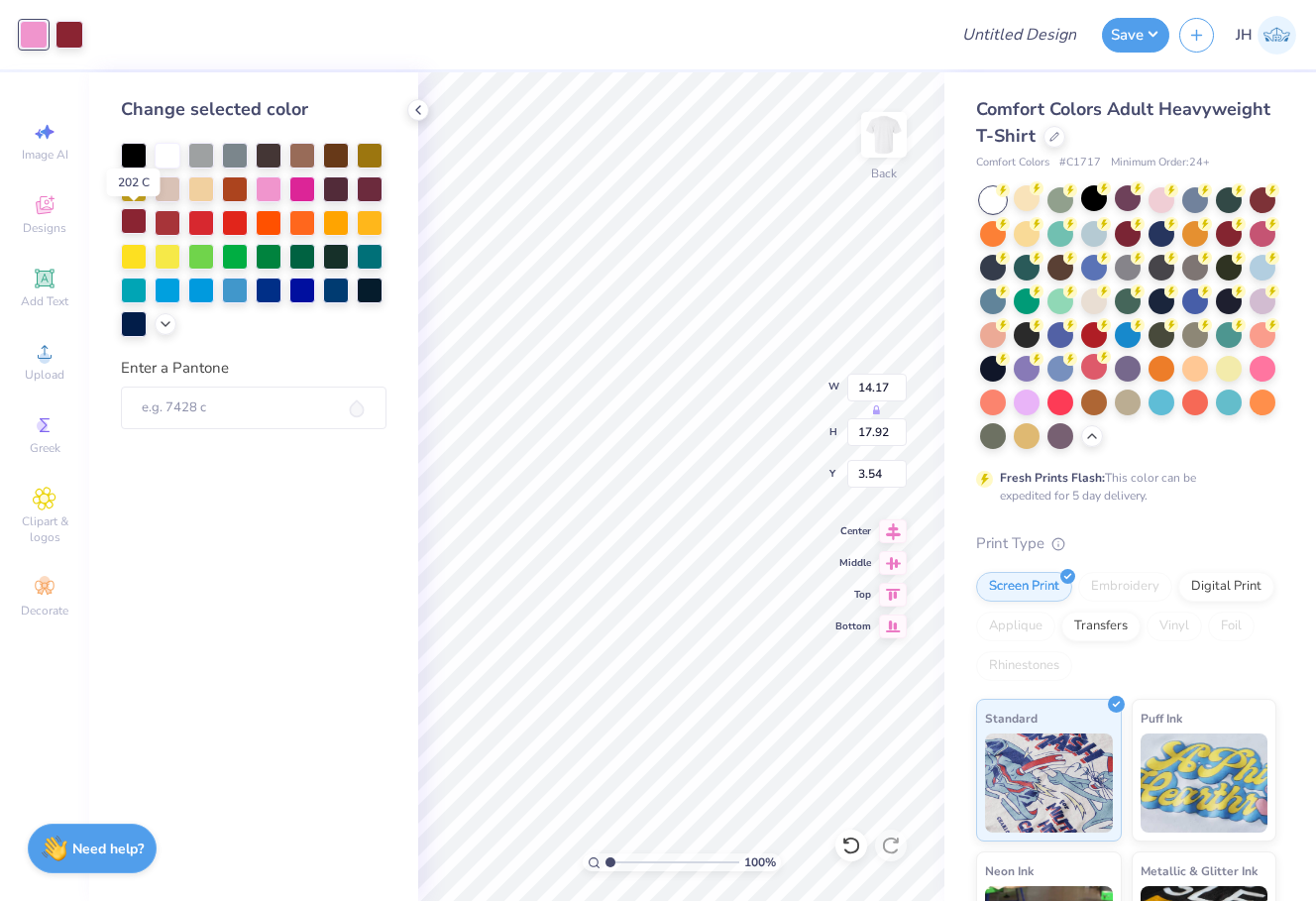click at bounding box center [134, 221] 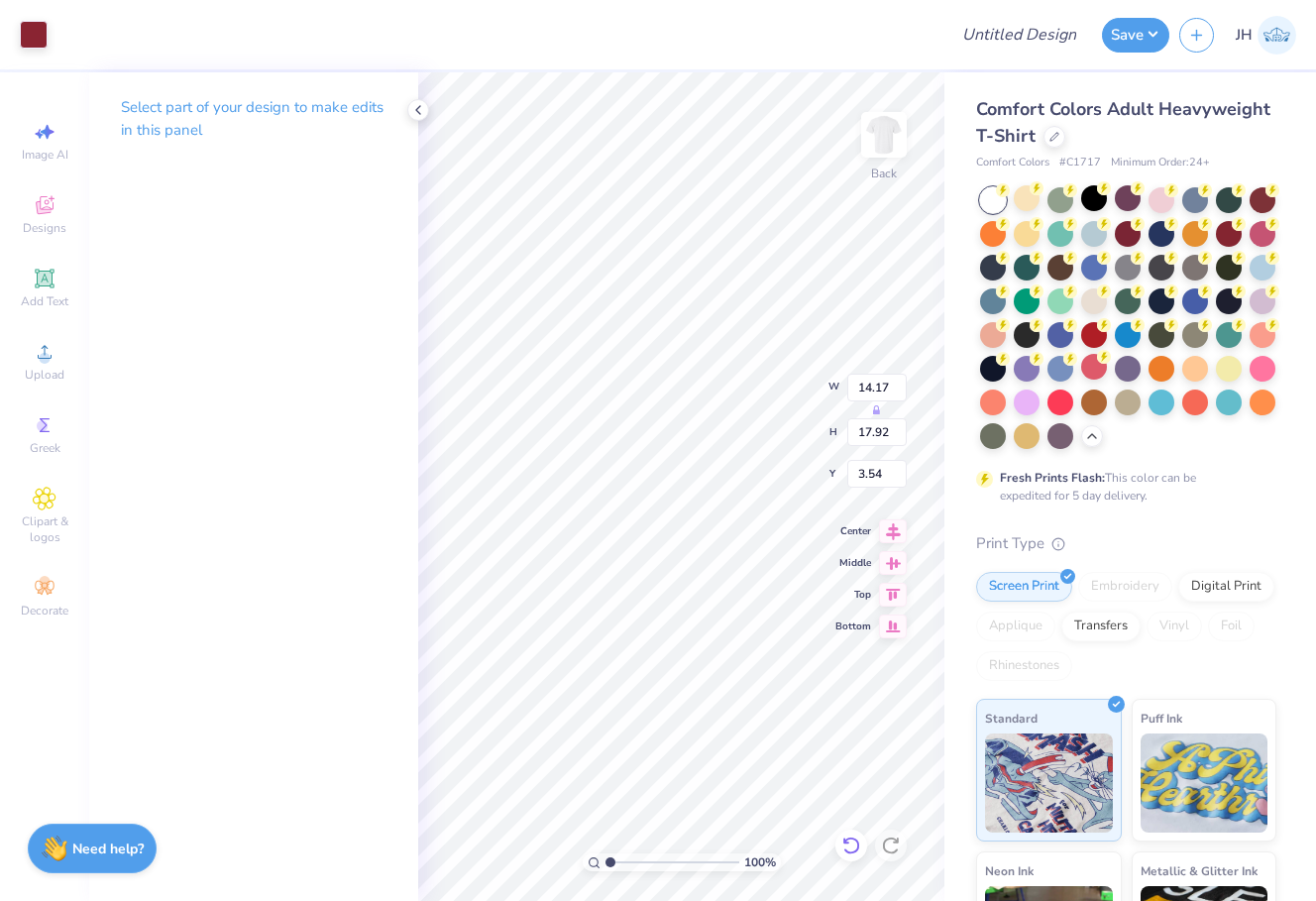 type on "11.94" 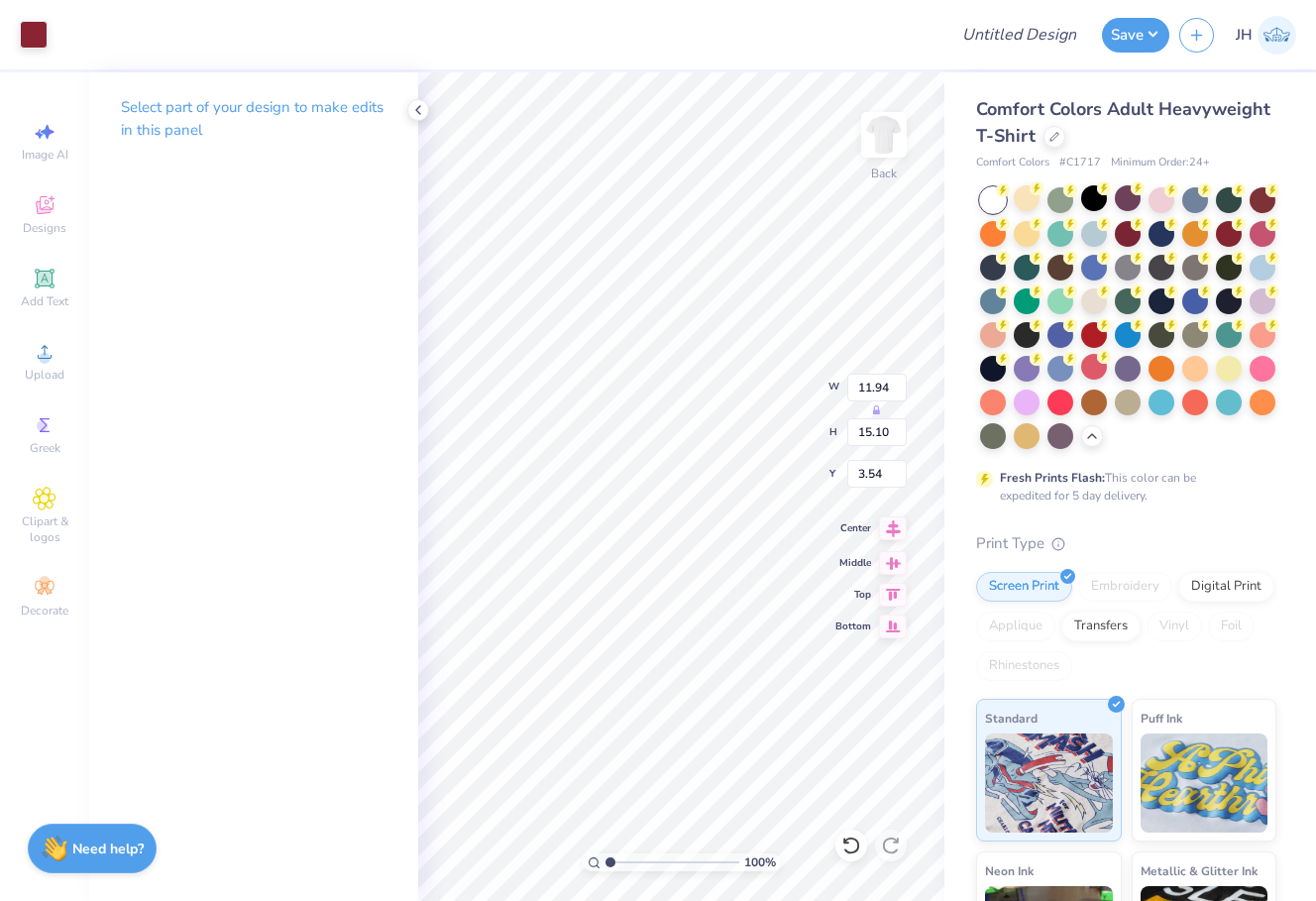 click at bounding box center [893, 528] 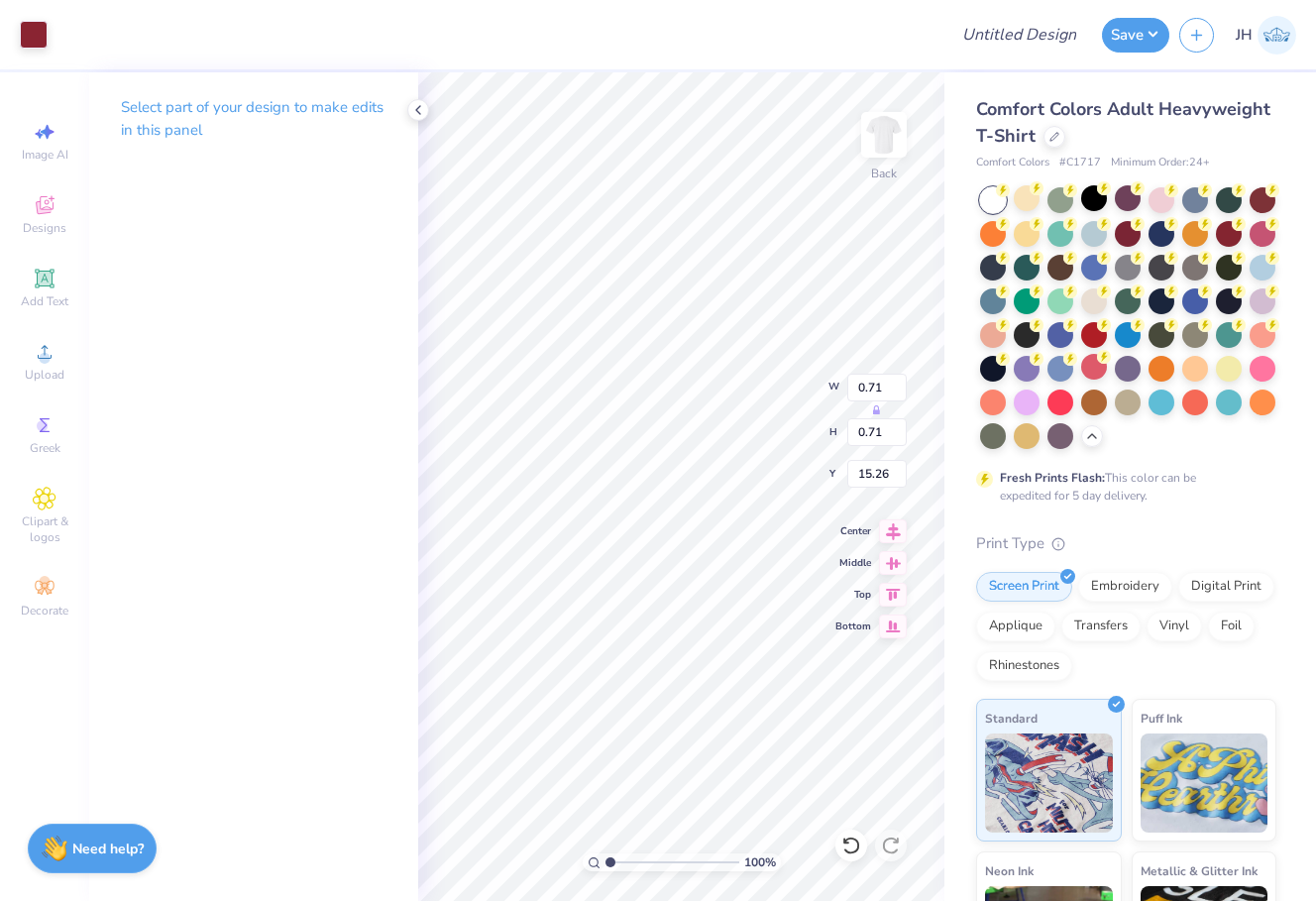 type on "15.41" 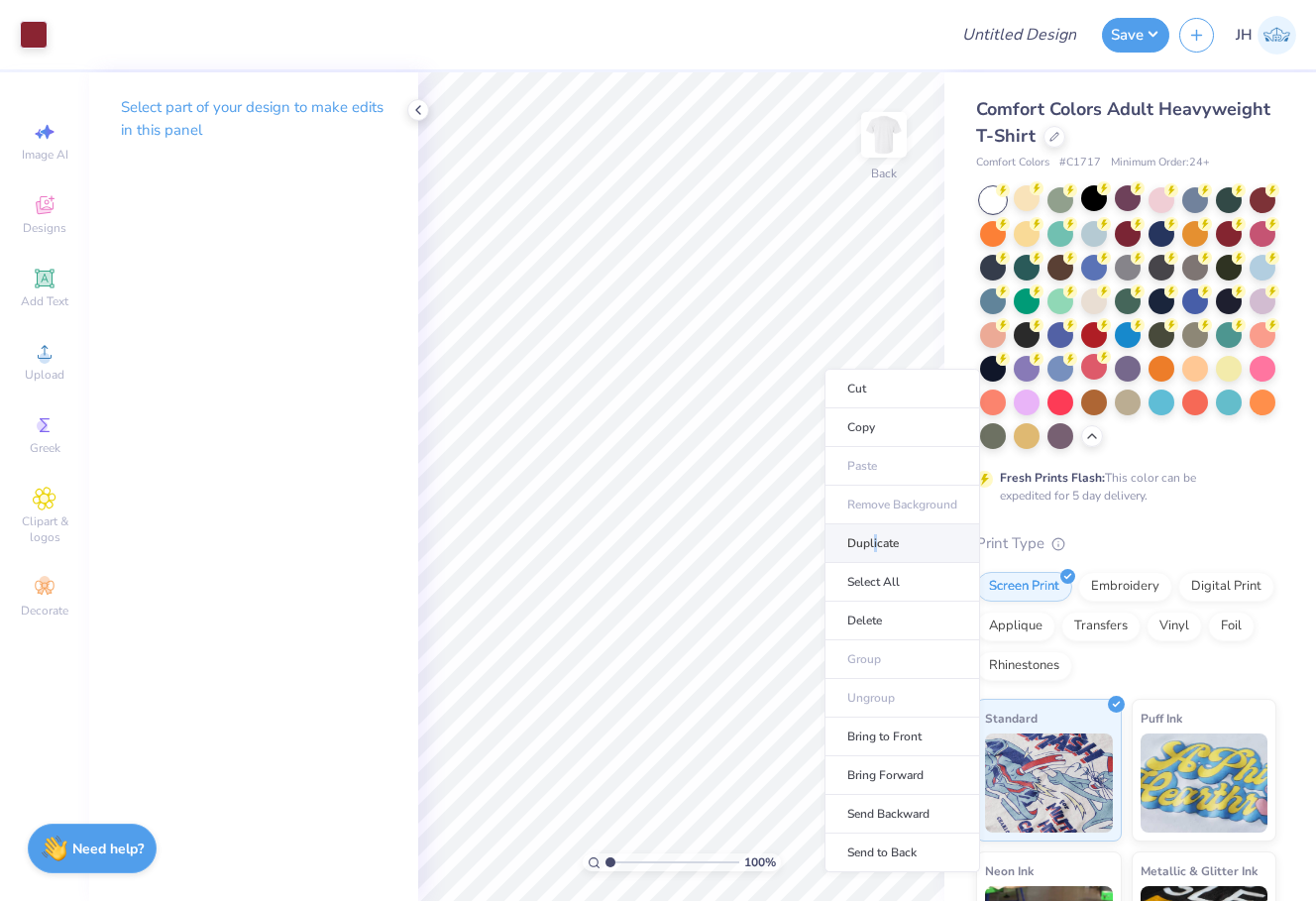 click on "Duplicate" at bounding box center [902, 543] 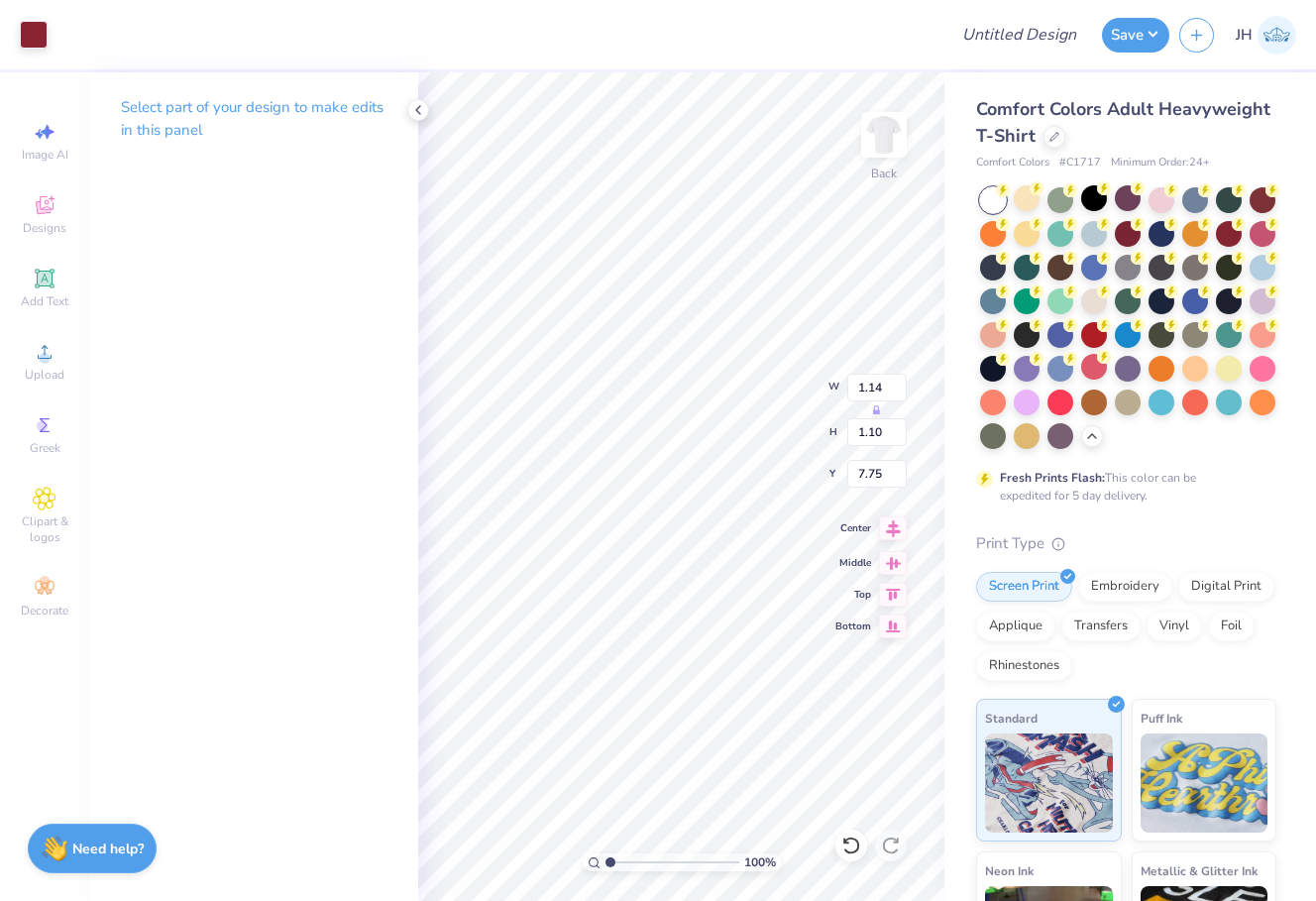 type on "15.08" 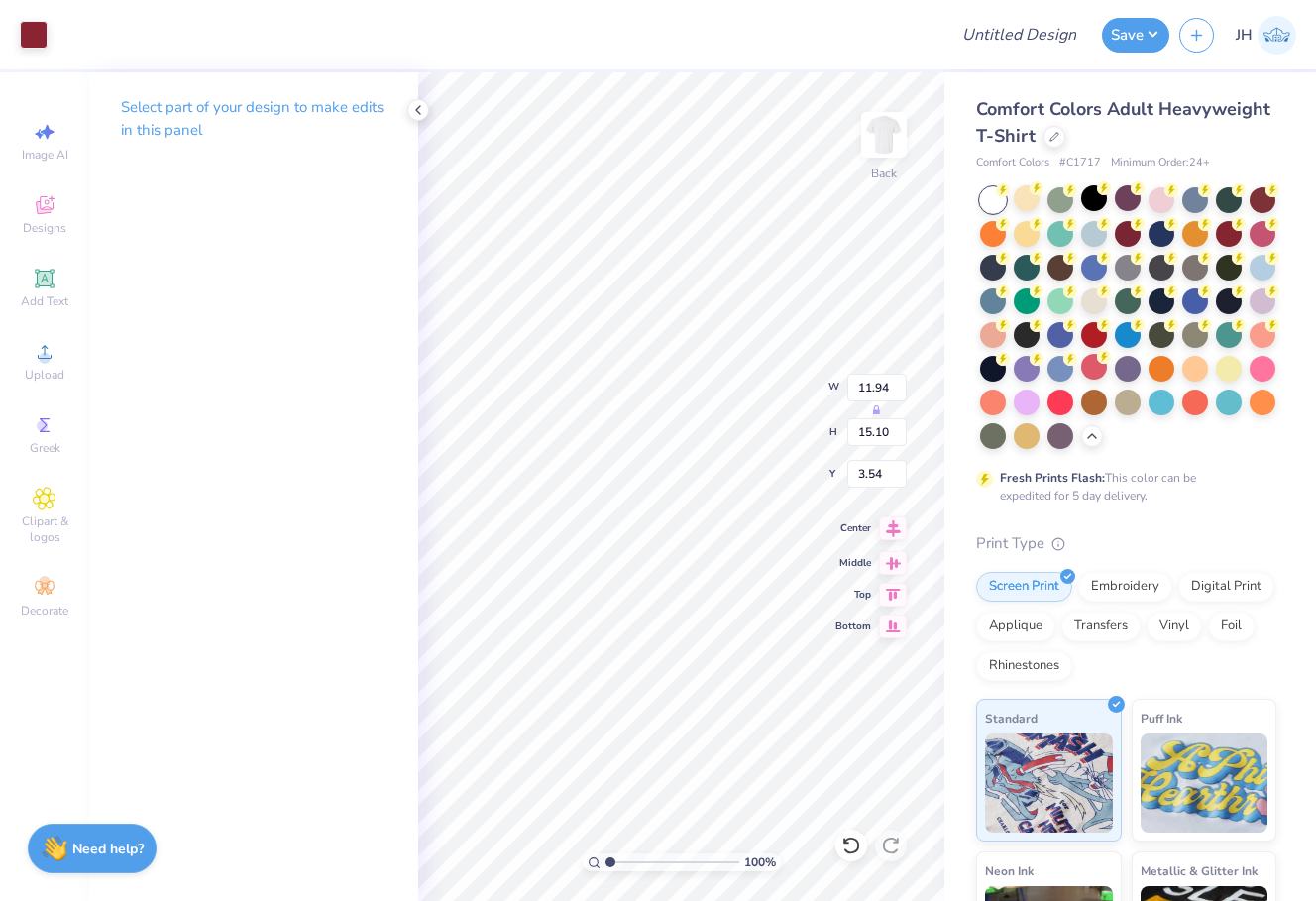 click at bounding box center (893, 528) 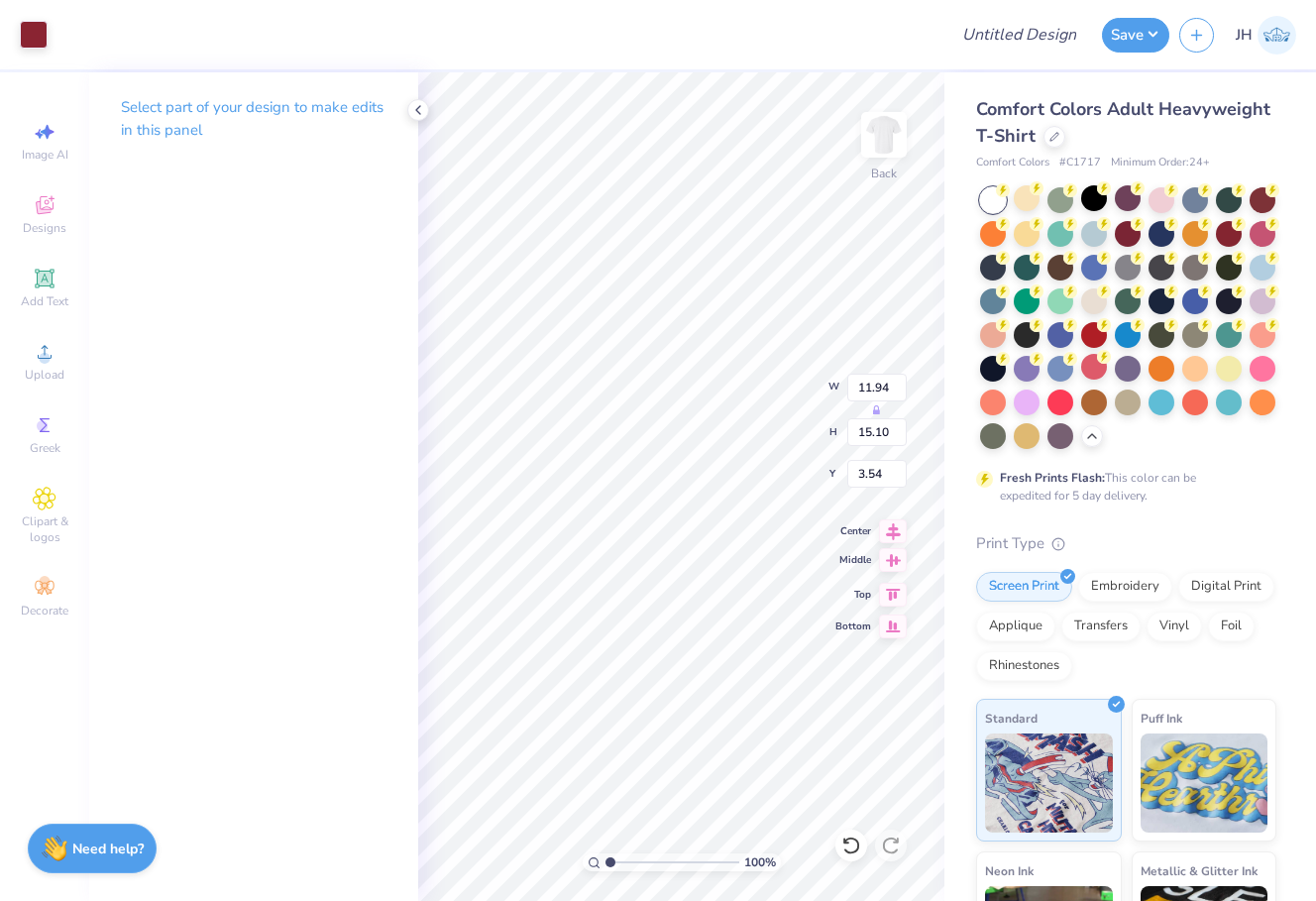 type on "11.43" 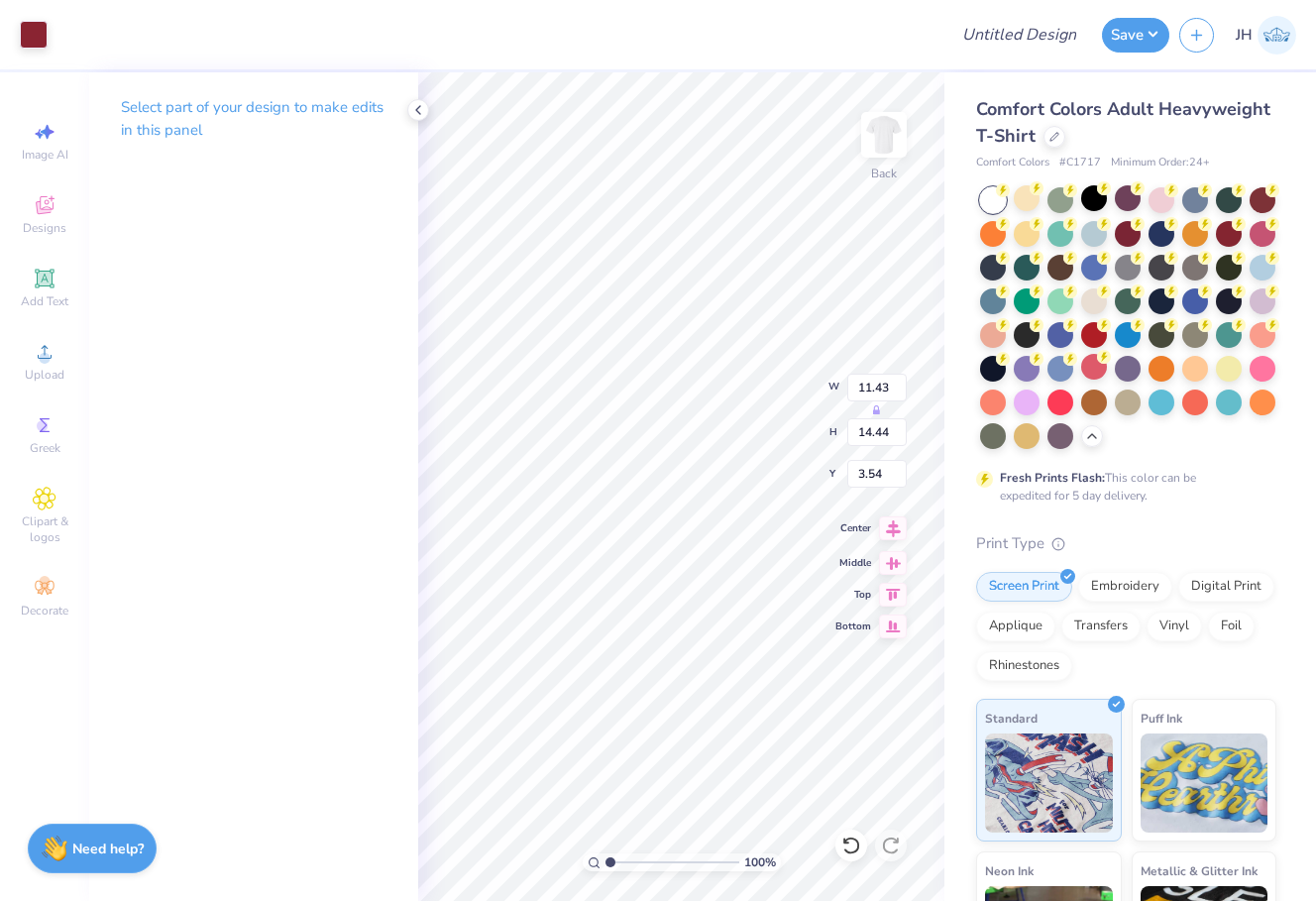 click at bounding box center [893, 528] 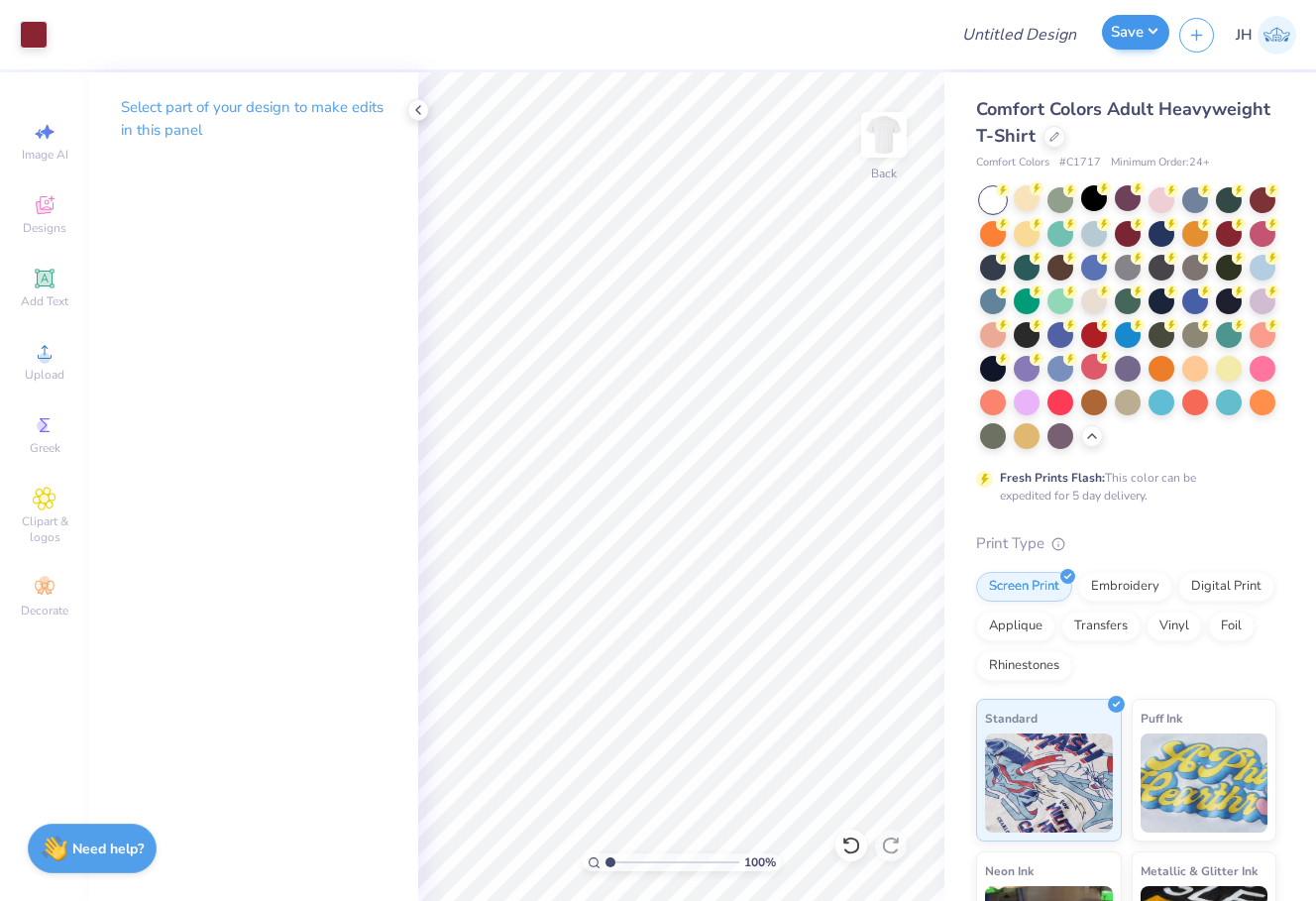 click on "Save" at bounding box center (1136, 32) 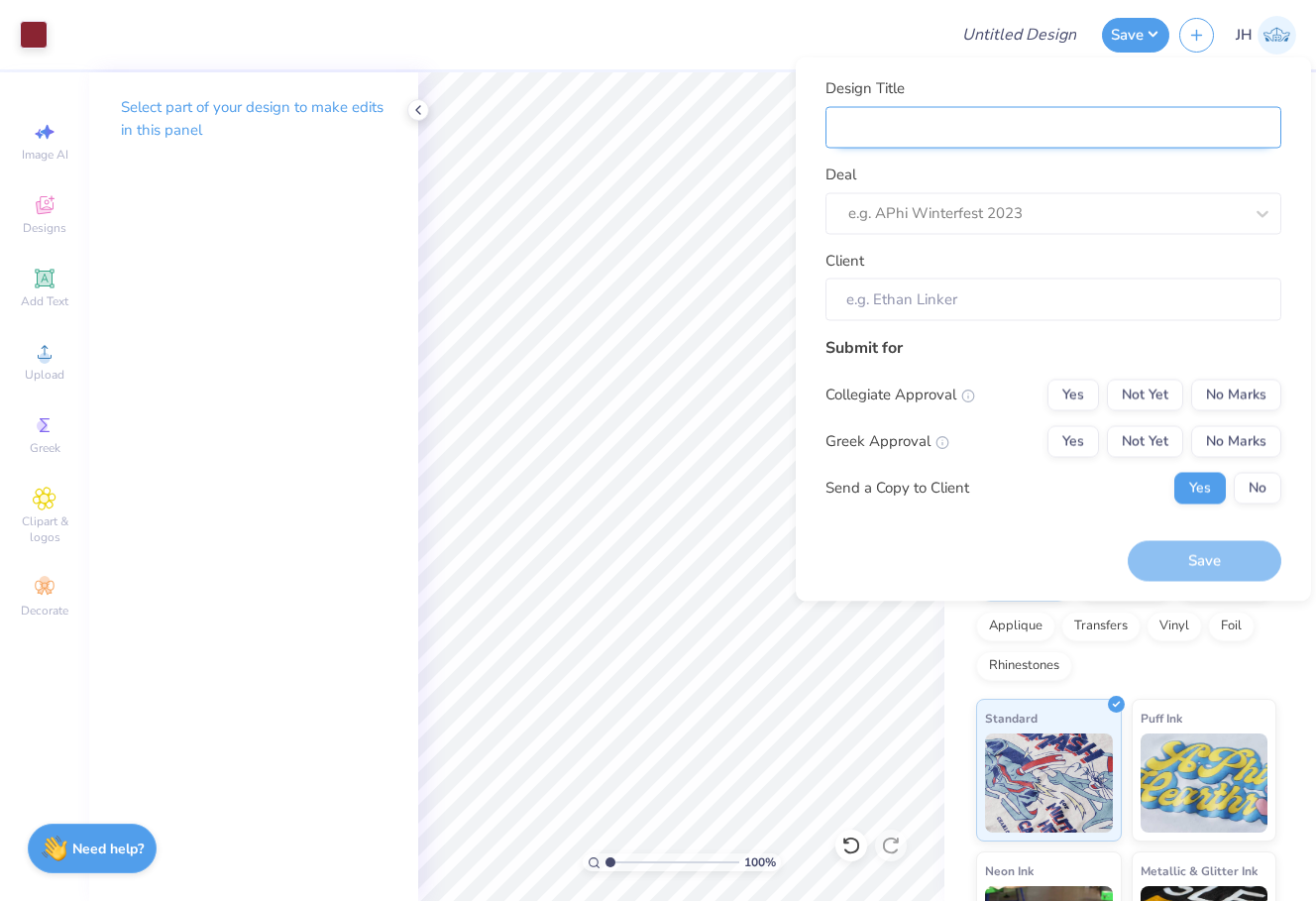 click on "Design Title" at bounding box center (1053, 127) 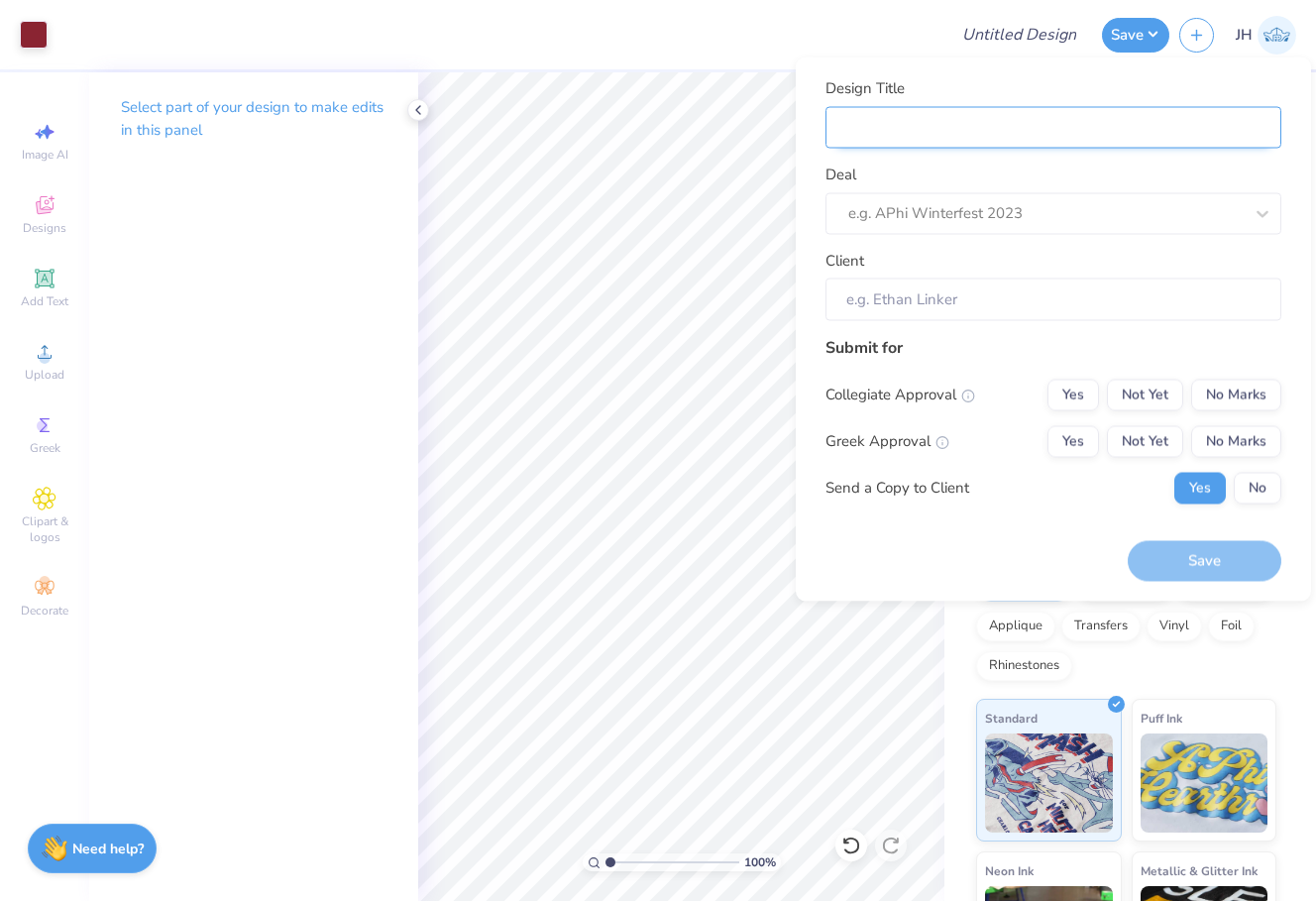 type on "W" 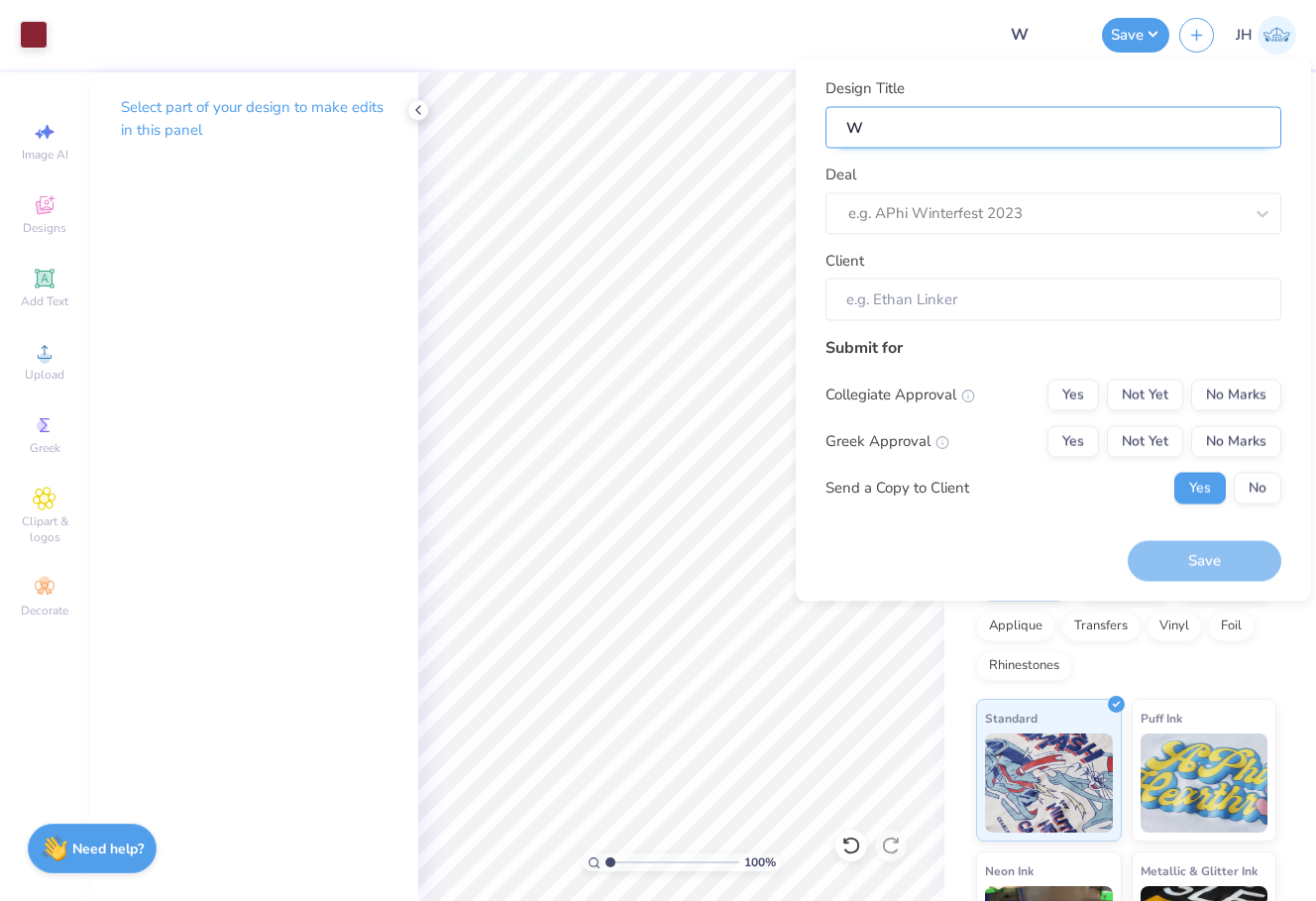 type on "WI" 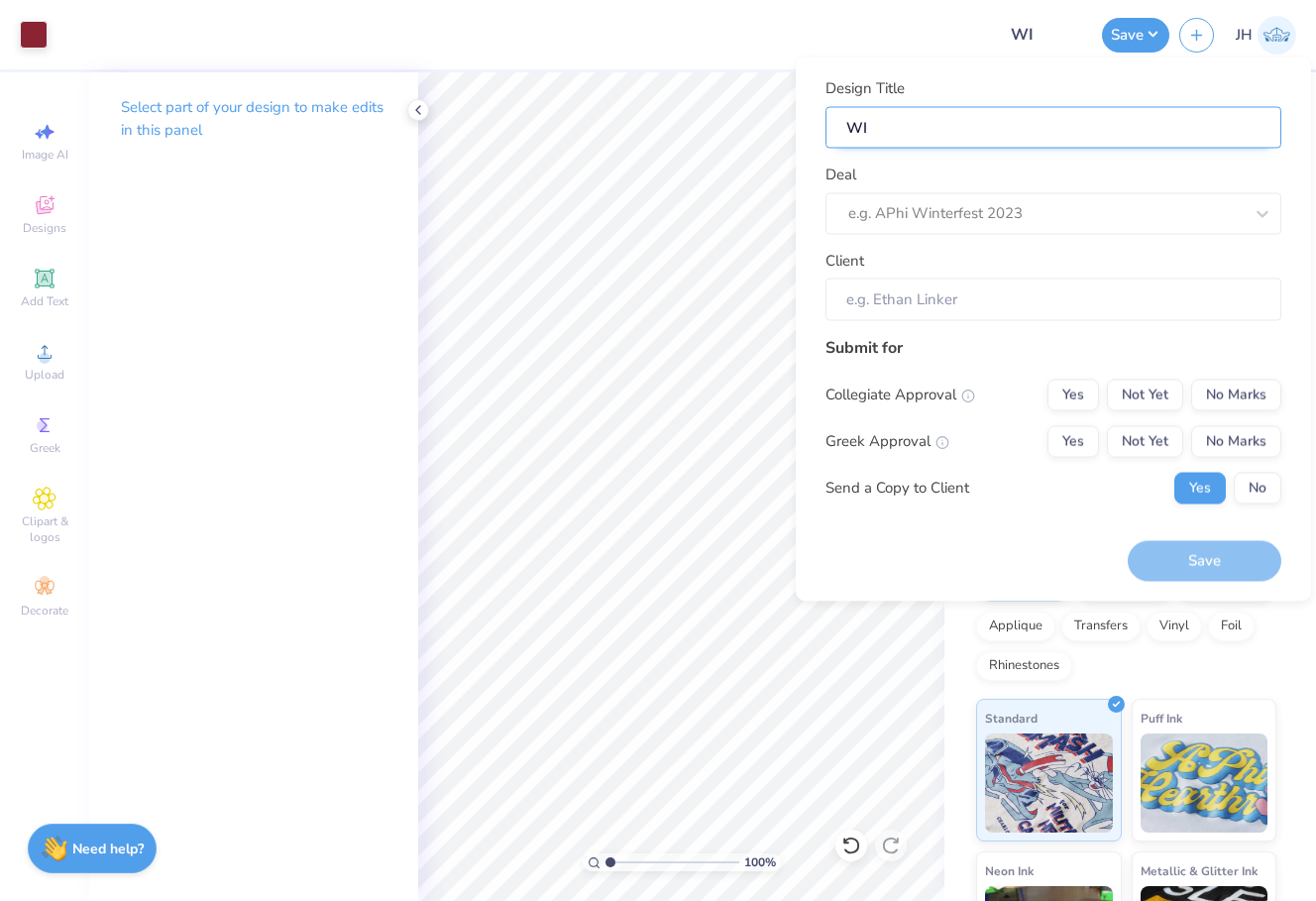 type on "WIB" 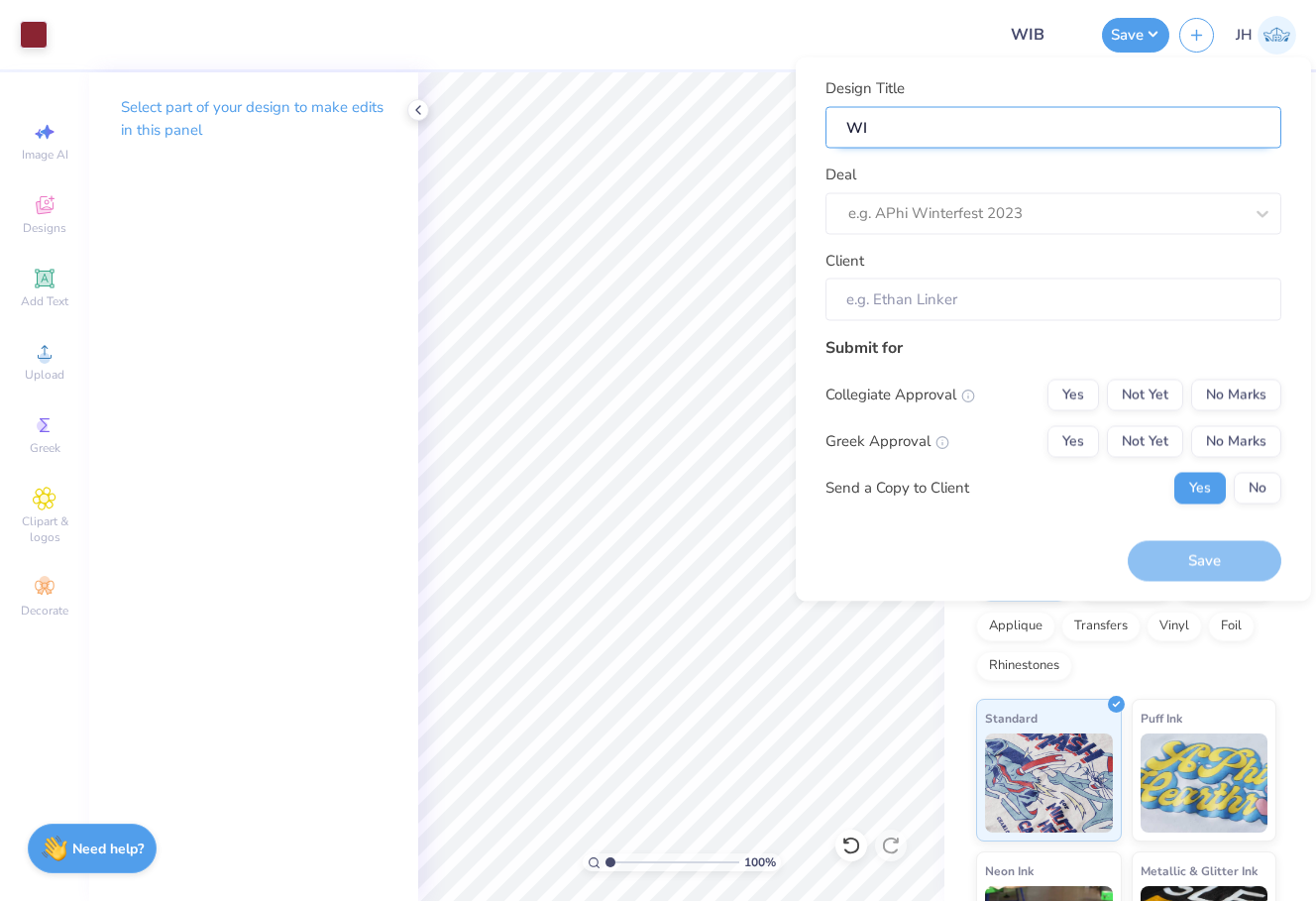 type on "WIB" 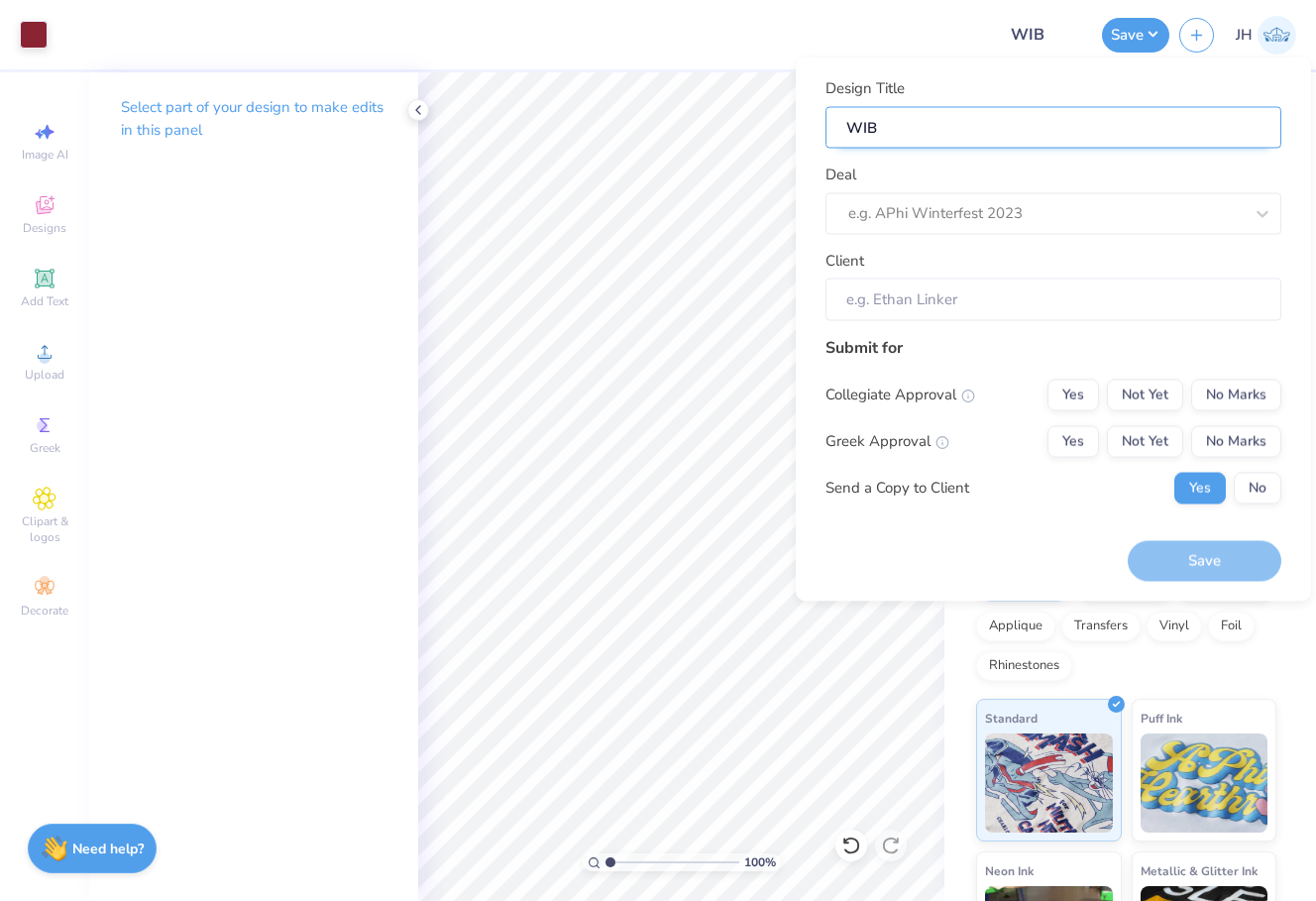 type on "WIB" 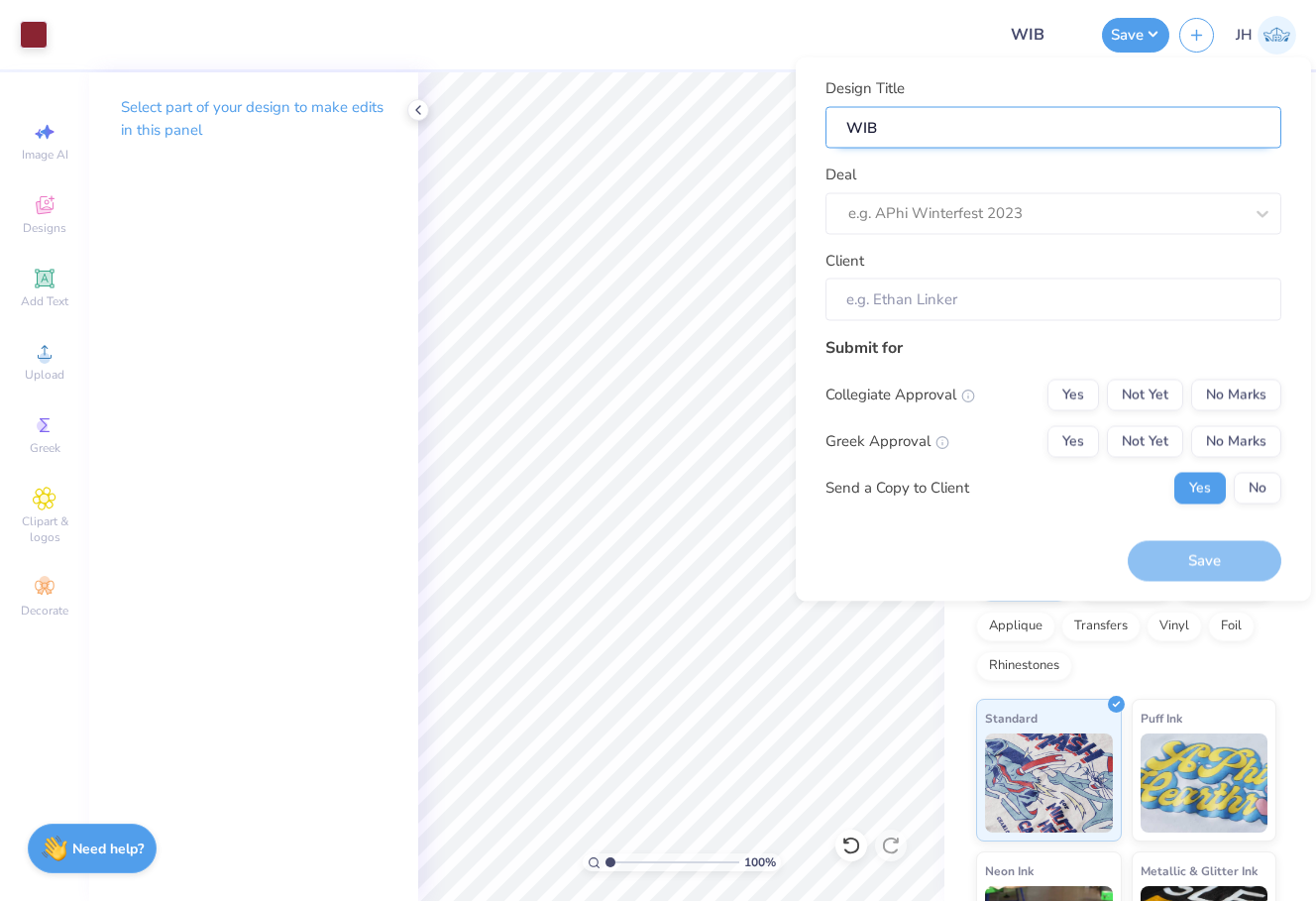 type on "WIB T" 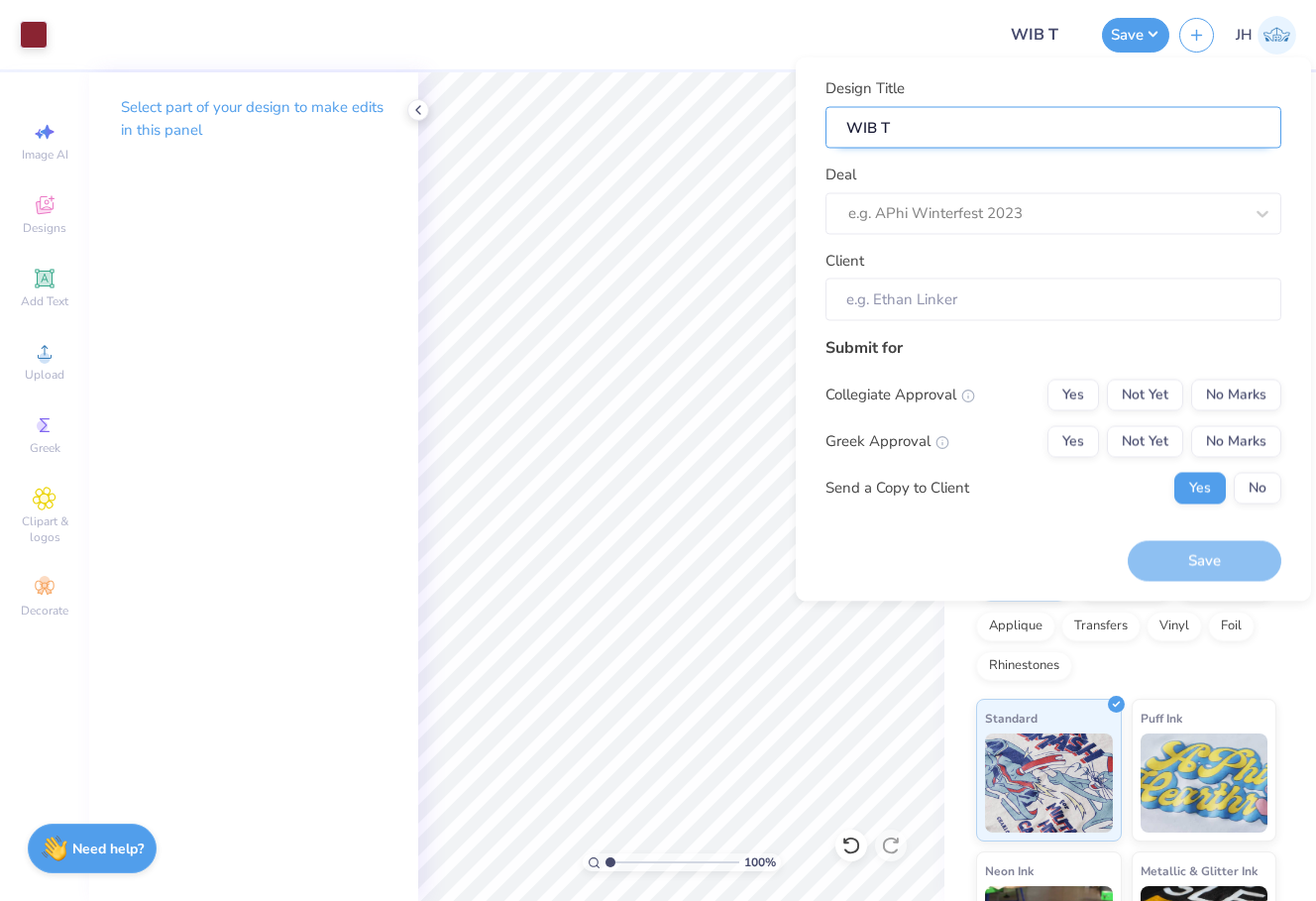 type on "WIB T-" 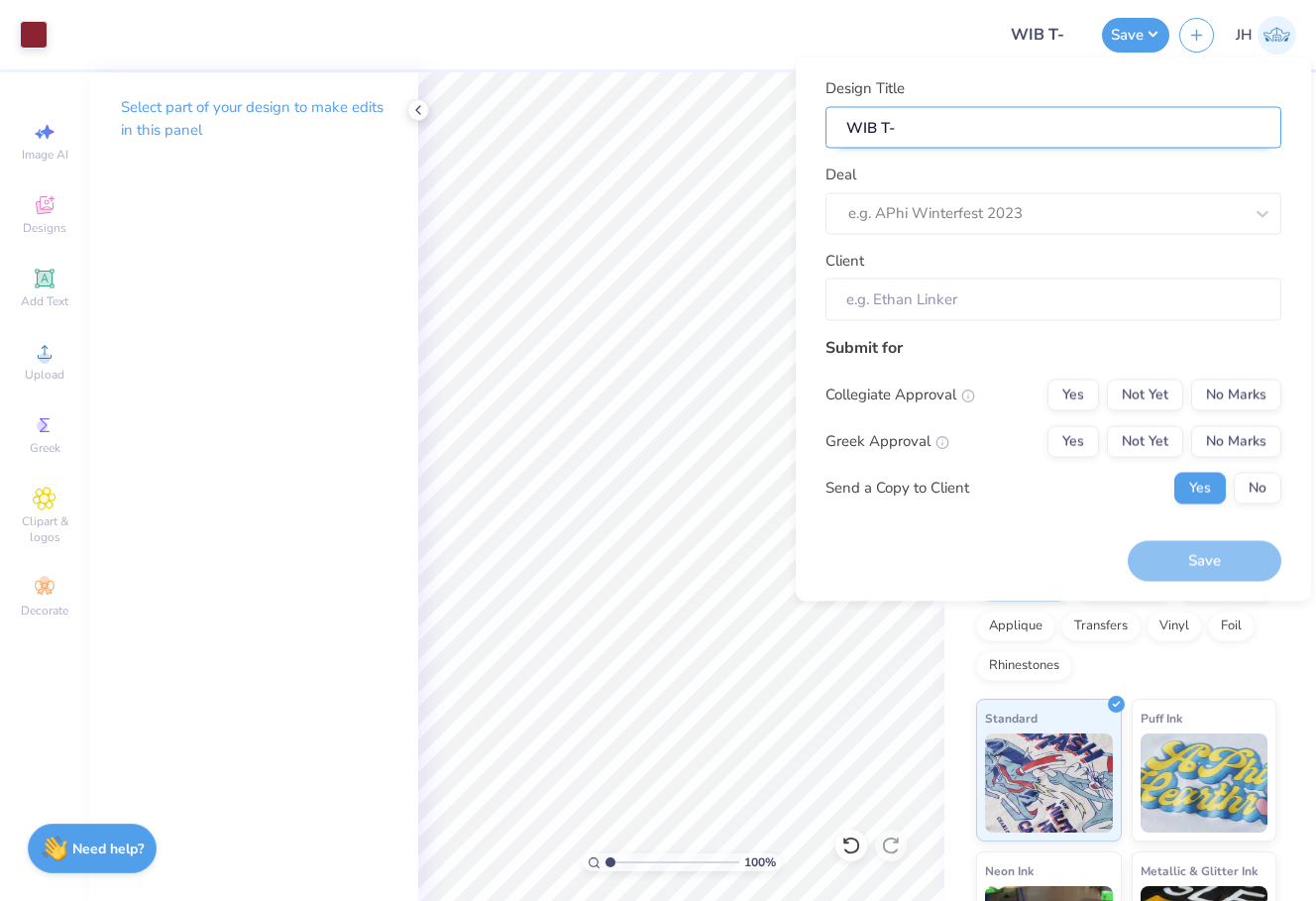 type on "WIB T-S" 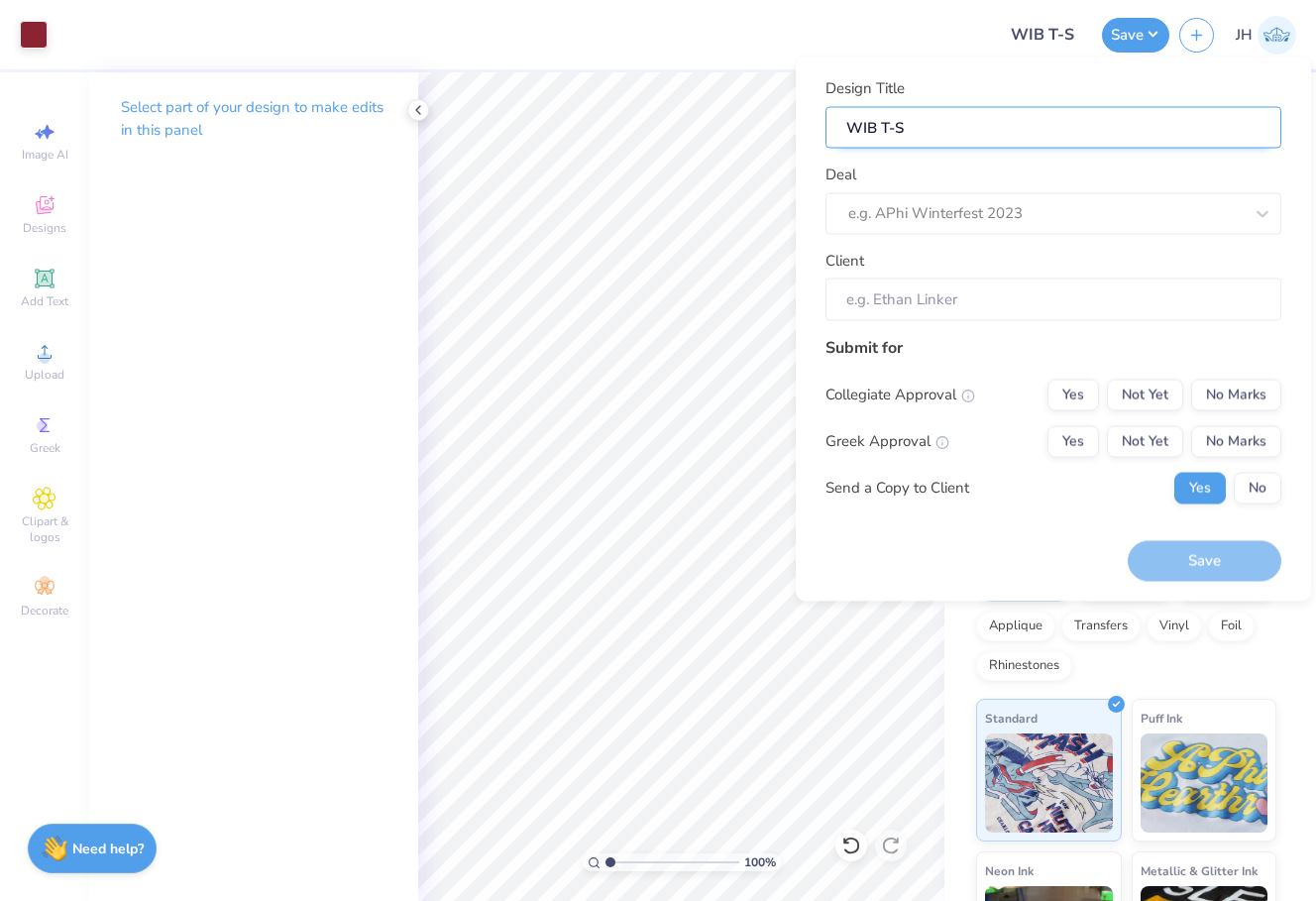 type on "WIB T-Sh" 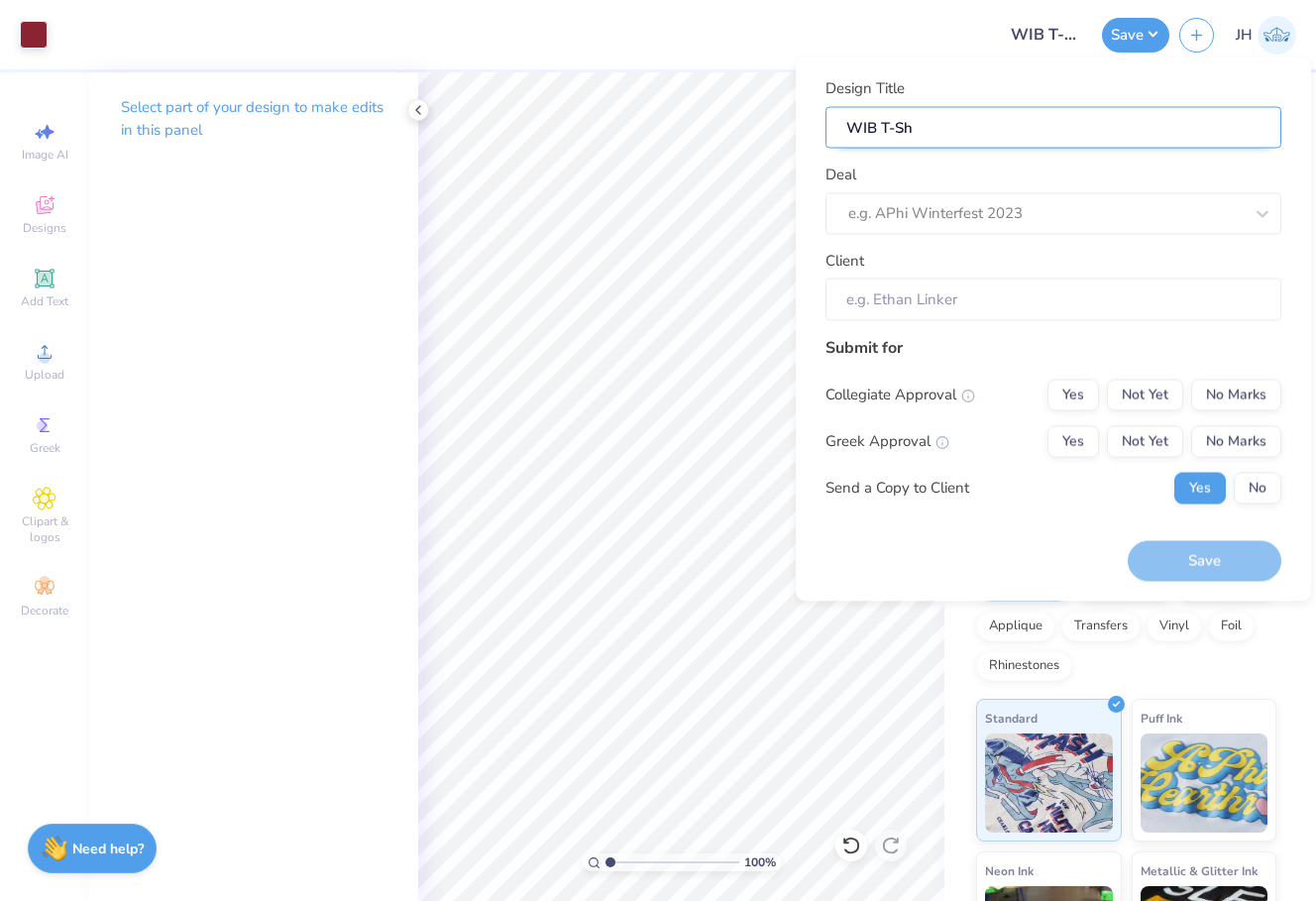 type on "WIB T-Shi" 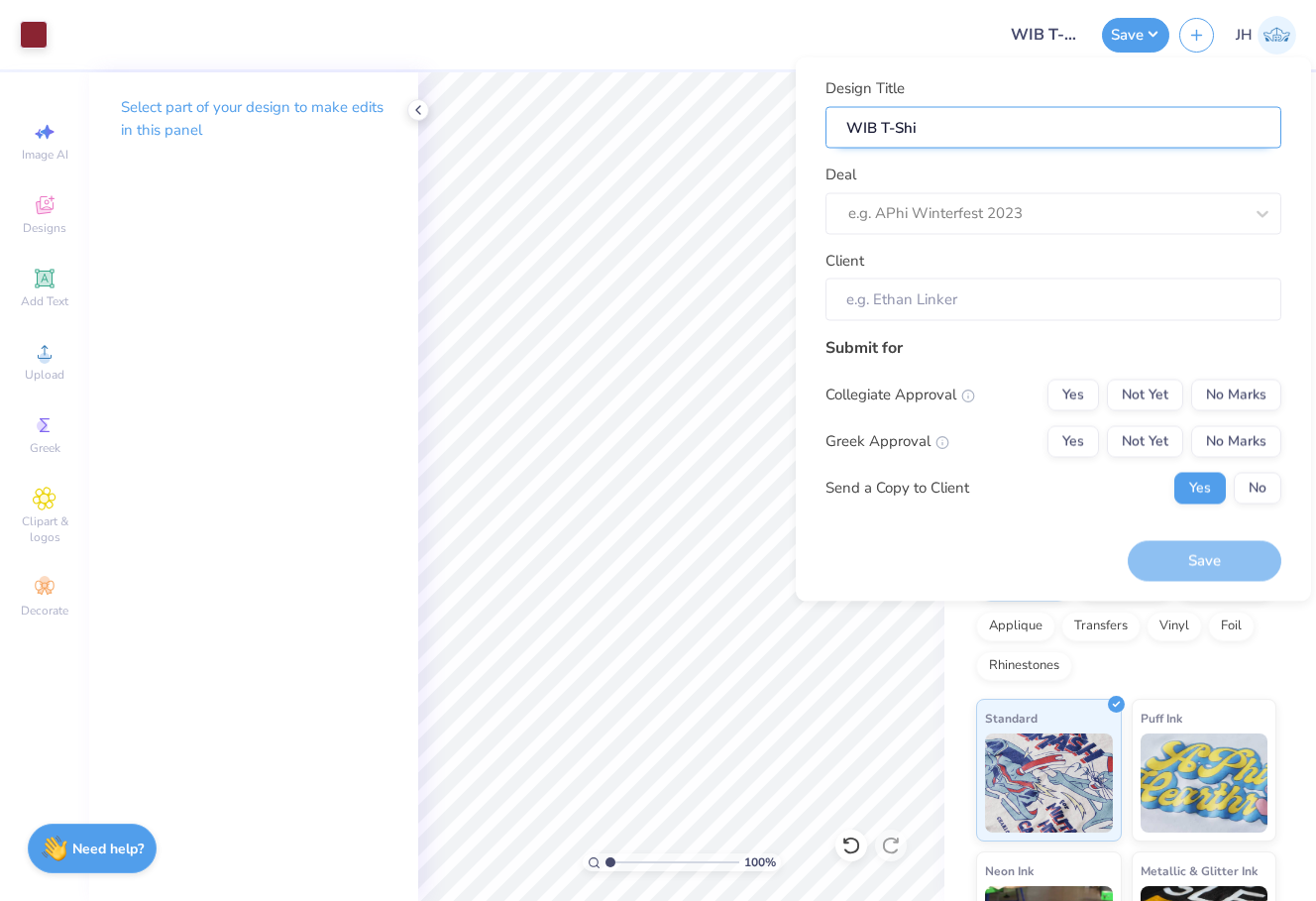type on "WIB T-Shir" 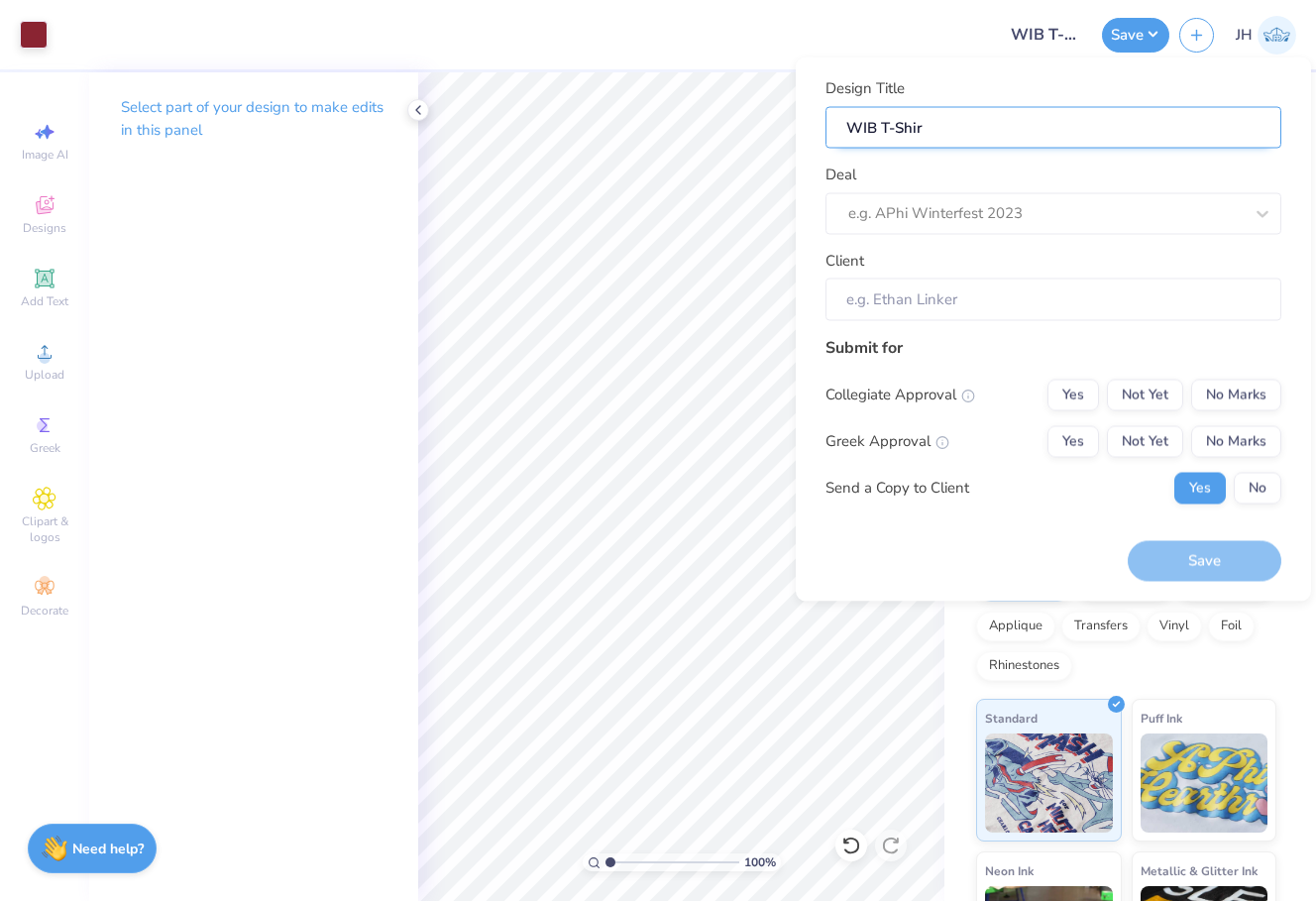 type on "WIB T-Shirt" 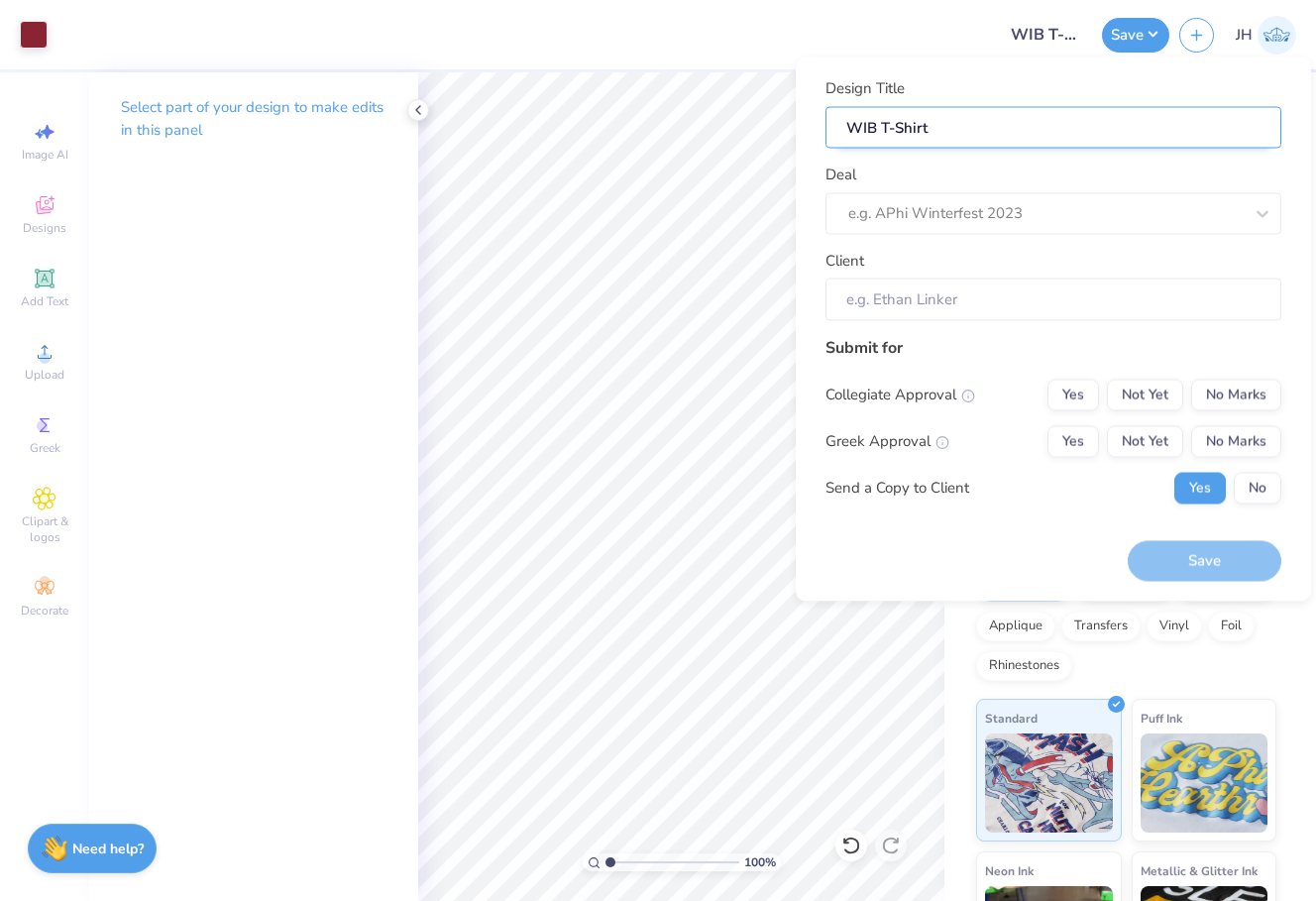 type on "WIB T-Shirt" 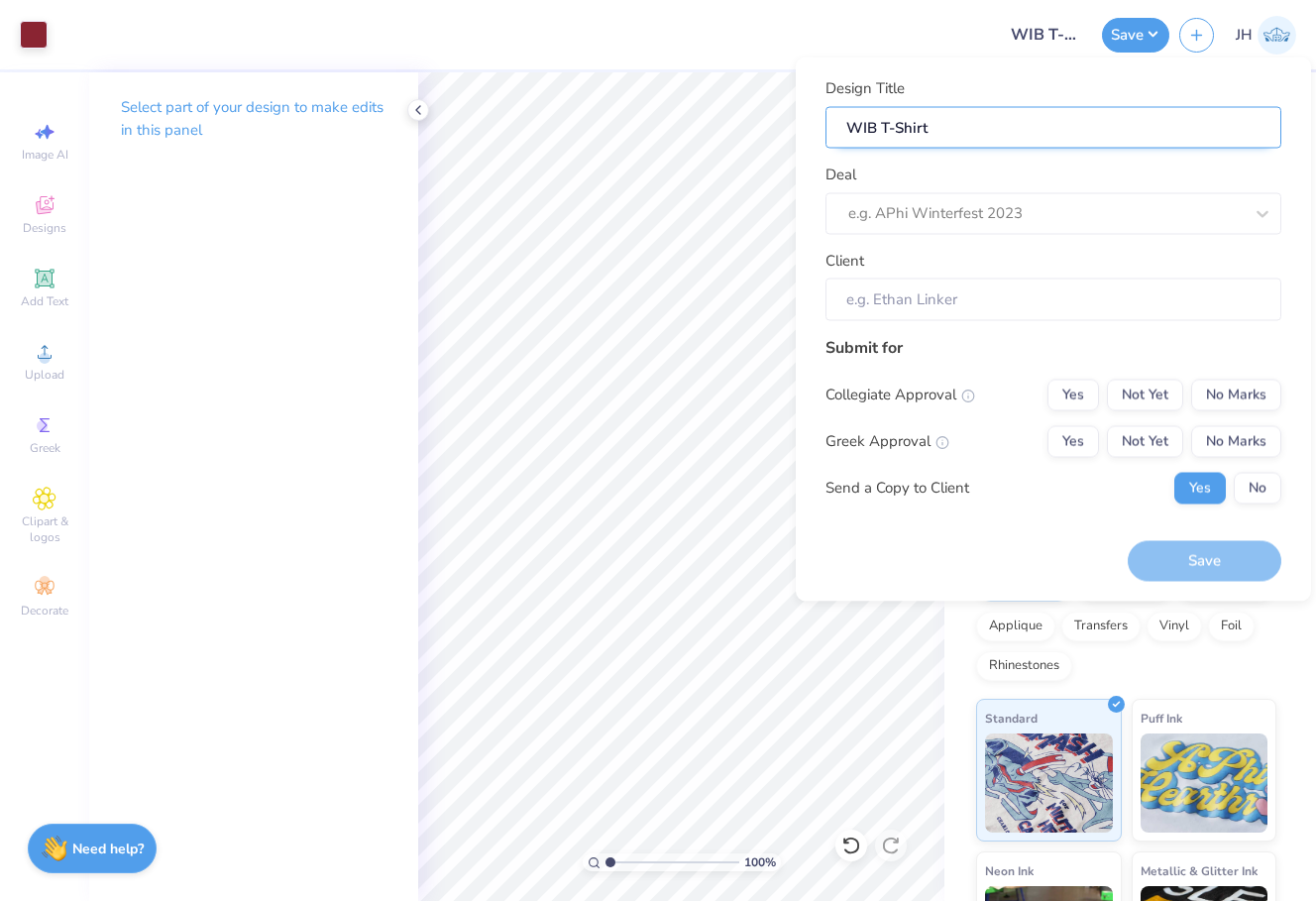 type on "WIB T-Shirt V" 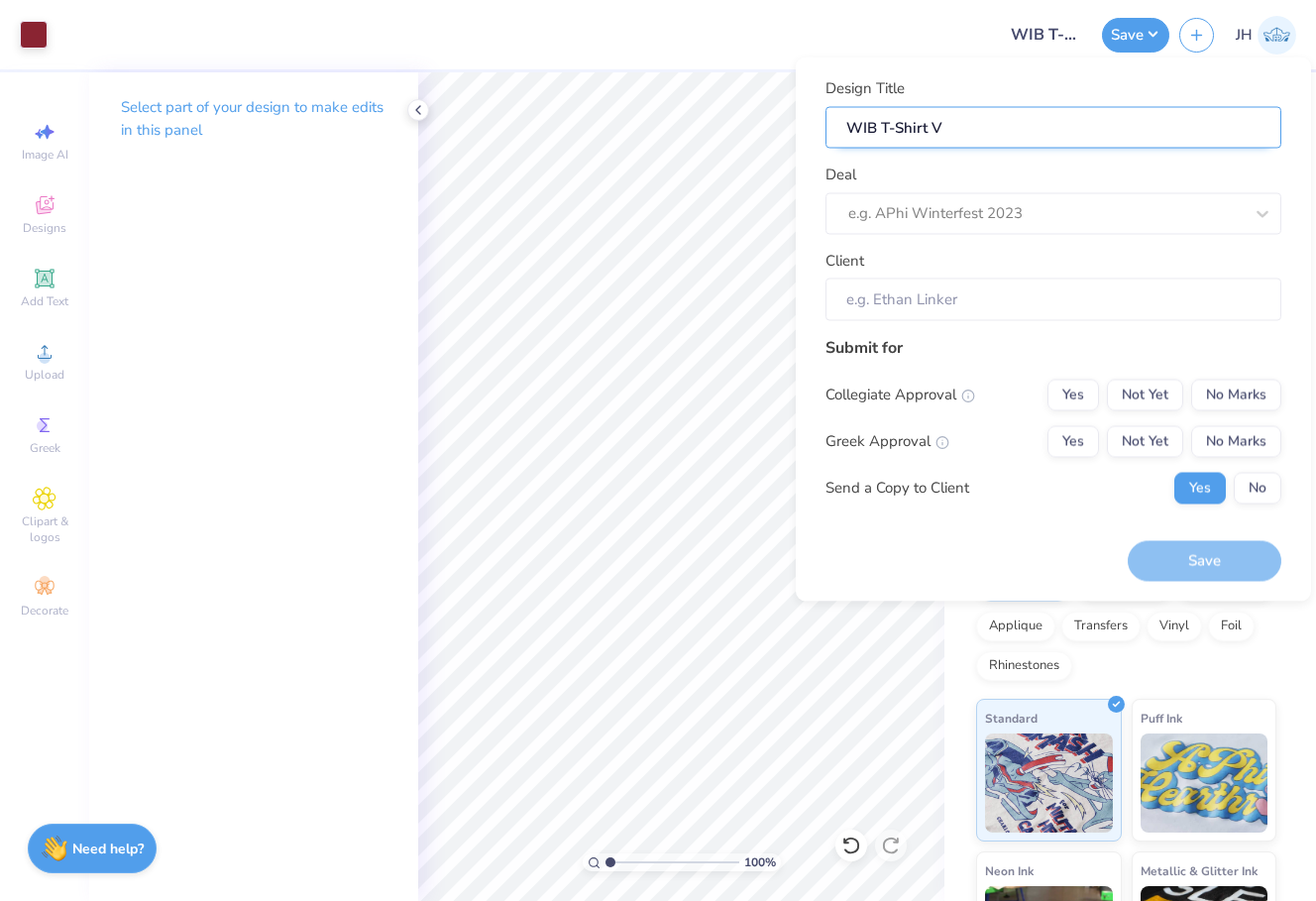 type on "WIB T-Shirt V-" 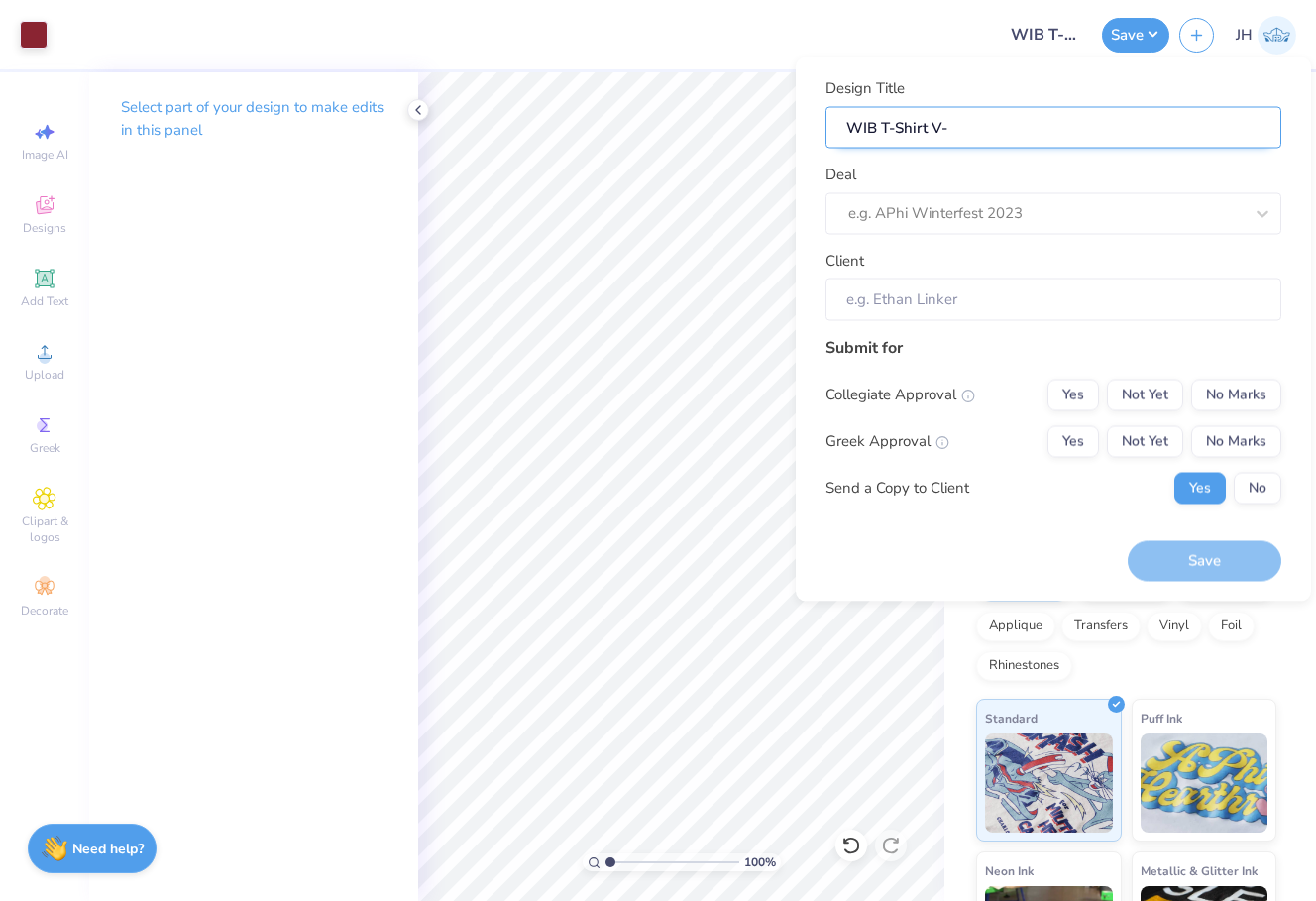 type on "WIB T-Shirt V-d" 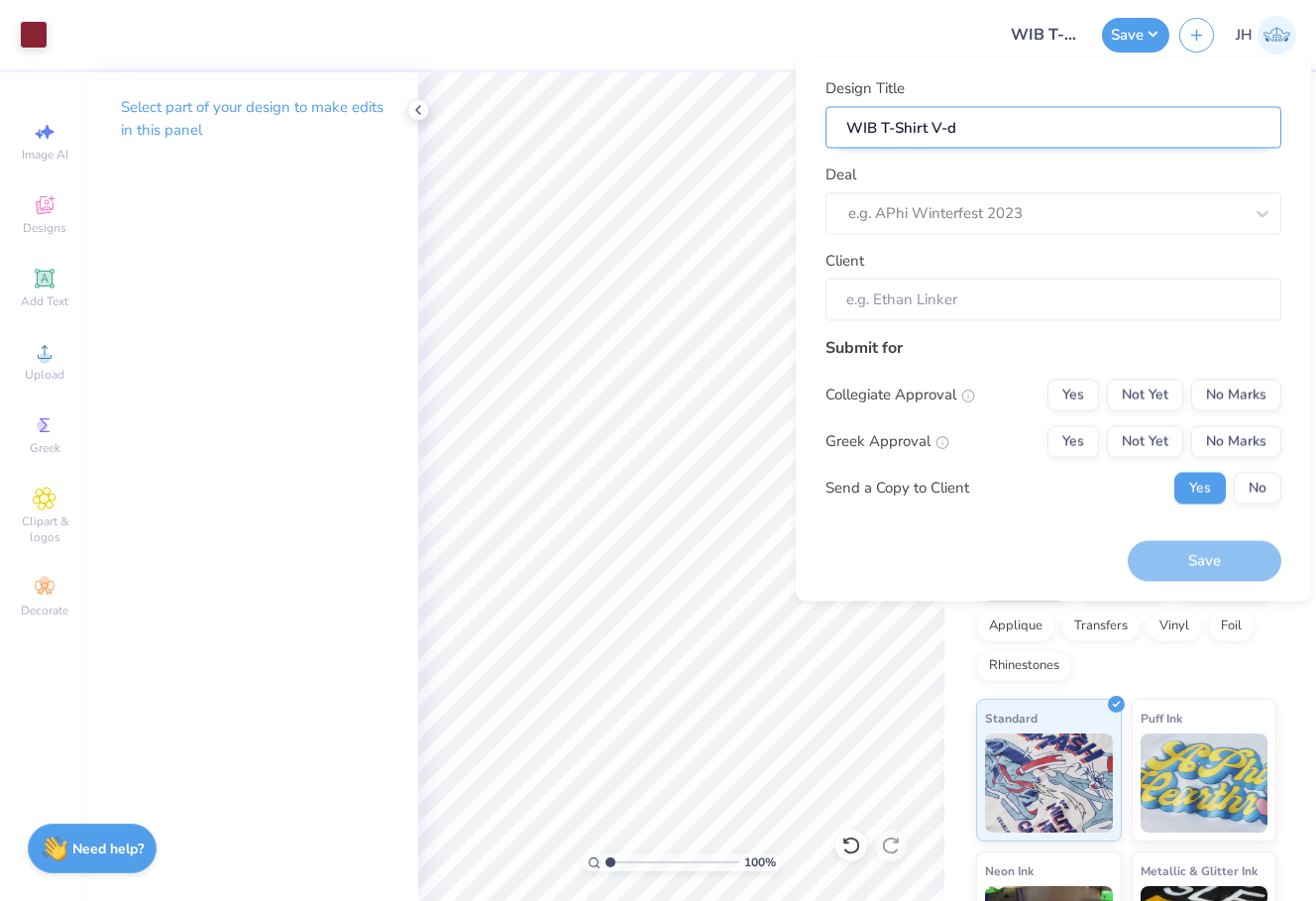 type on "WIB T-Shirt V-da" 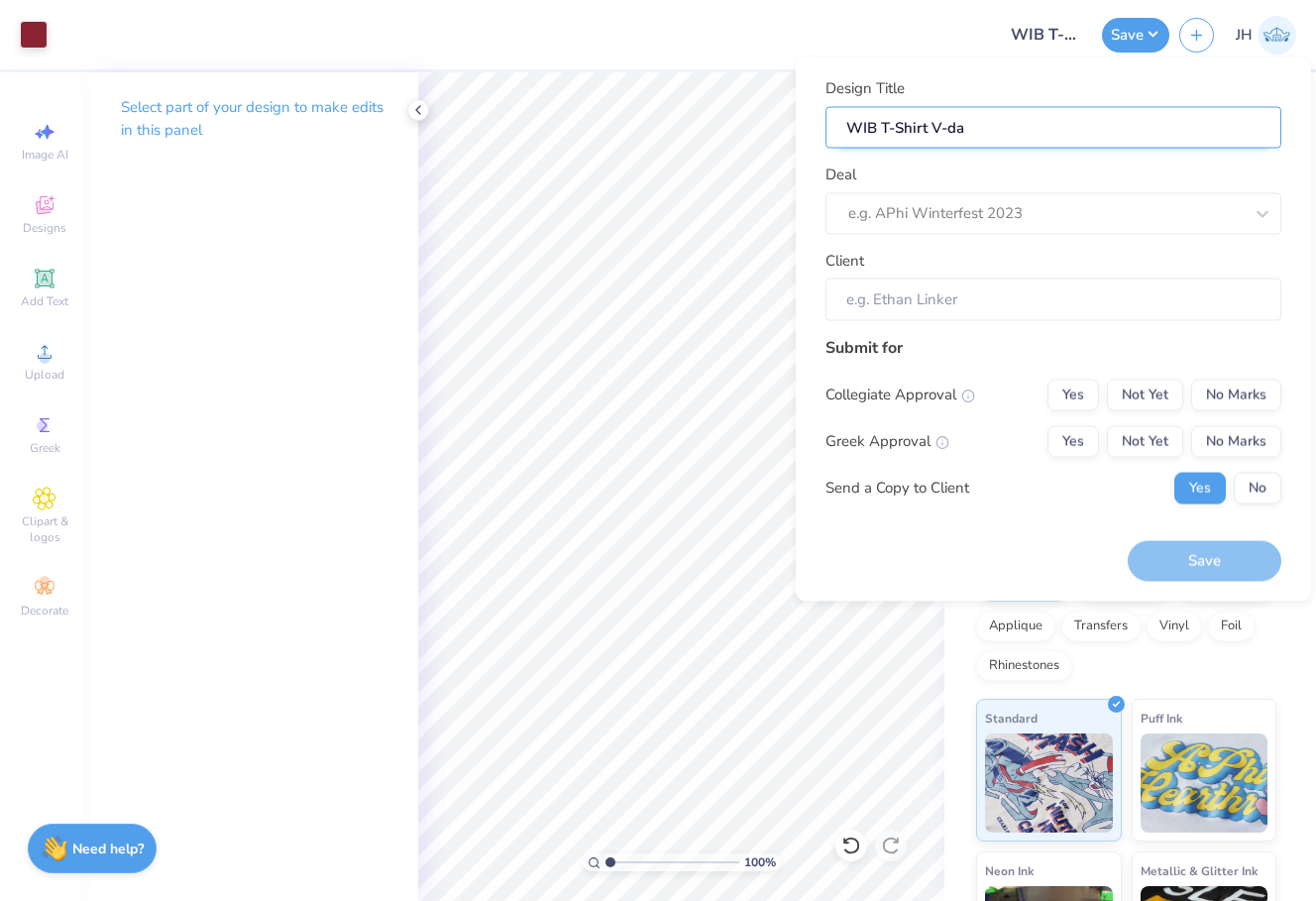 type on "WIB T-Shirt V-day" 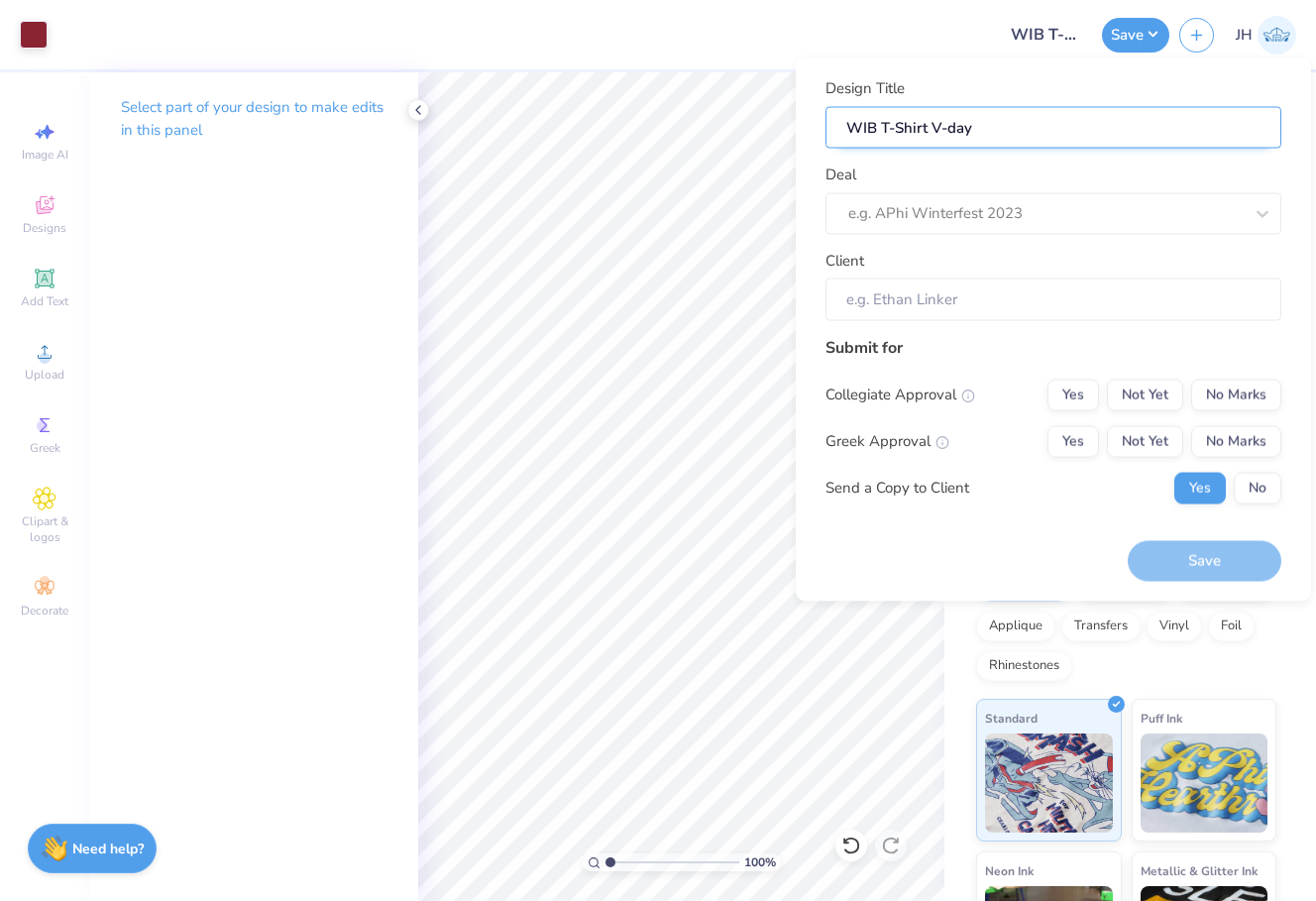 type on "WIB T-Shirt V-da" 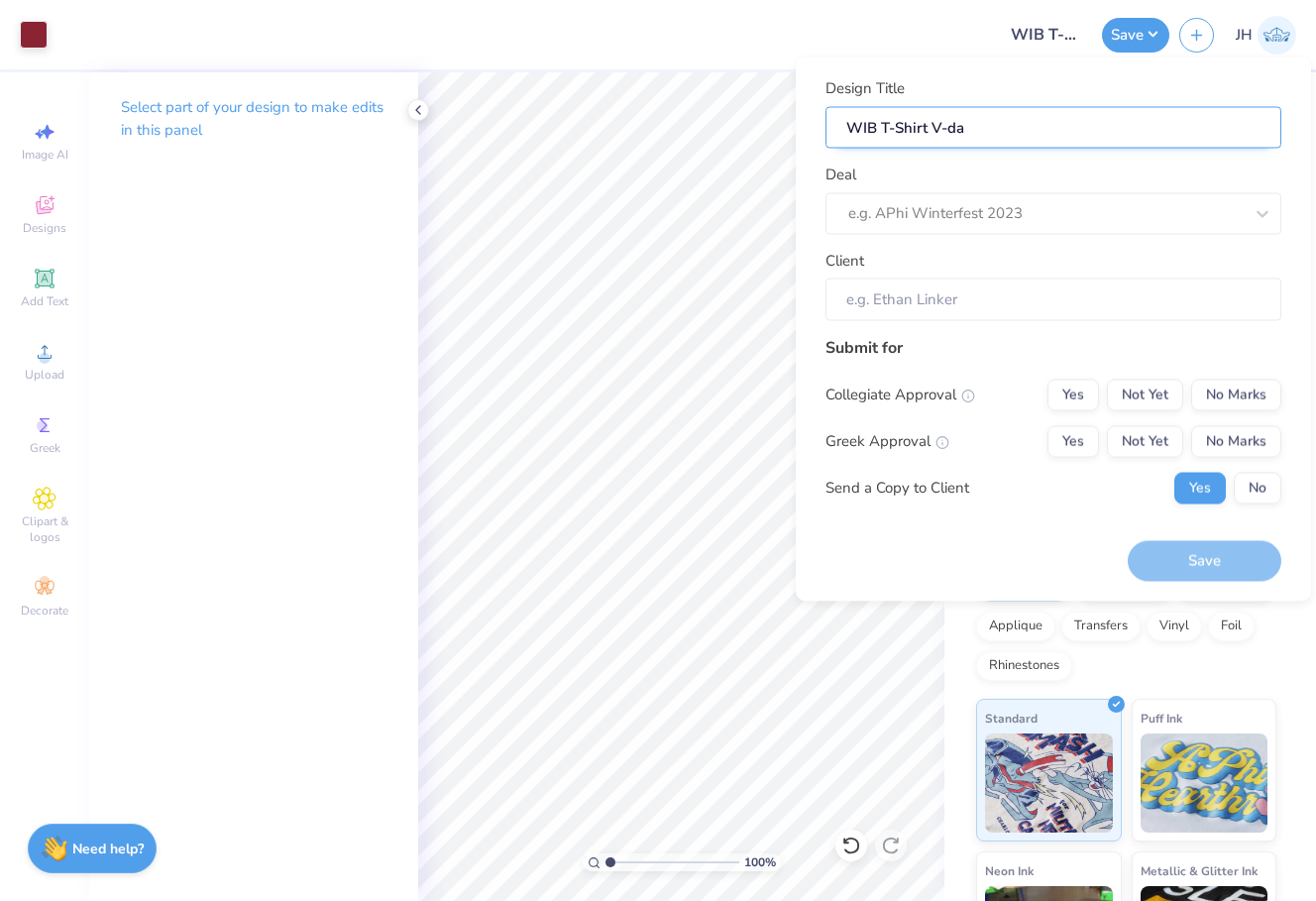 type on "WIB T-Shirt V-d" 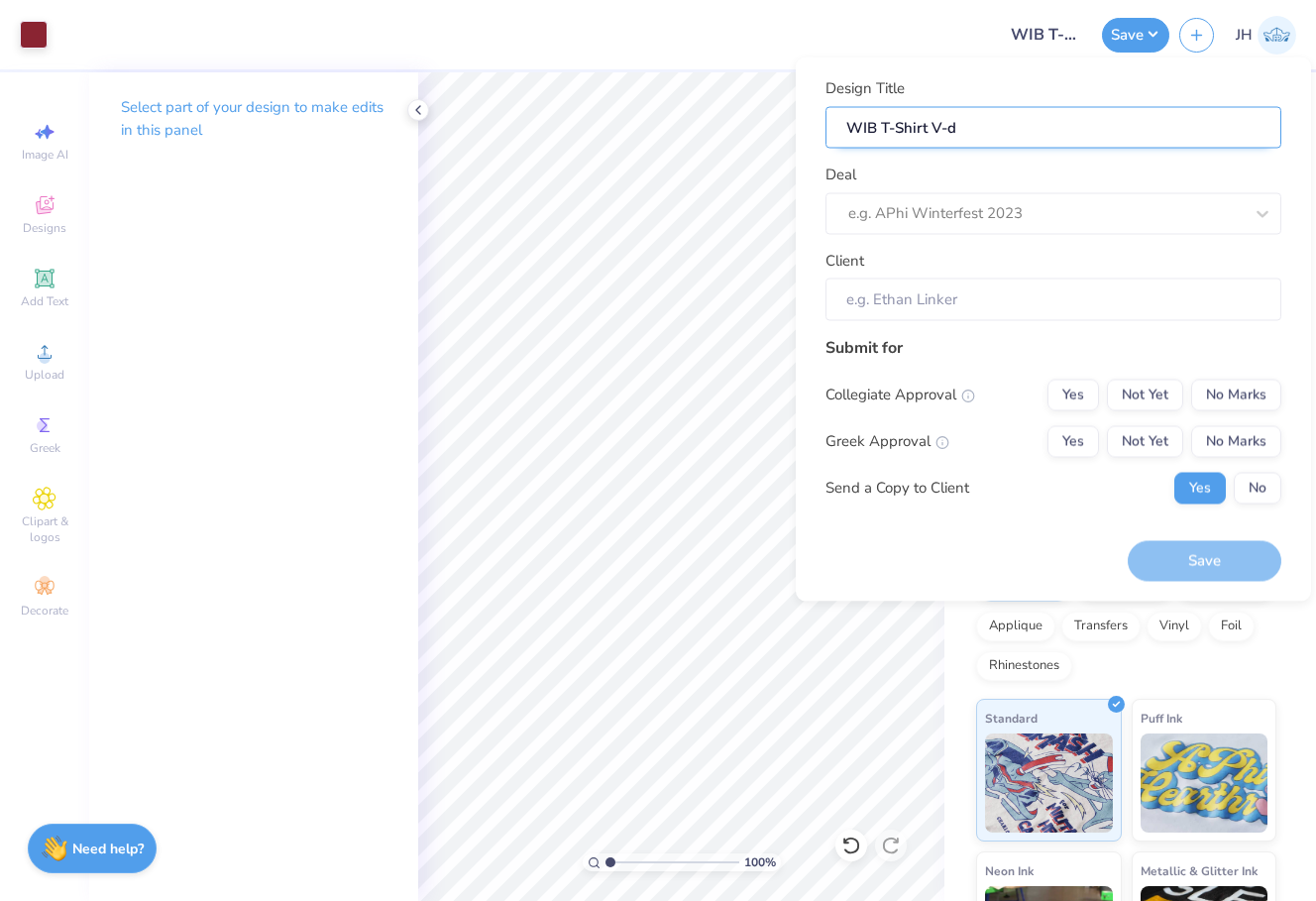 type on "WIB T-Shirt V-" 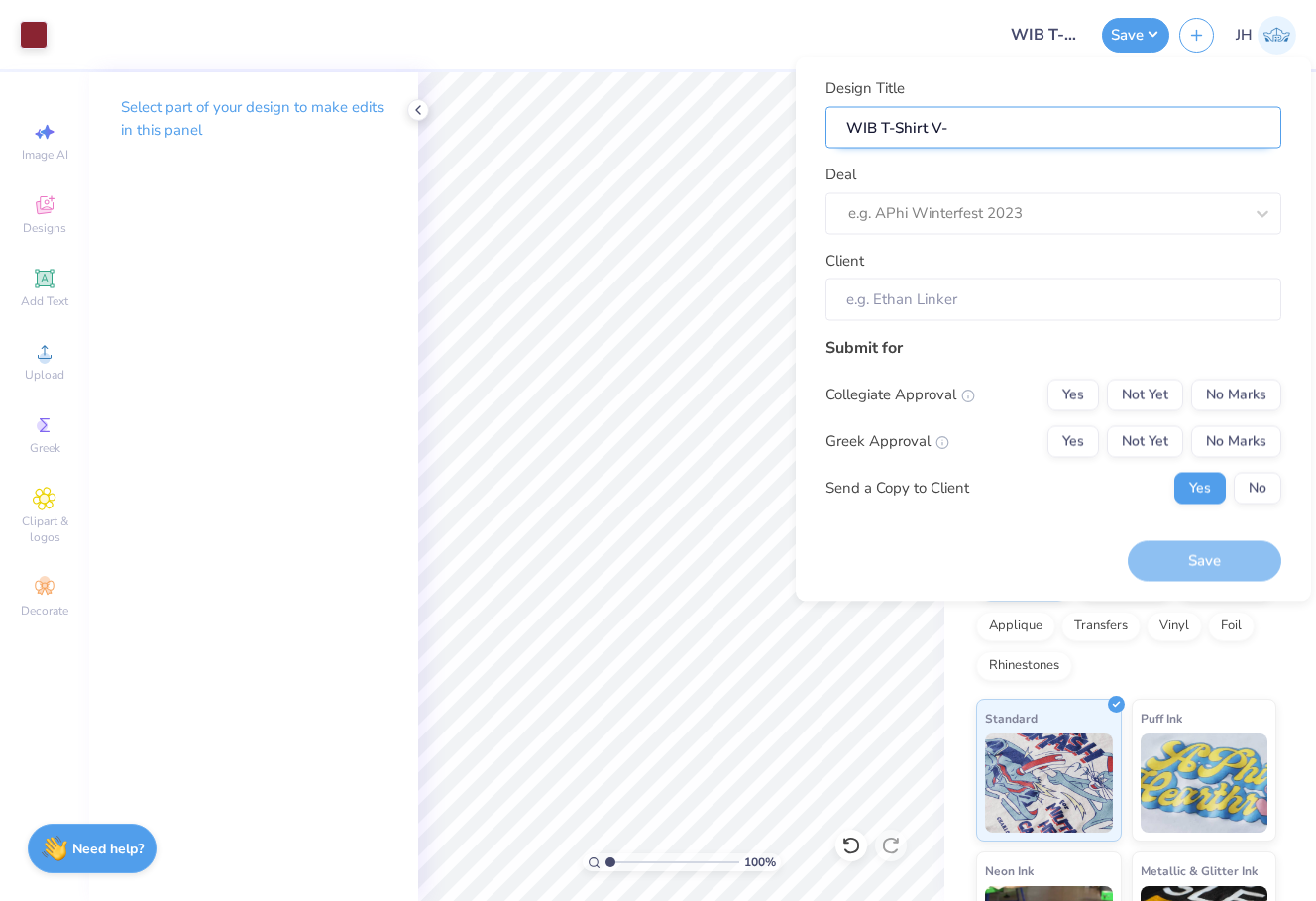 type on "WIB T-Shirt V" 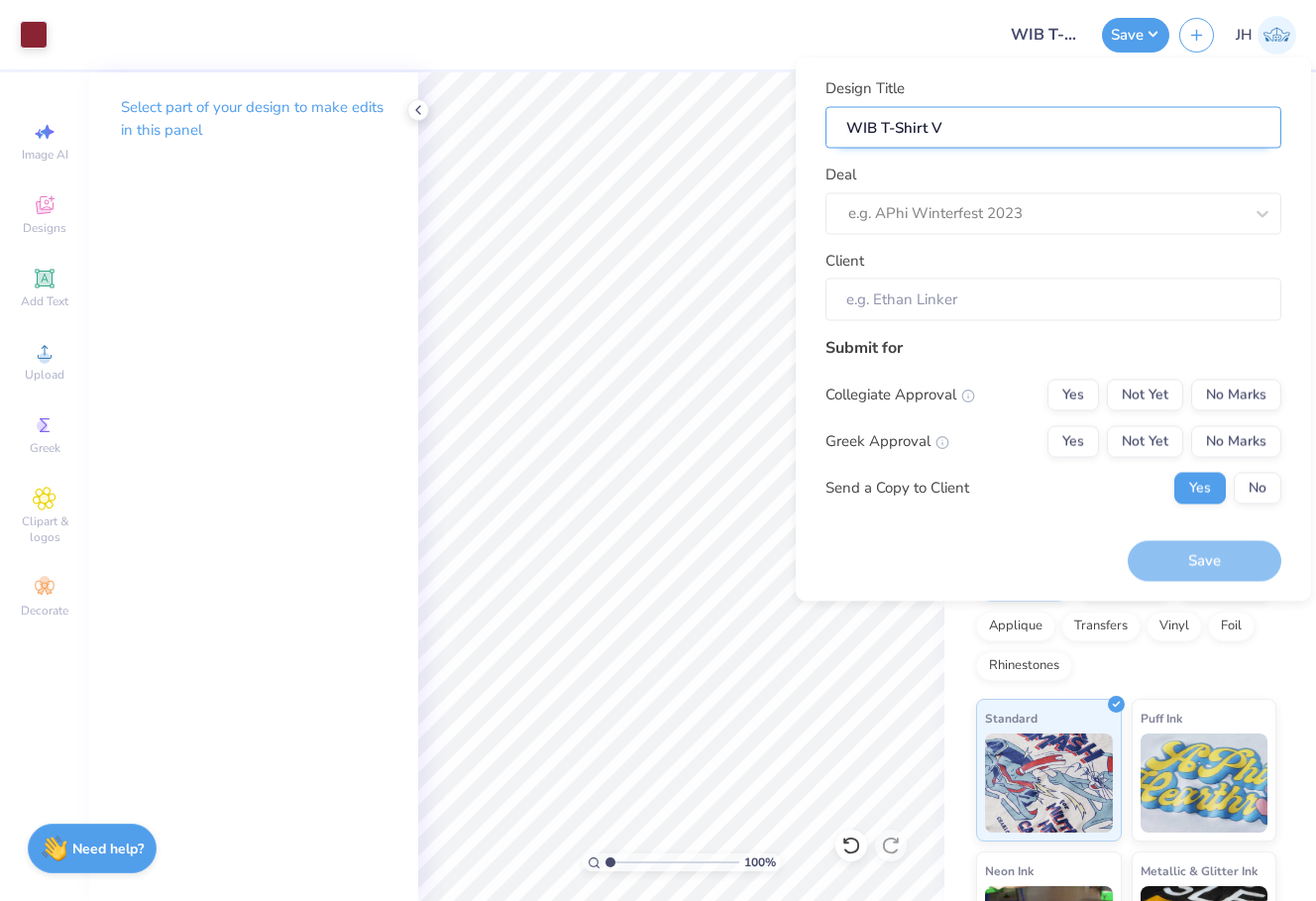 type on "WIB T-Shirt Va" 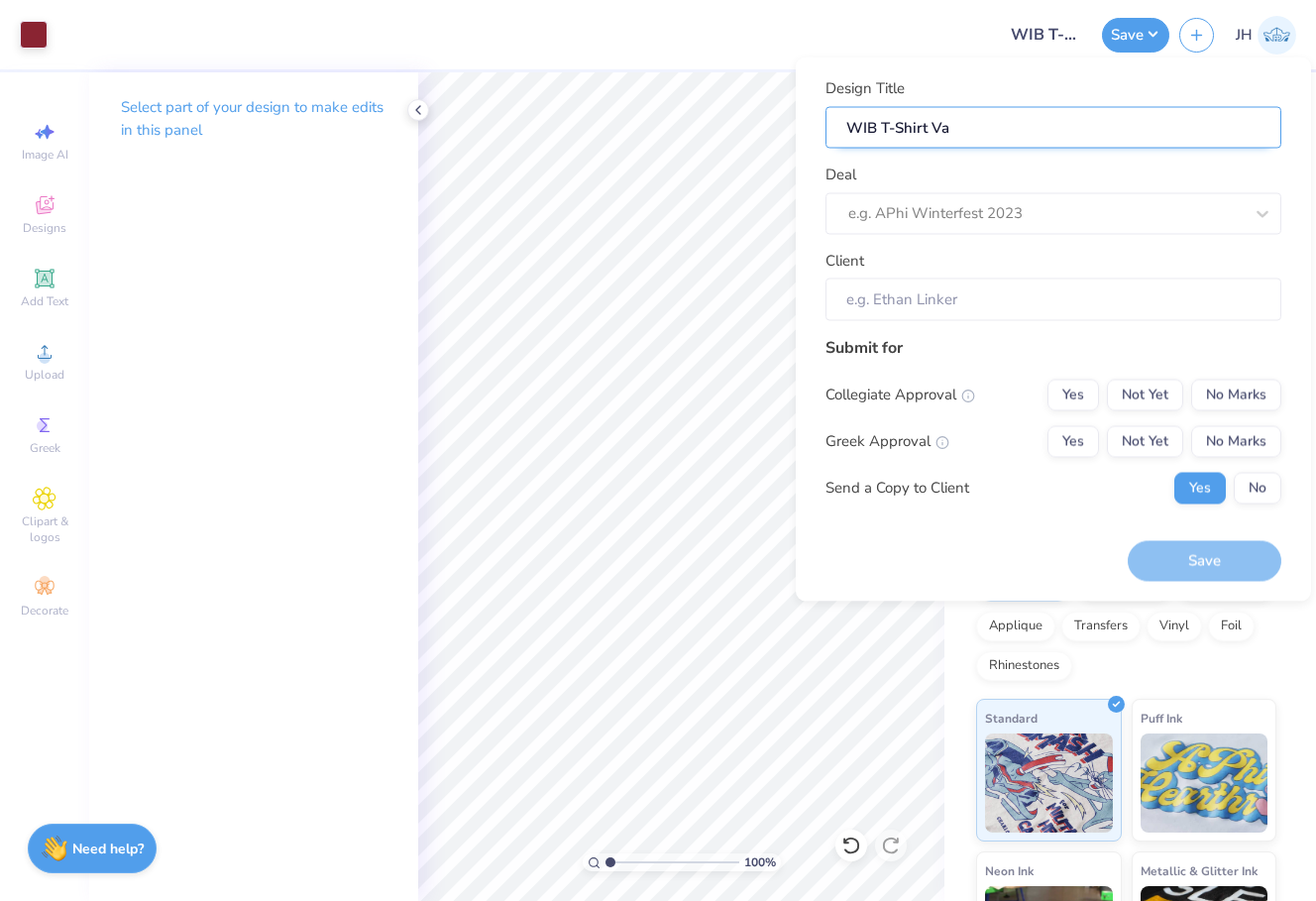 type on "WIB T-Shirt Val" 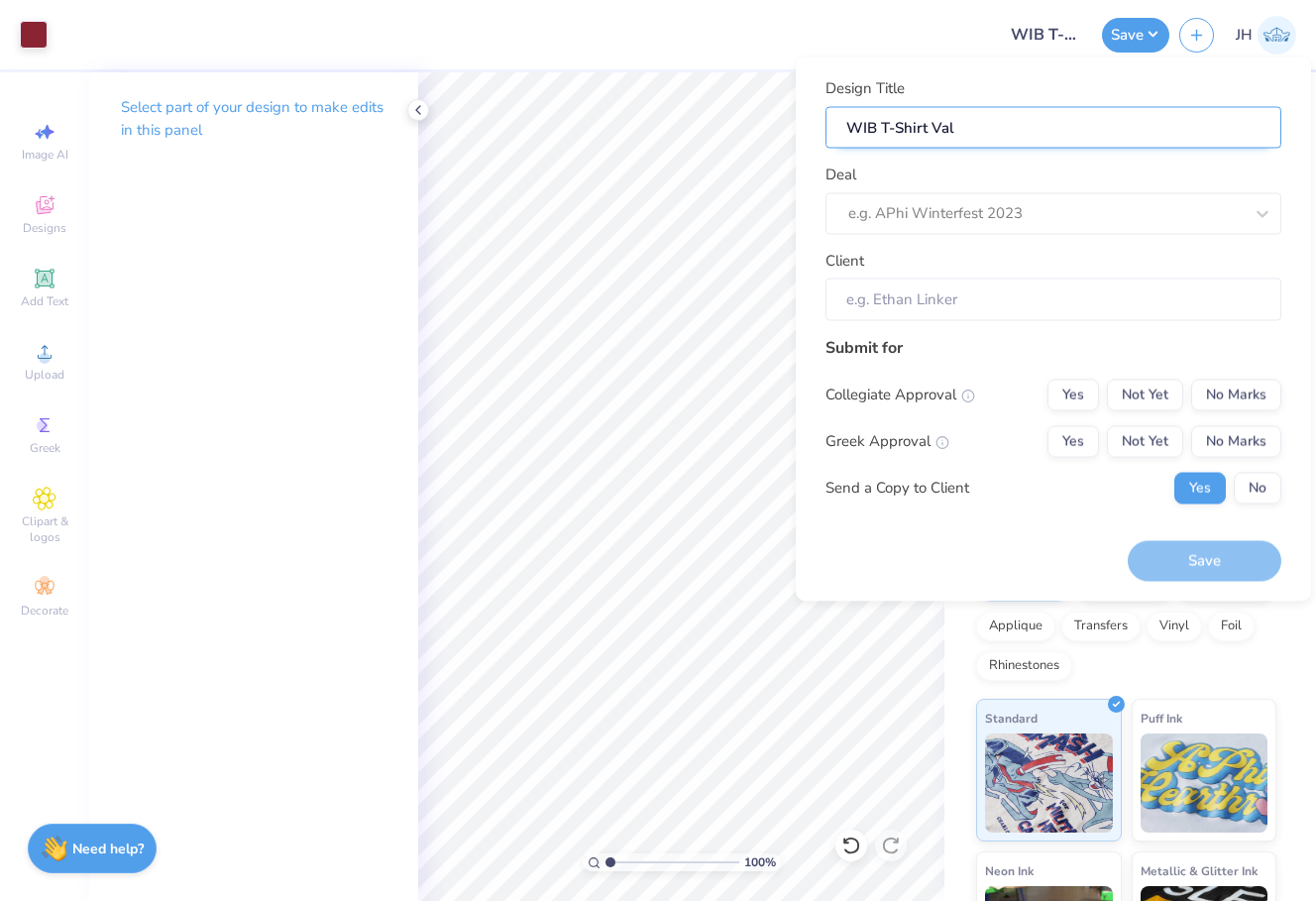 type on "WIB T-Shirt Vale" 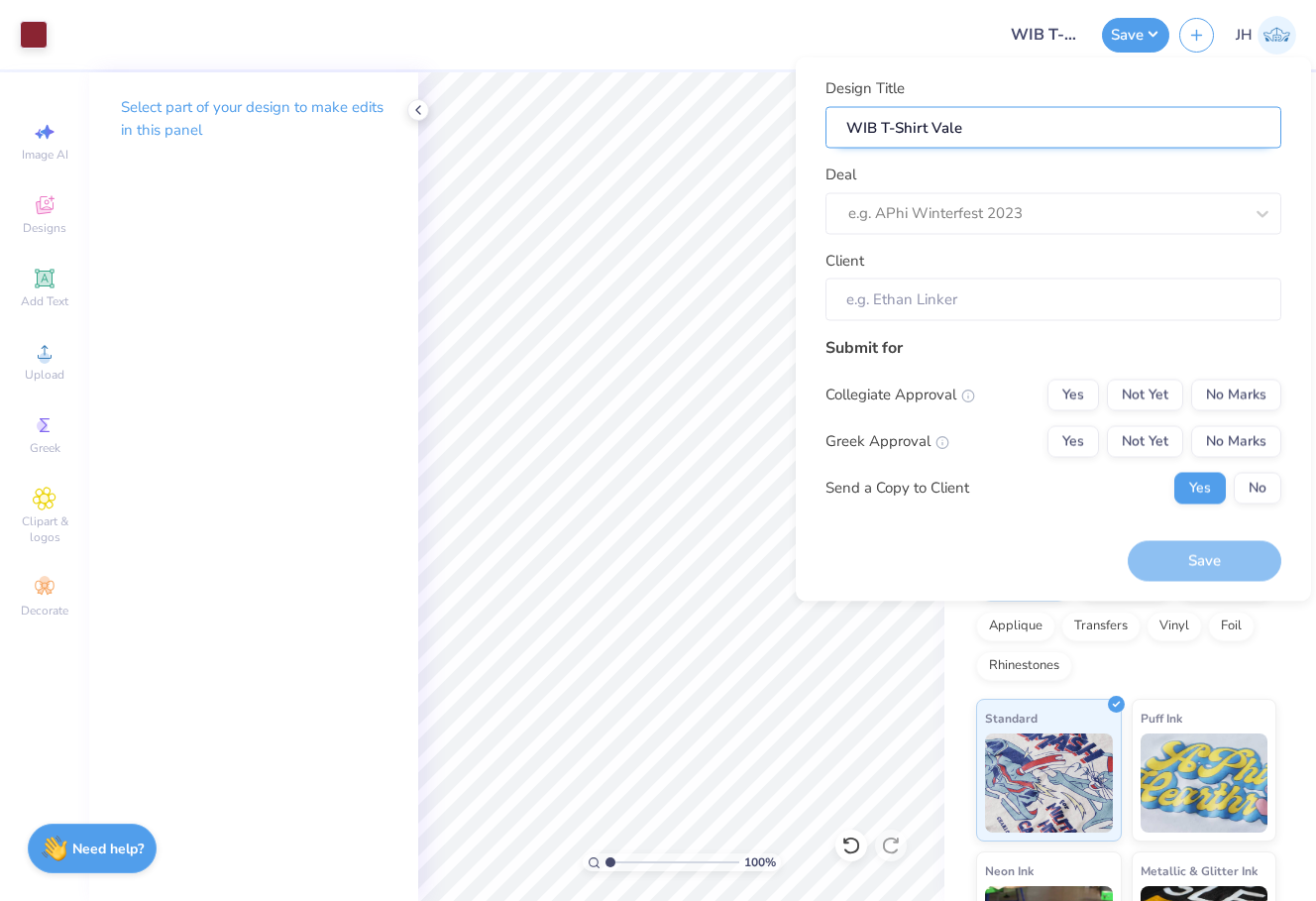 type on "WIB T-Shirt Valen" 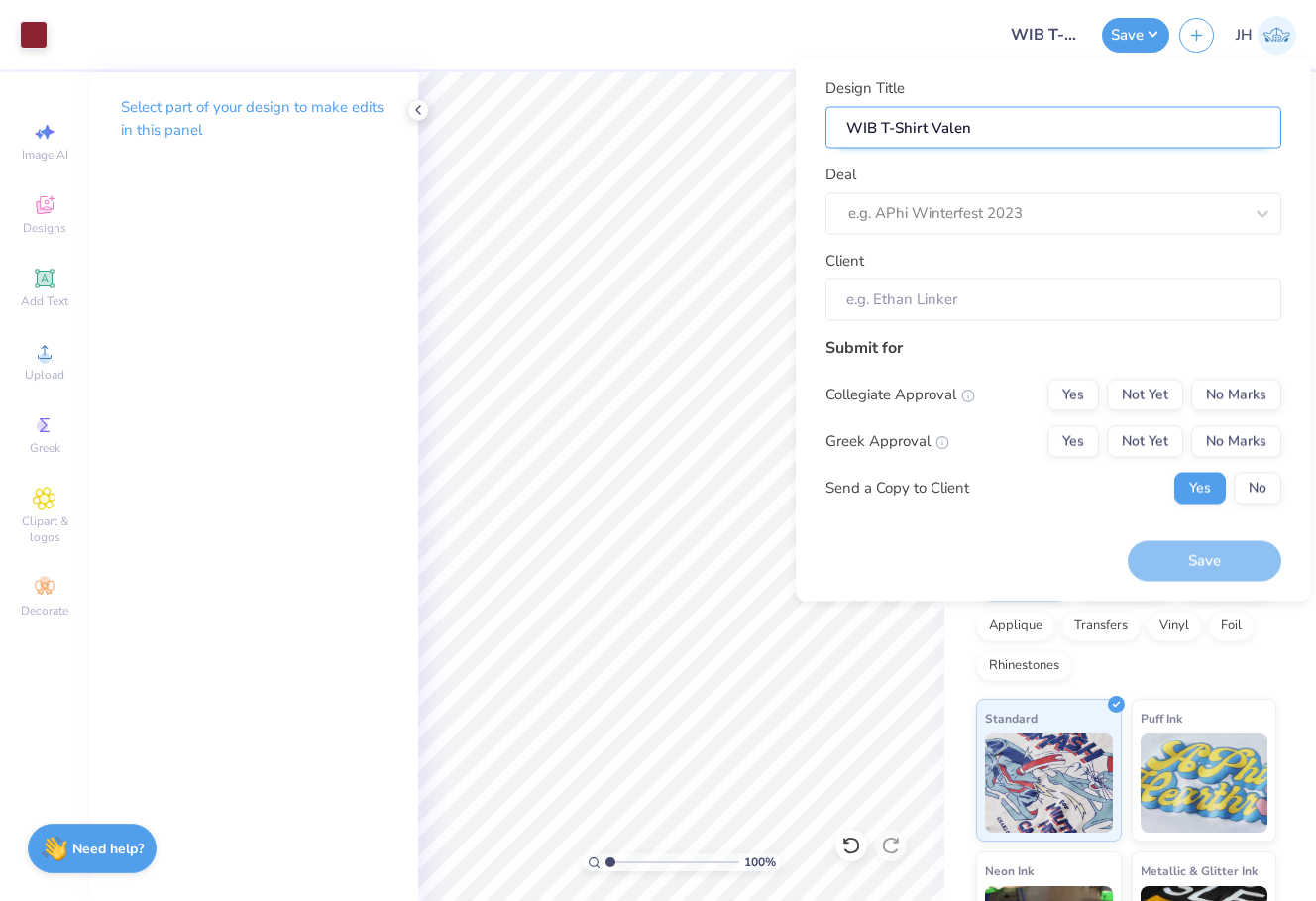 type on "WIB T-Shirt Valent" 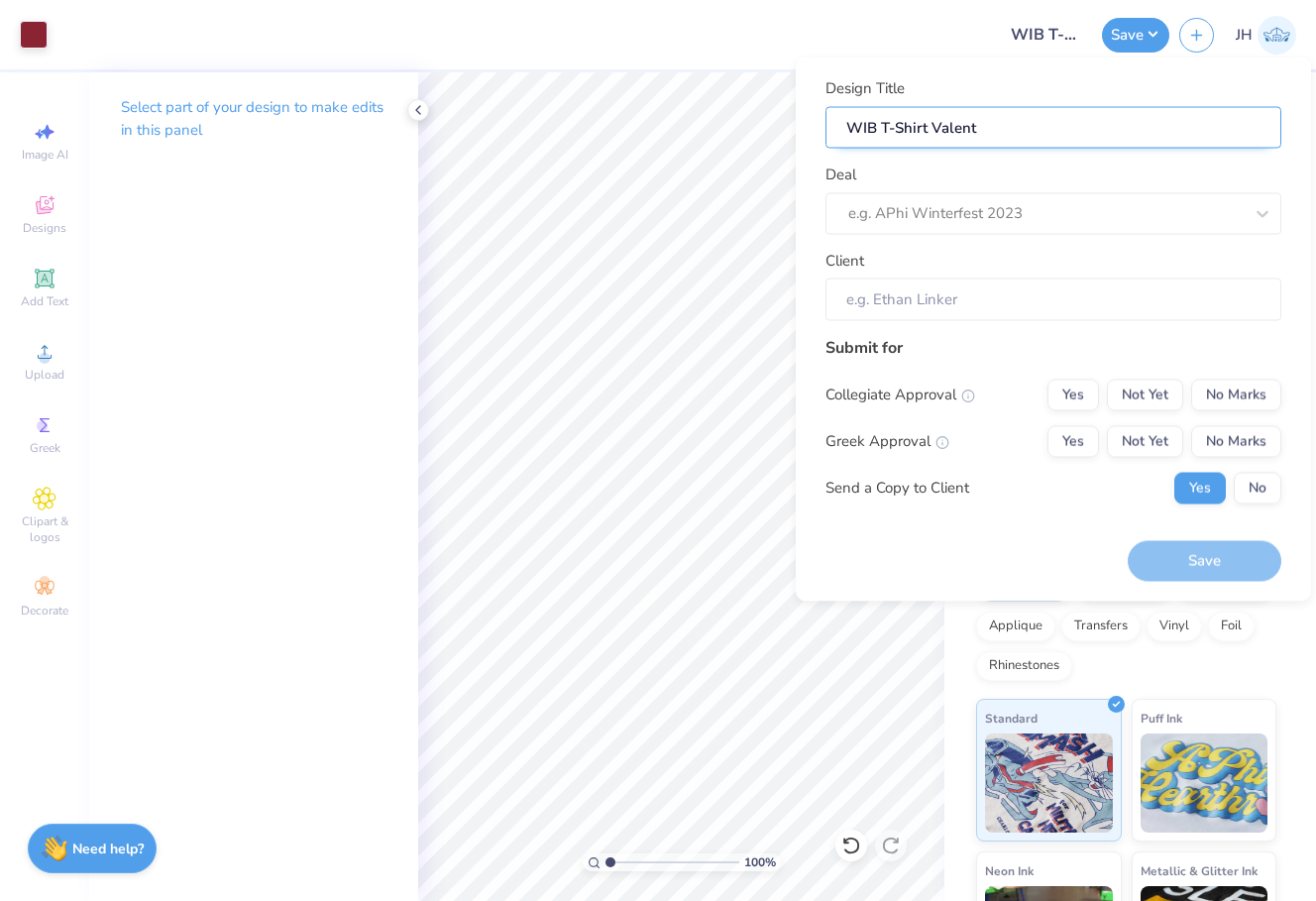 type on "WIB T-Shirt Valenti" 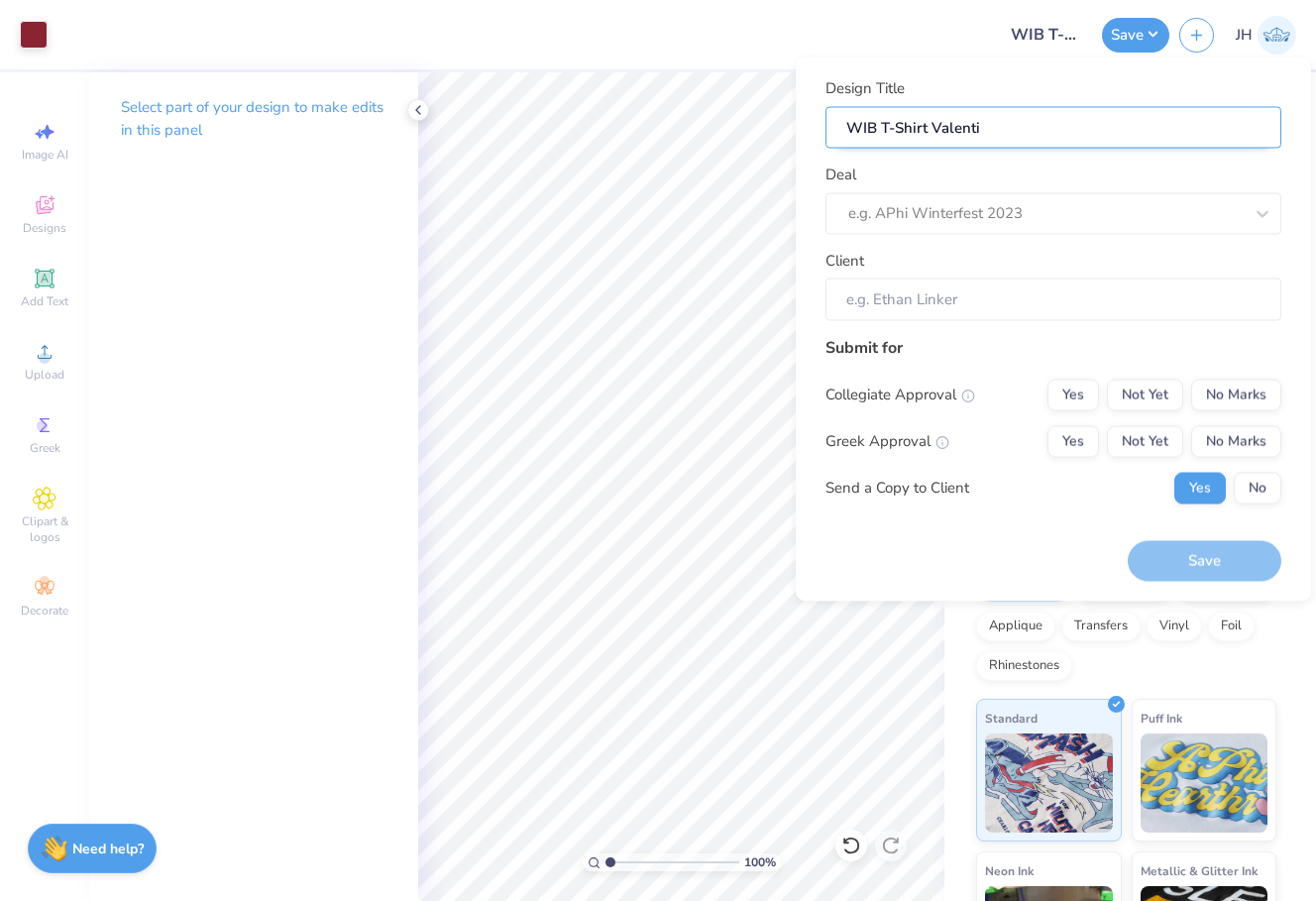 type on "WIB T-Shirt Valentin" 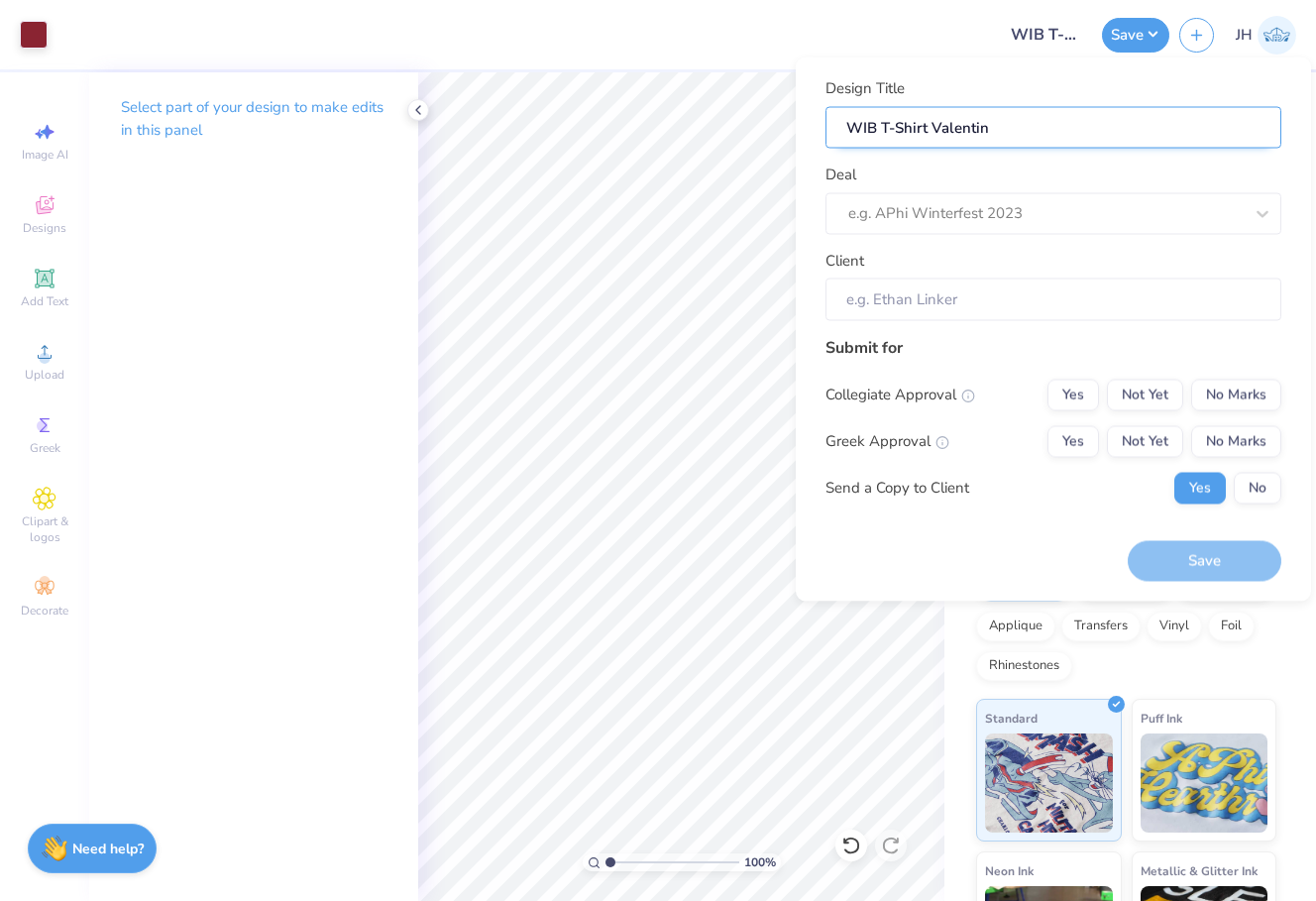 type on "WIB T-Shirt Valentine" 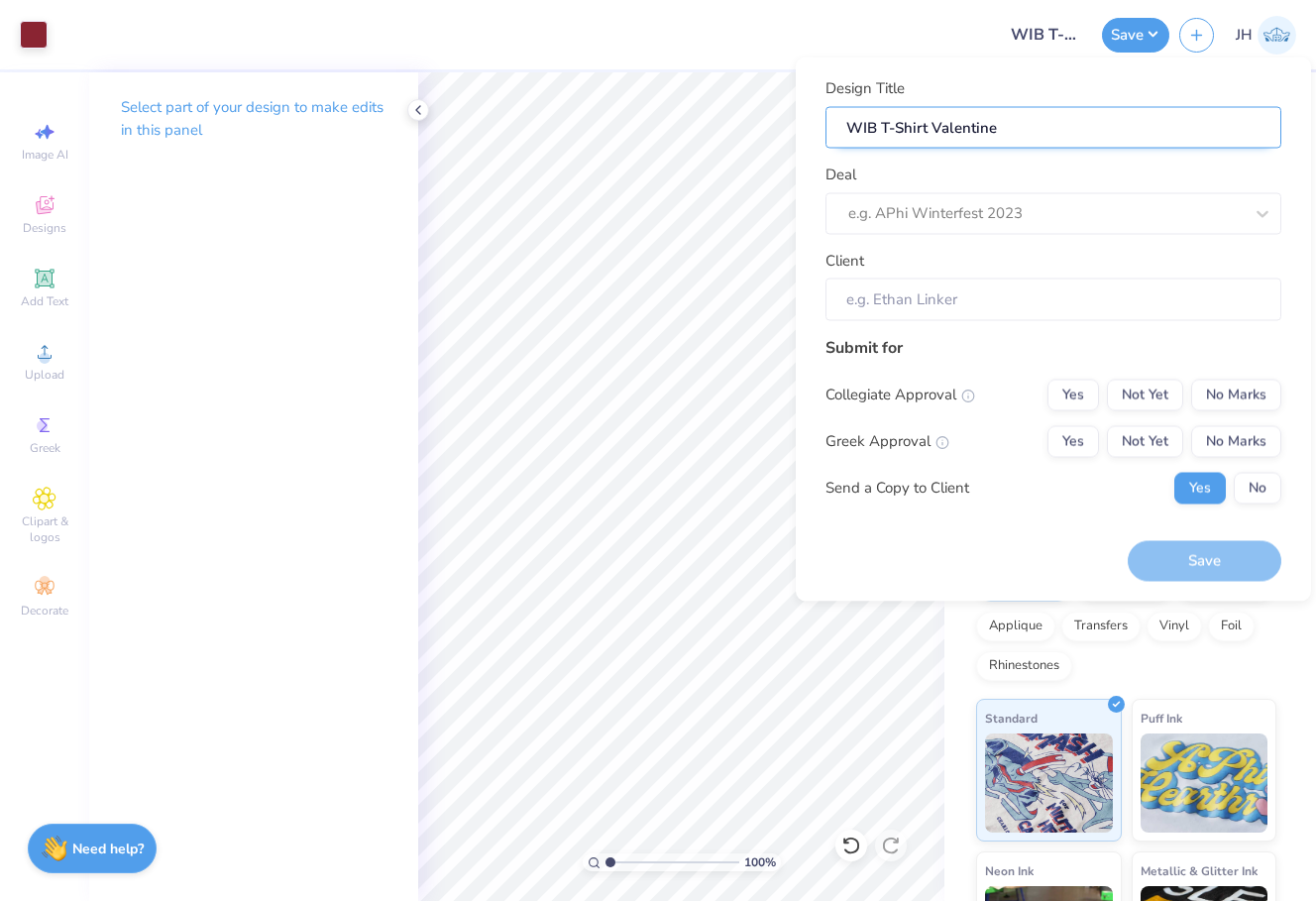 type on "WIB T-Shirt Valentines" 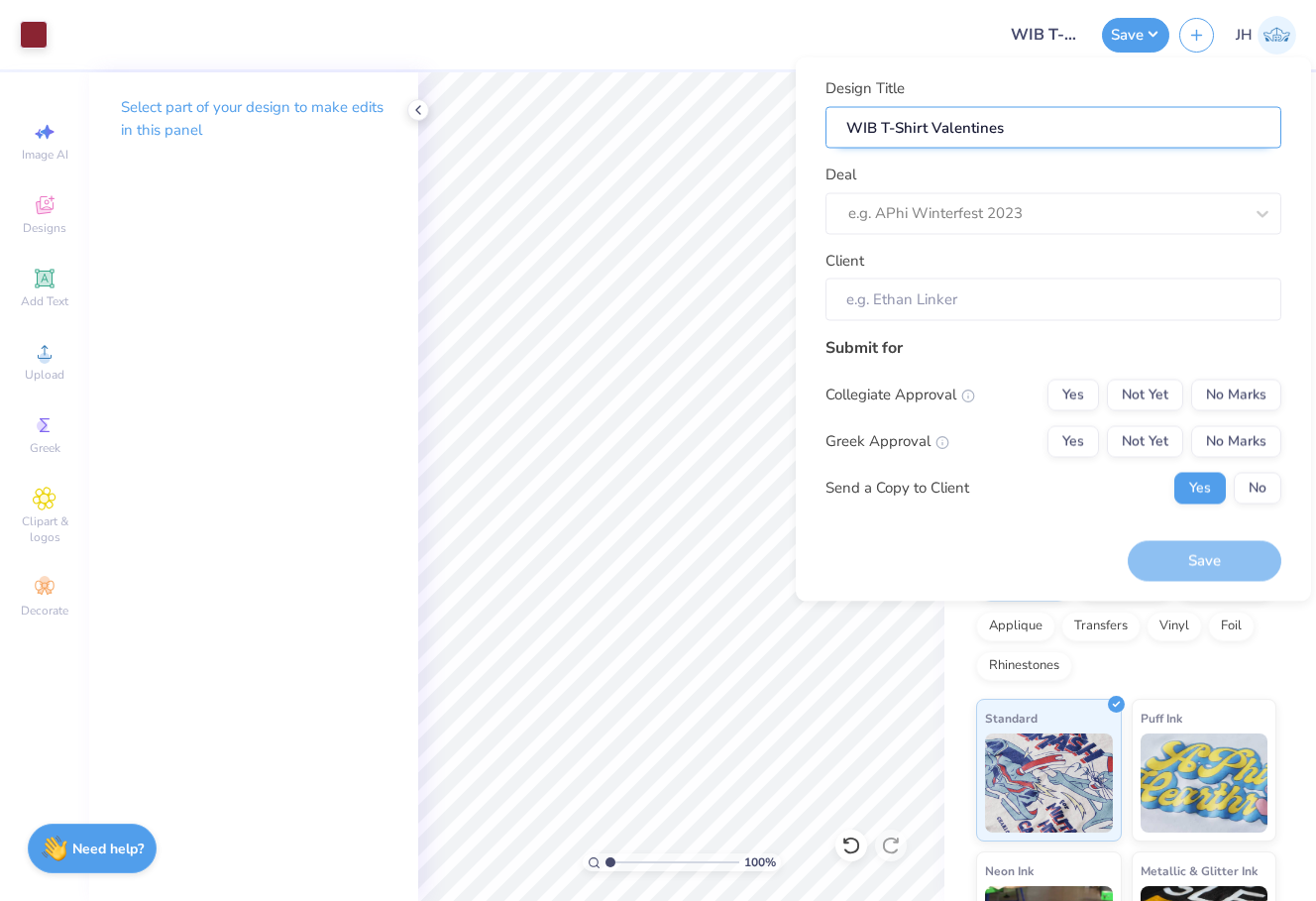 type on "WIB T-Shirt Valentines" 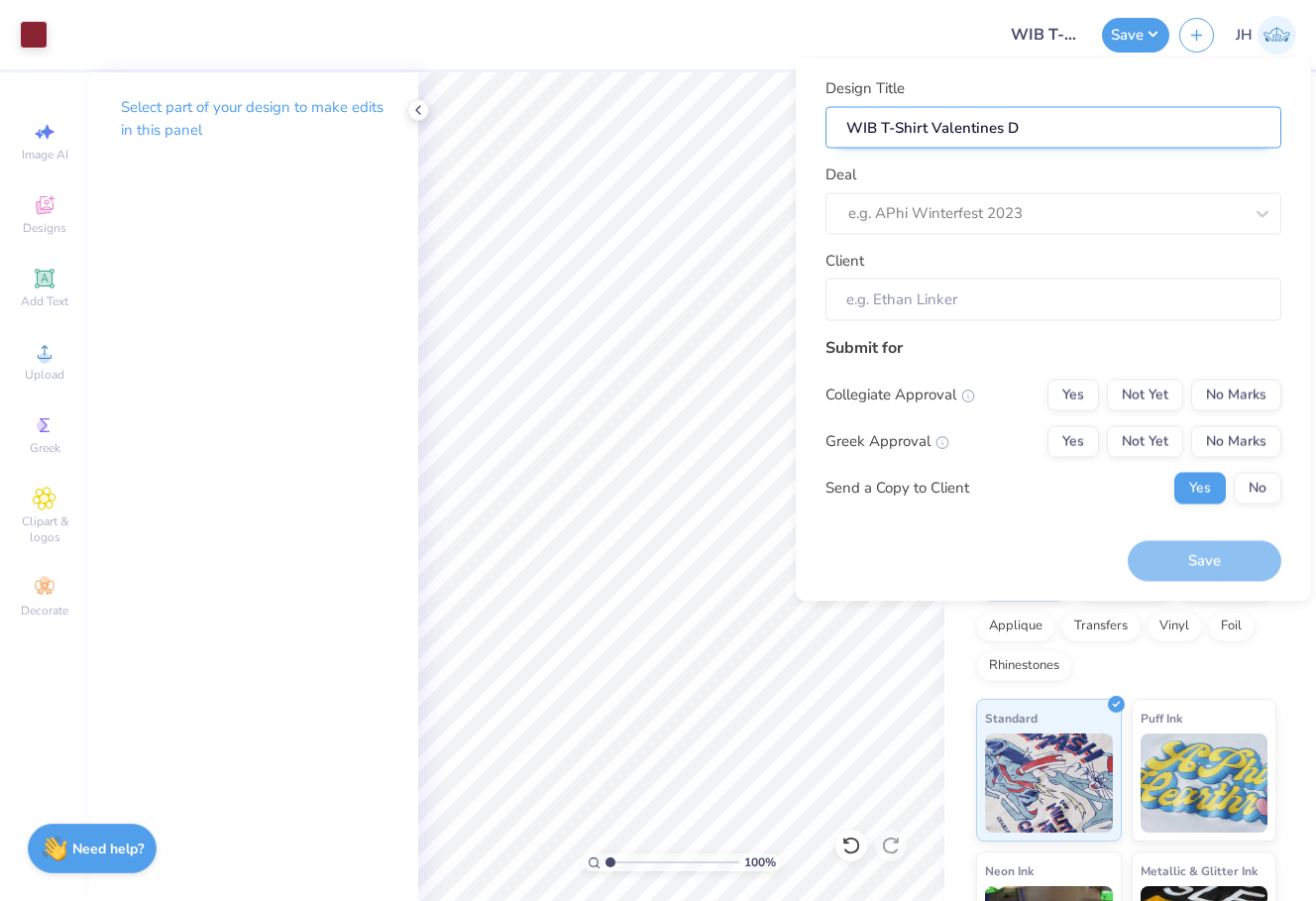 type on "WIB T-Shirt Valentines Dy" 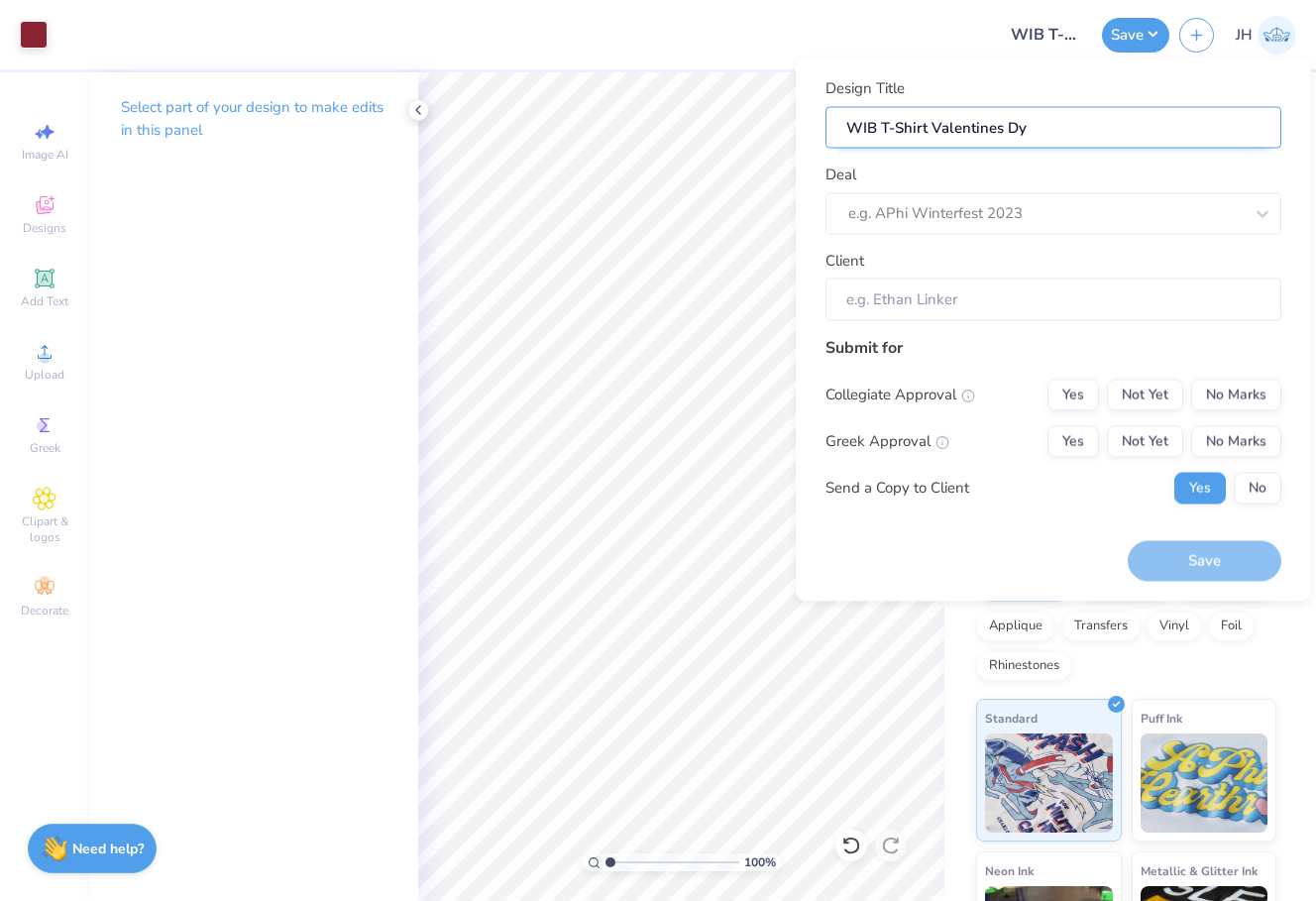 type on "WIB T-Shirt Valentines D" 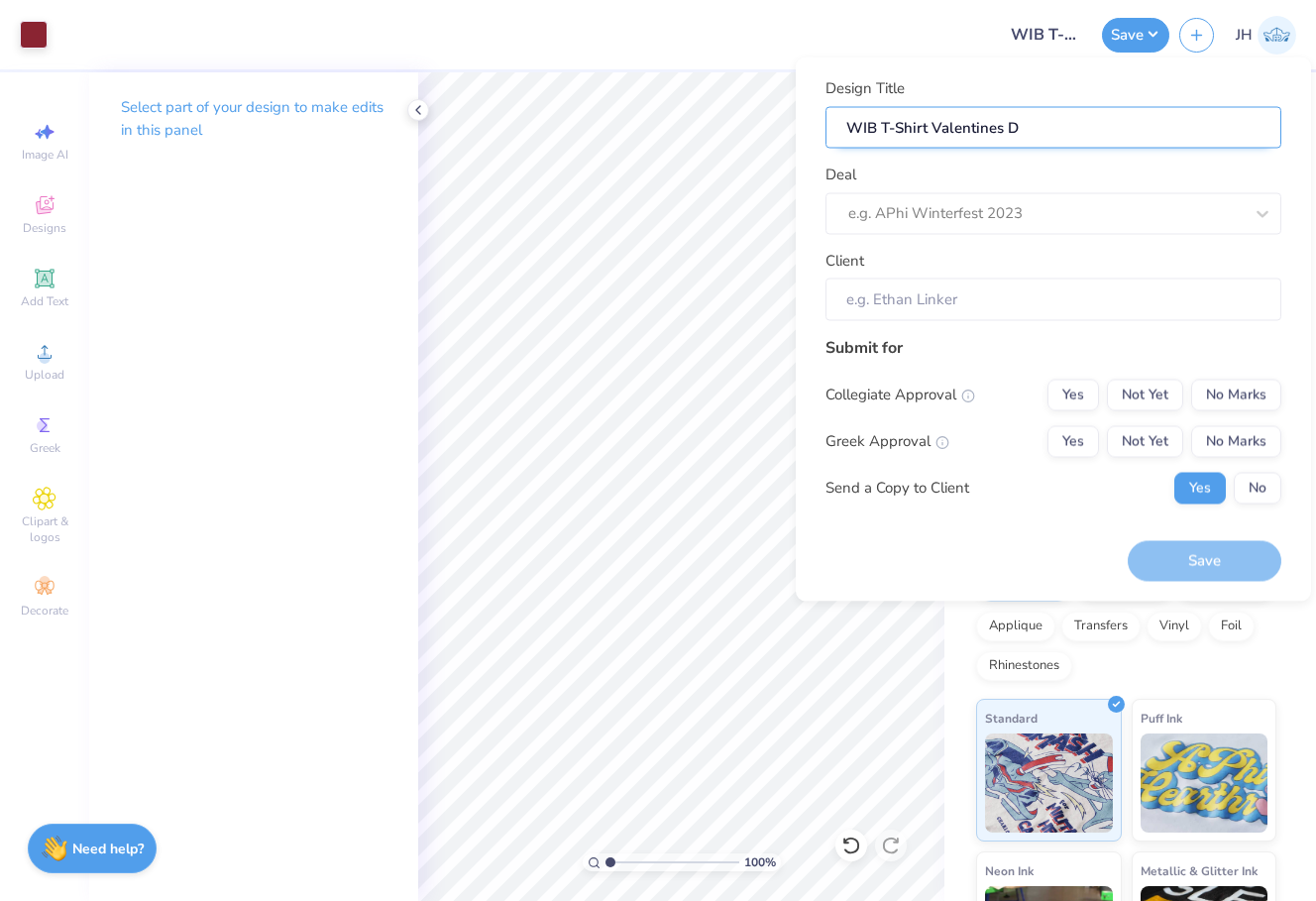 type on "WIB T-Shirt Valentines Da" 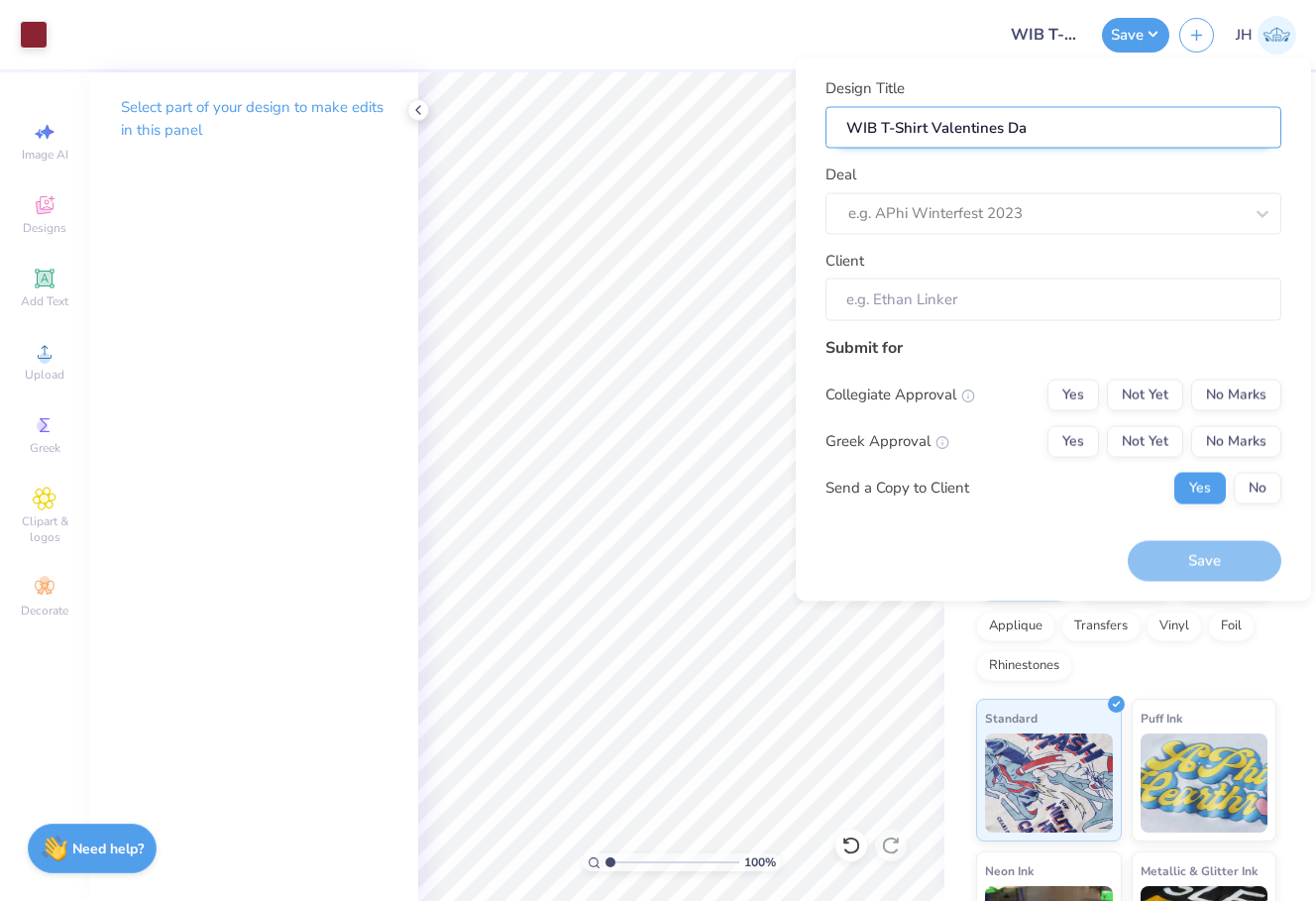 type on "WIB T-Shirt Valentines Day" 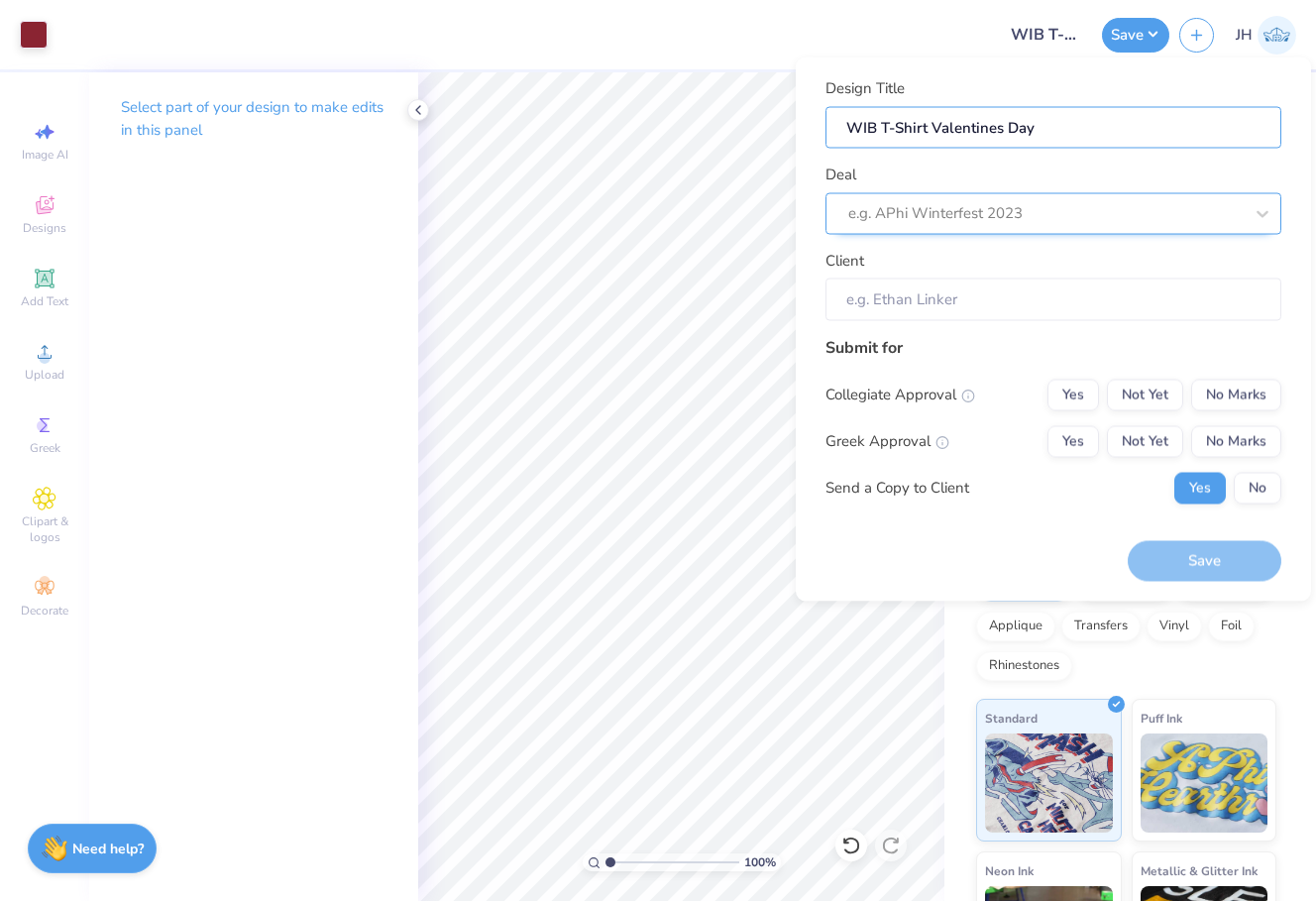 type on "WIB T-Shirt Valentines Day" 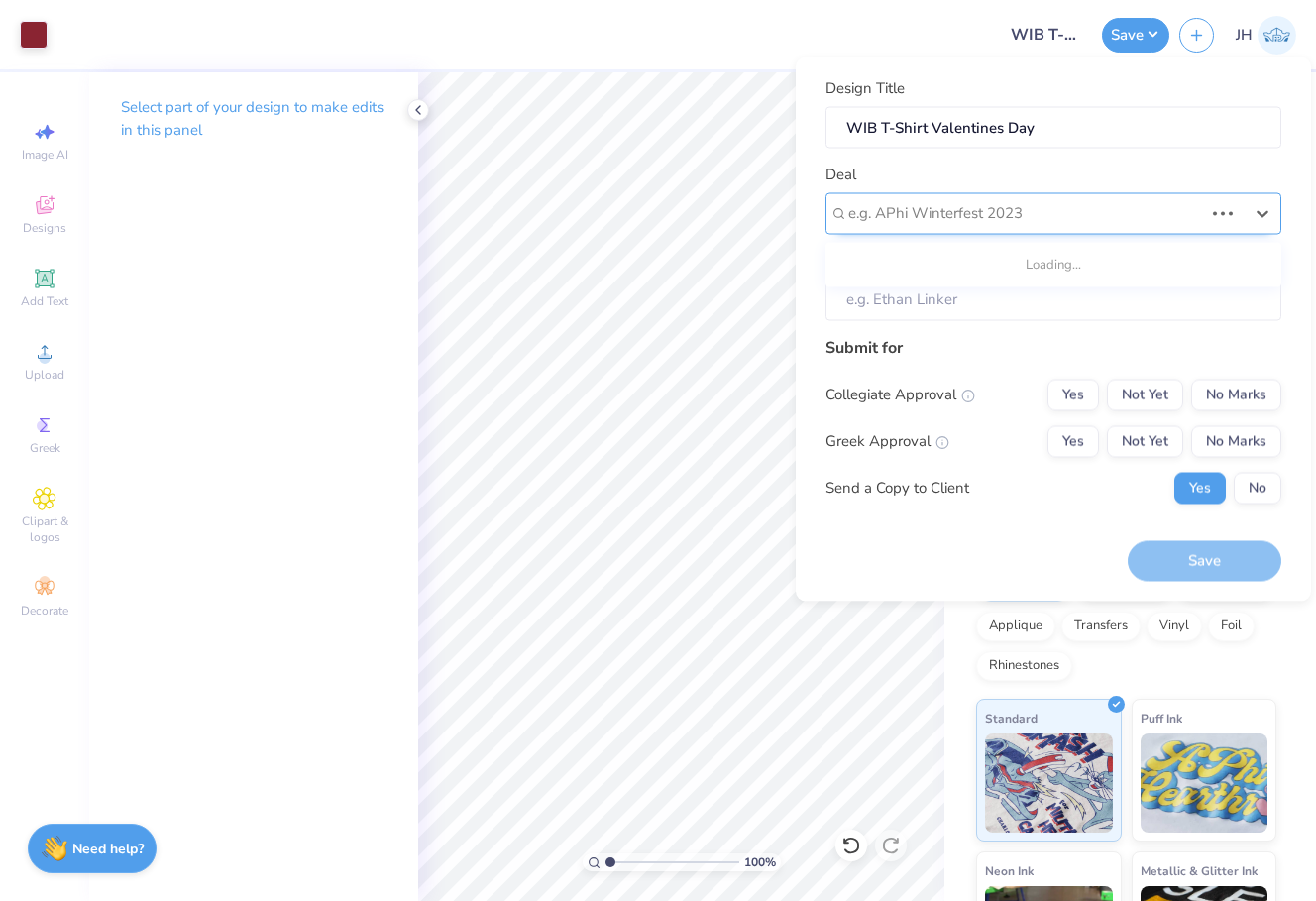click on "e.g. APhi Winterfest 2023" at bounding box center [1026, 213] 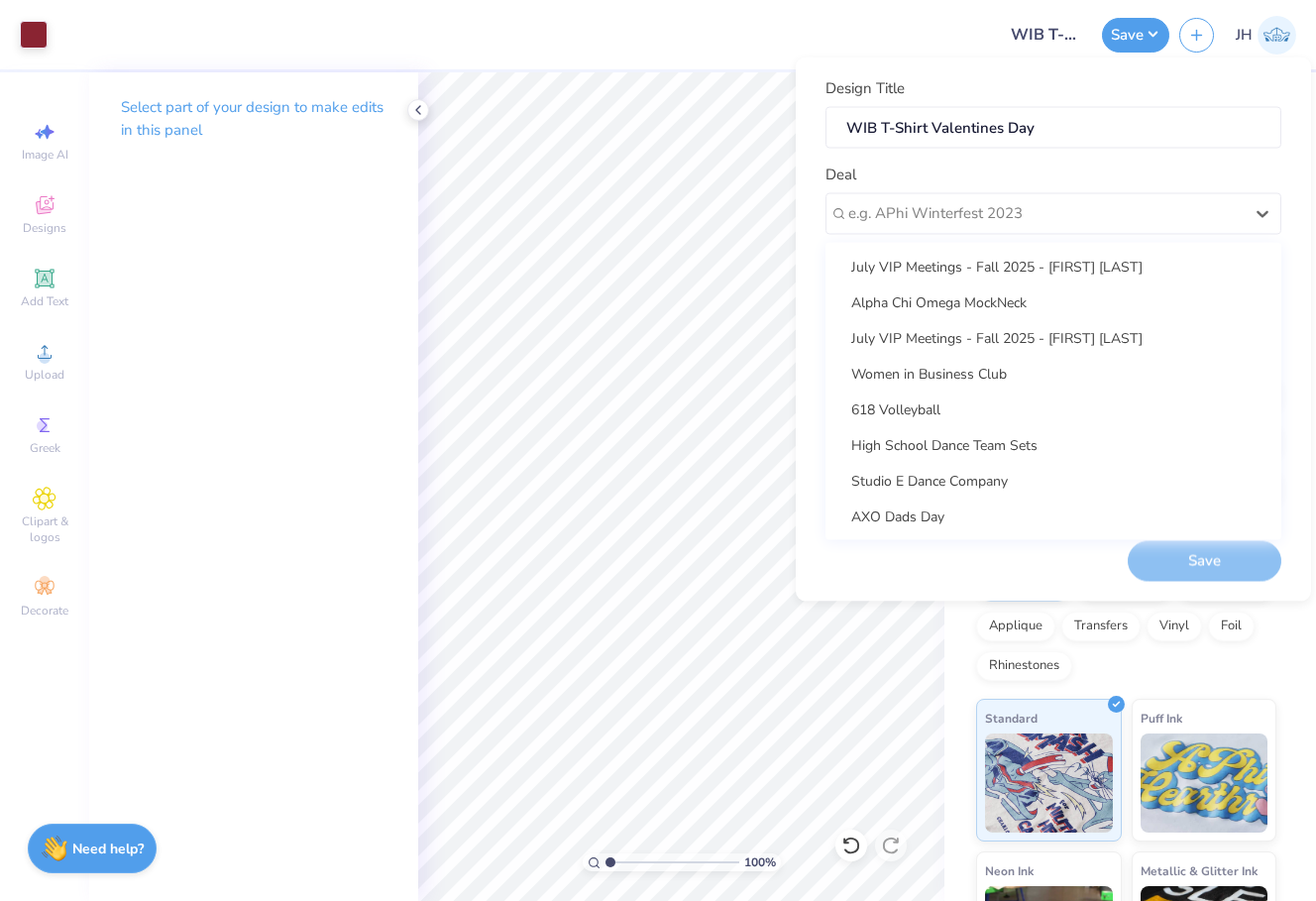 scroll, scrollTop: 0, scrollLeft: 0, axis: both 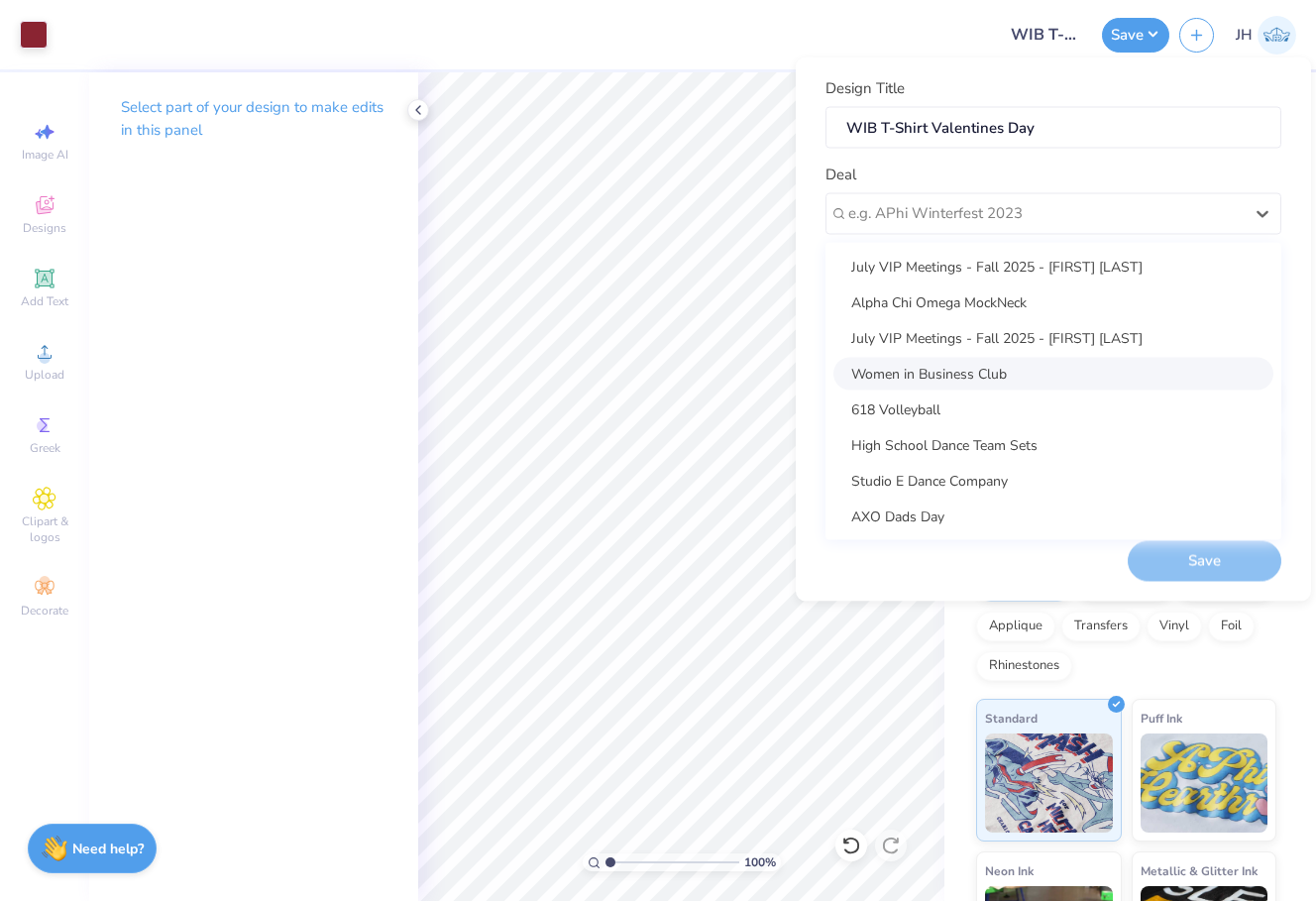 click on "Women in Business Club" at bounding box center (1053, 373) 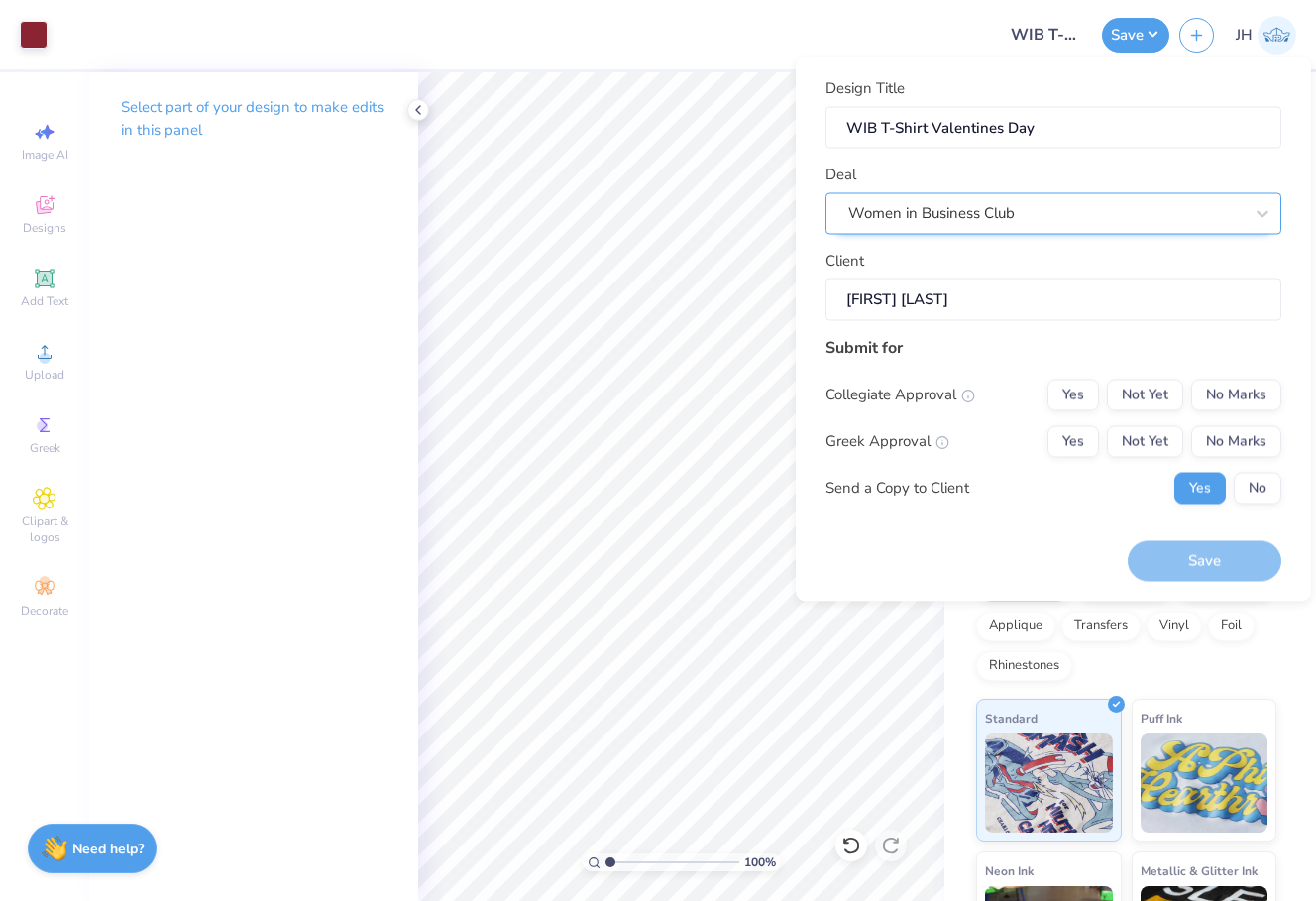 click on "Women in Business Club" at bounding box center (1045, 213) 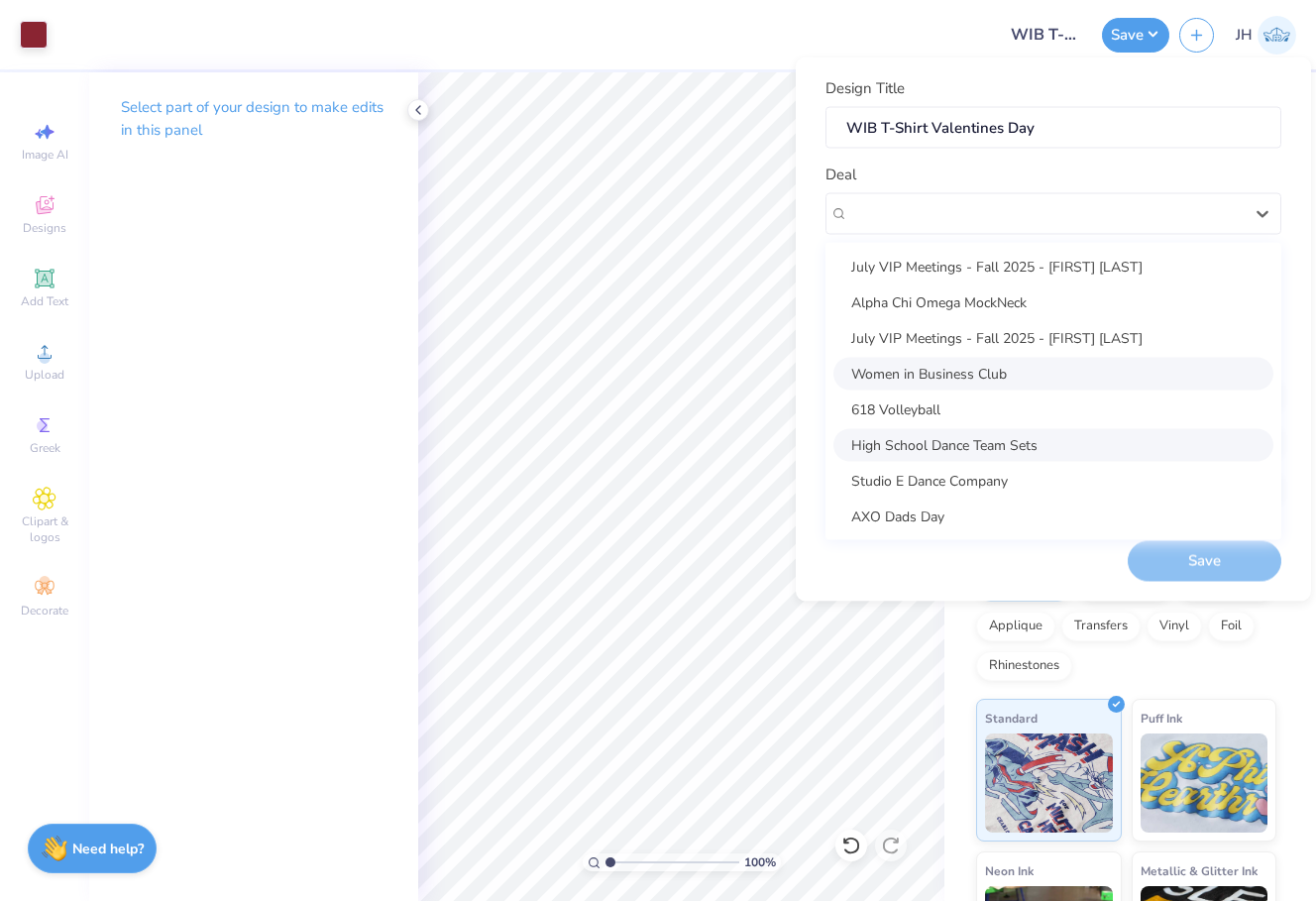 scroll, scrollTop: 0, scrollLeft: 0, axis: both 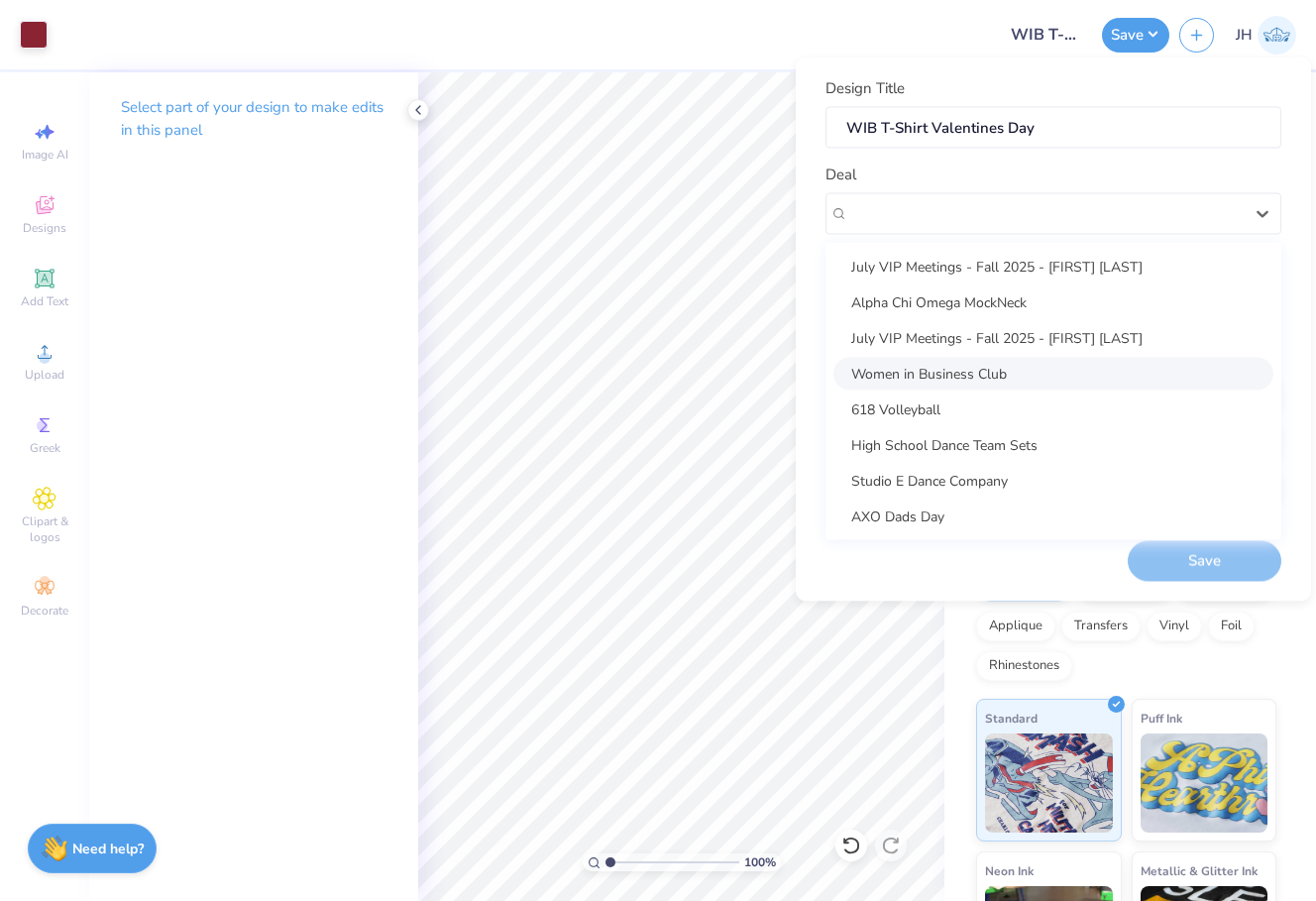 click on "Women in Business Club" at bounding box center [1053, 373] 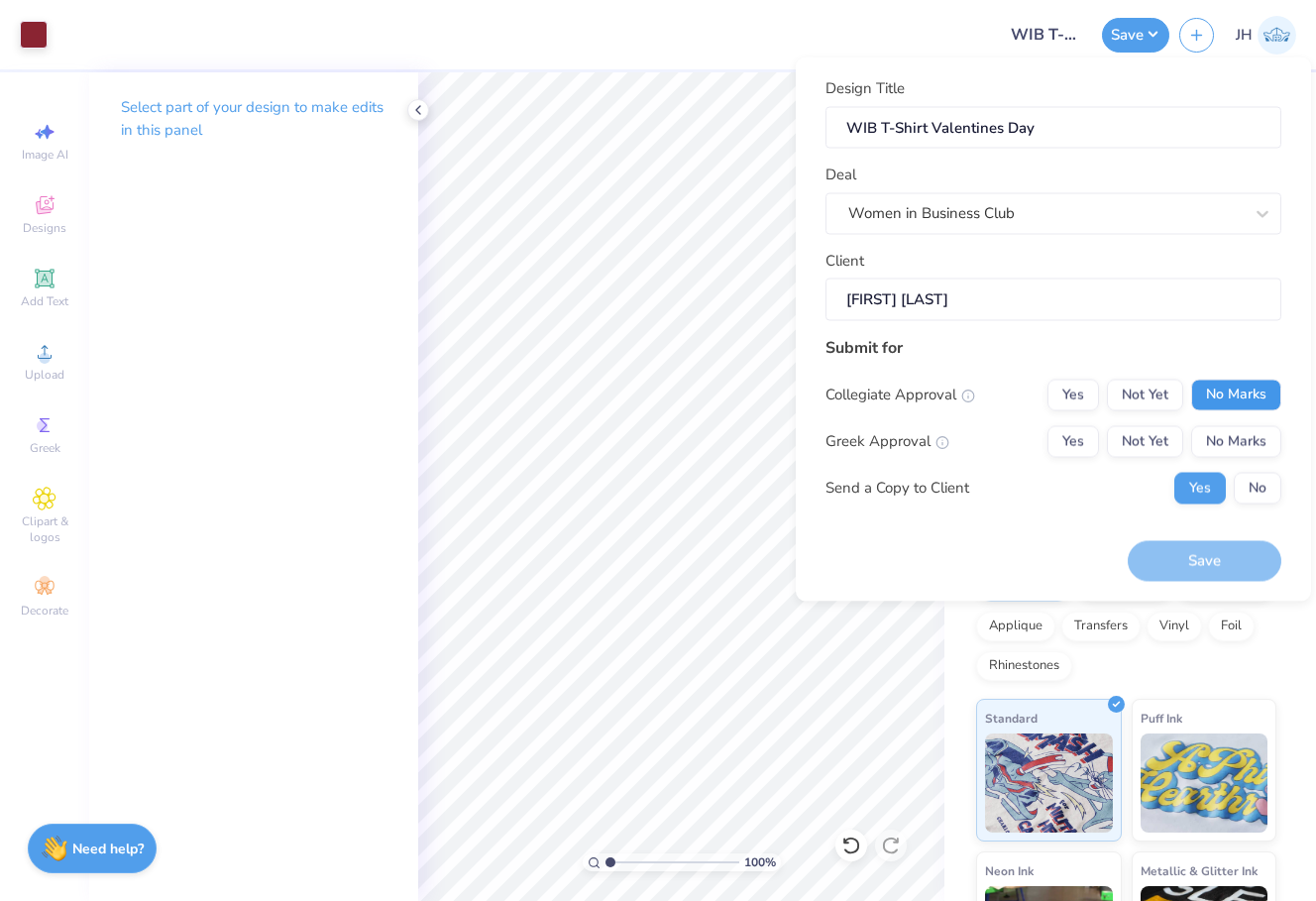 click on "No Marks" at bounding box center (1236, 394) 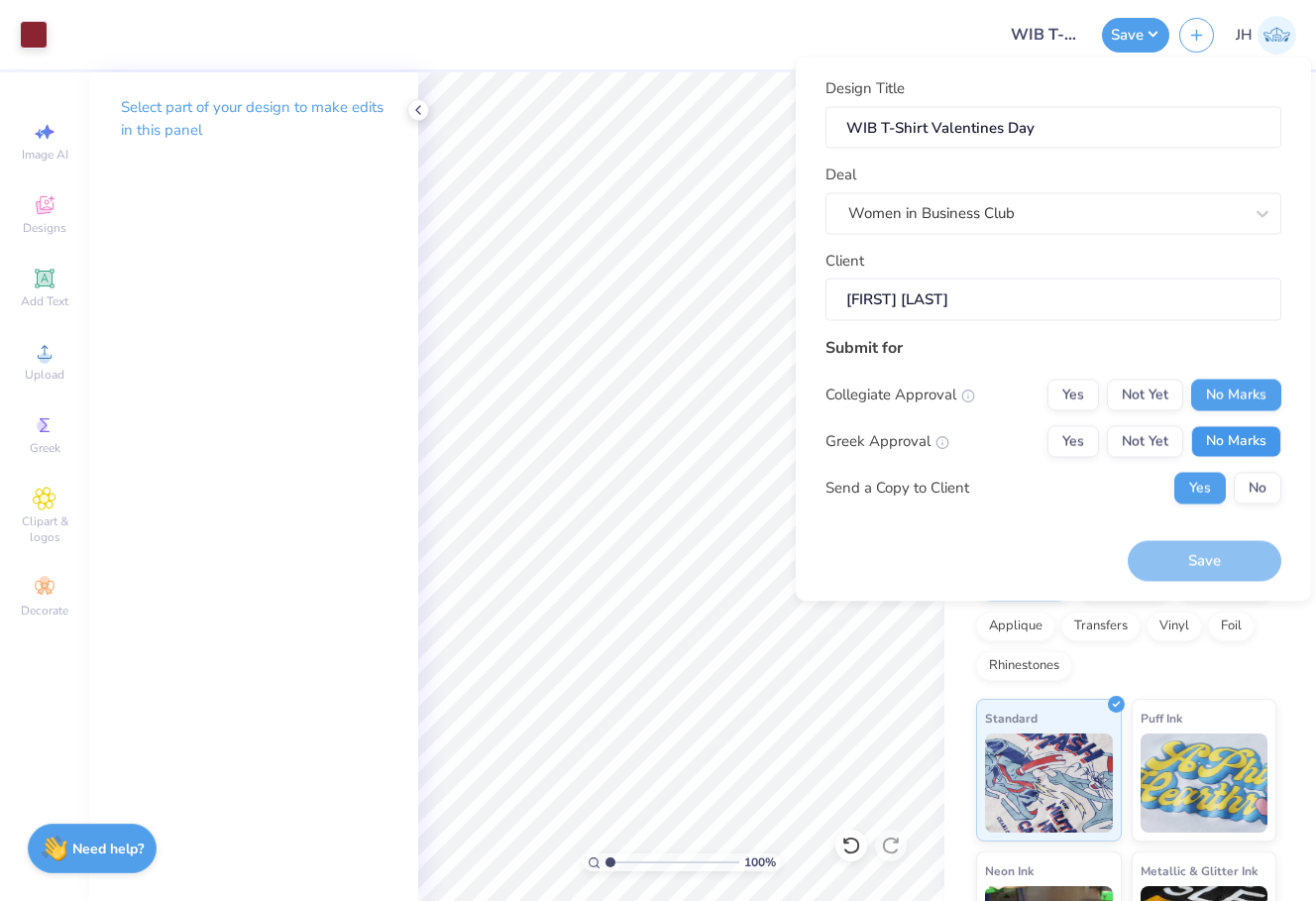 click on "No Marks" at bounding box center (1236, 441) 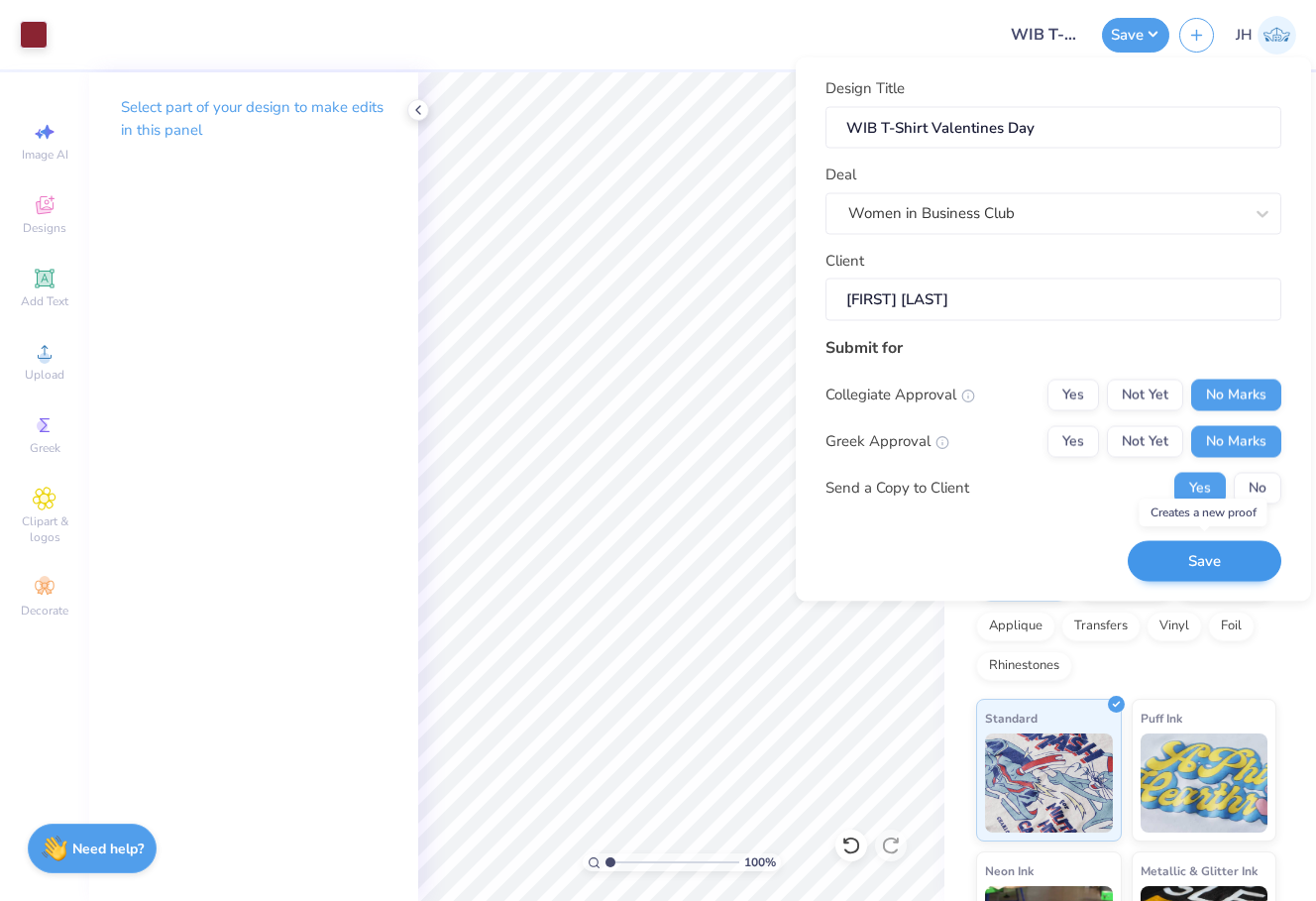 click on "Save" at bounding box center (1204, 561) 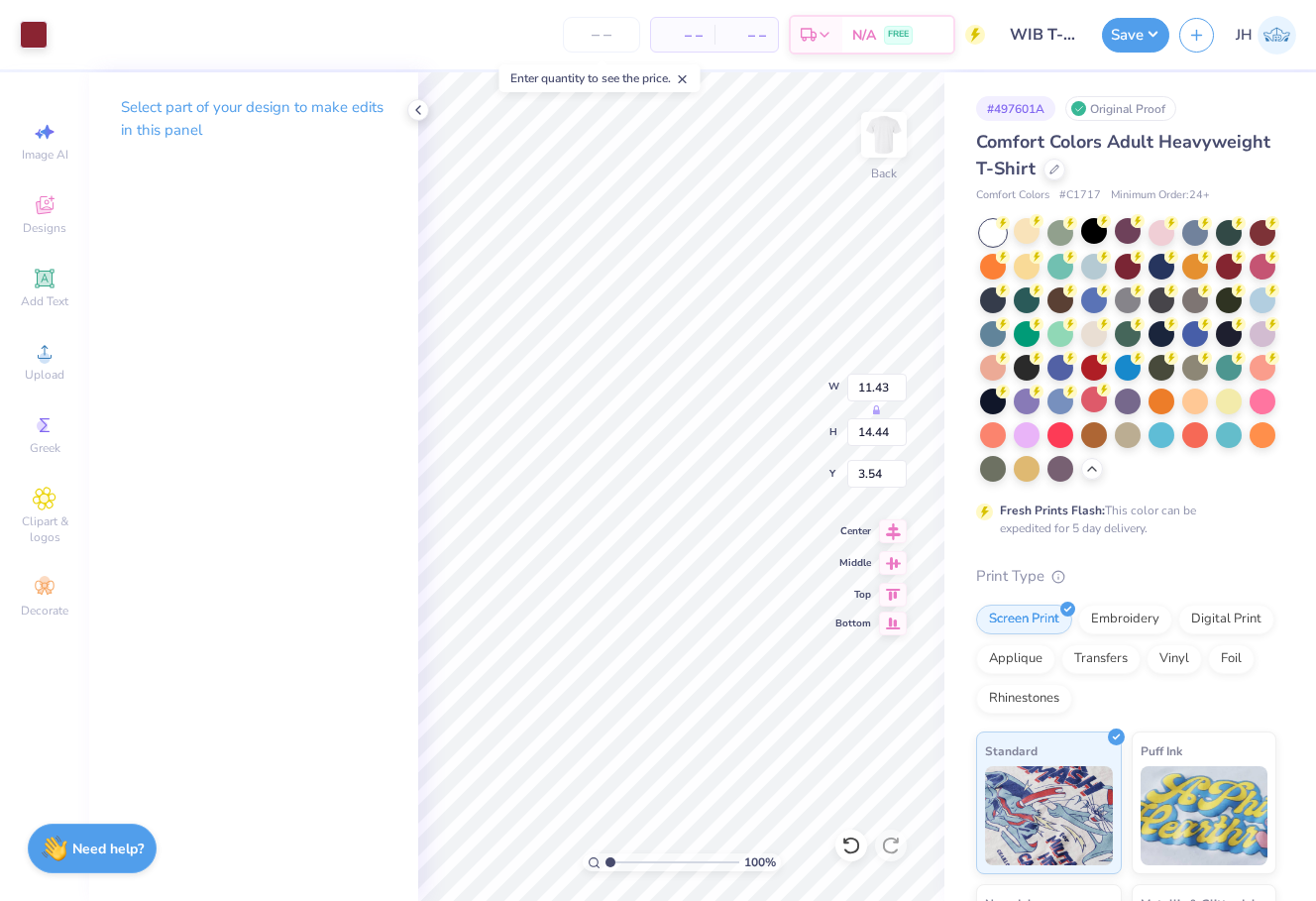 type on "10.20" 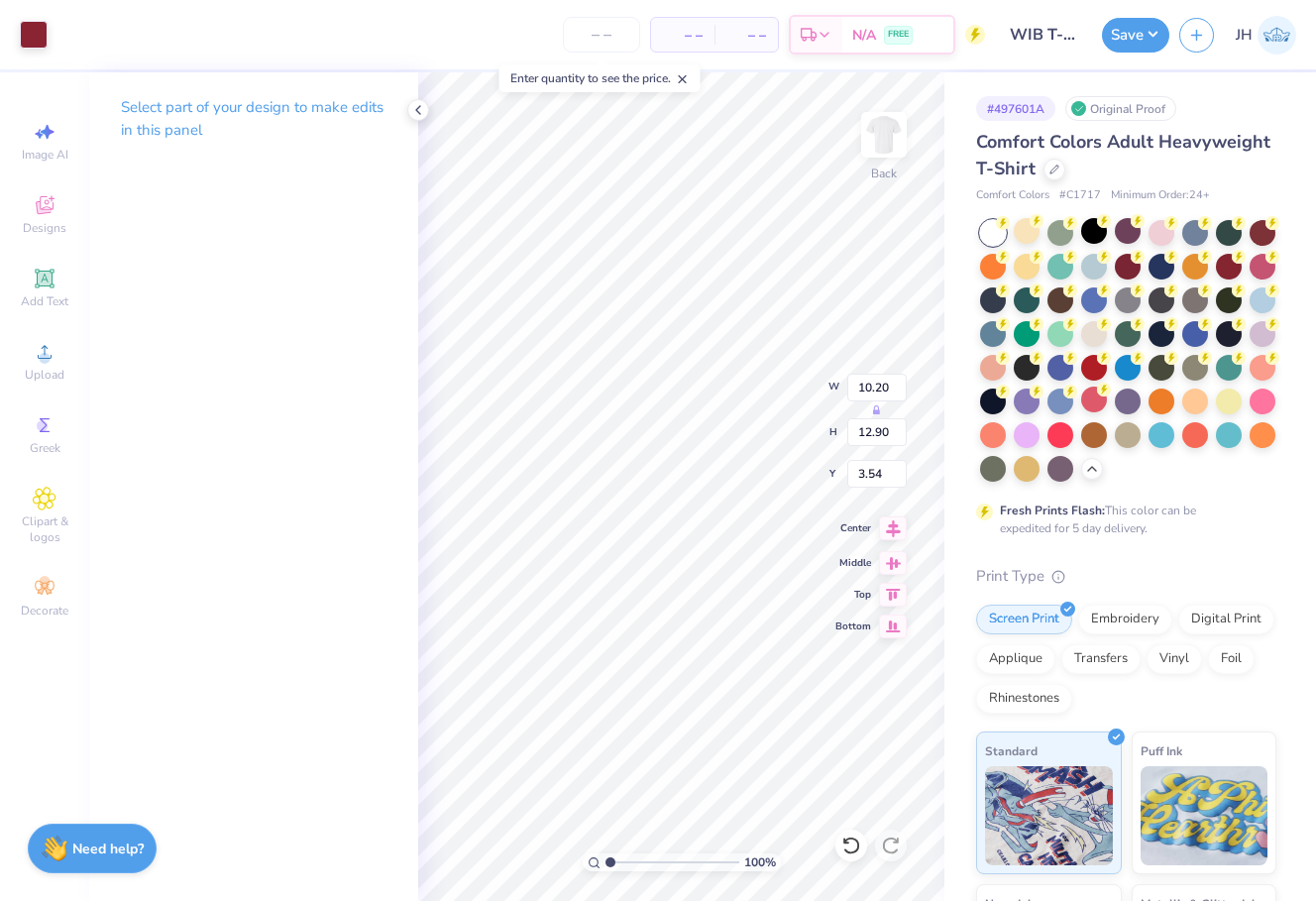 click 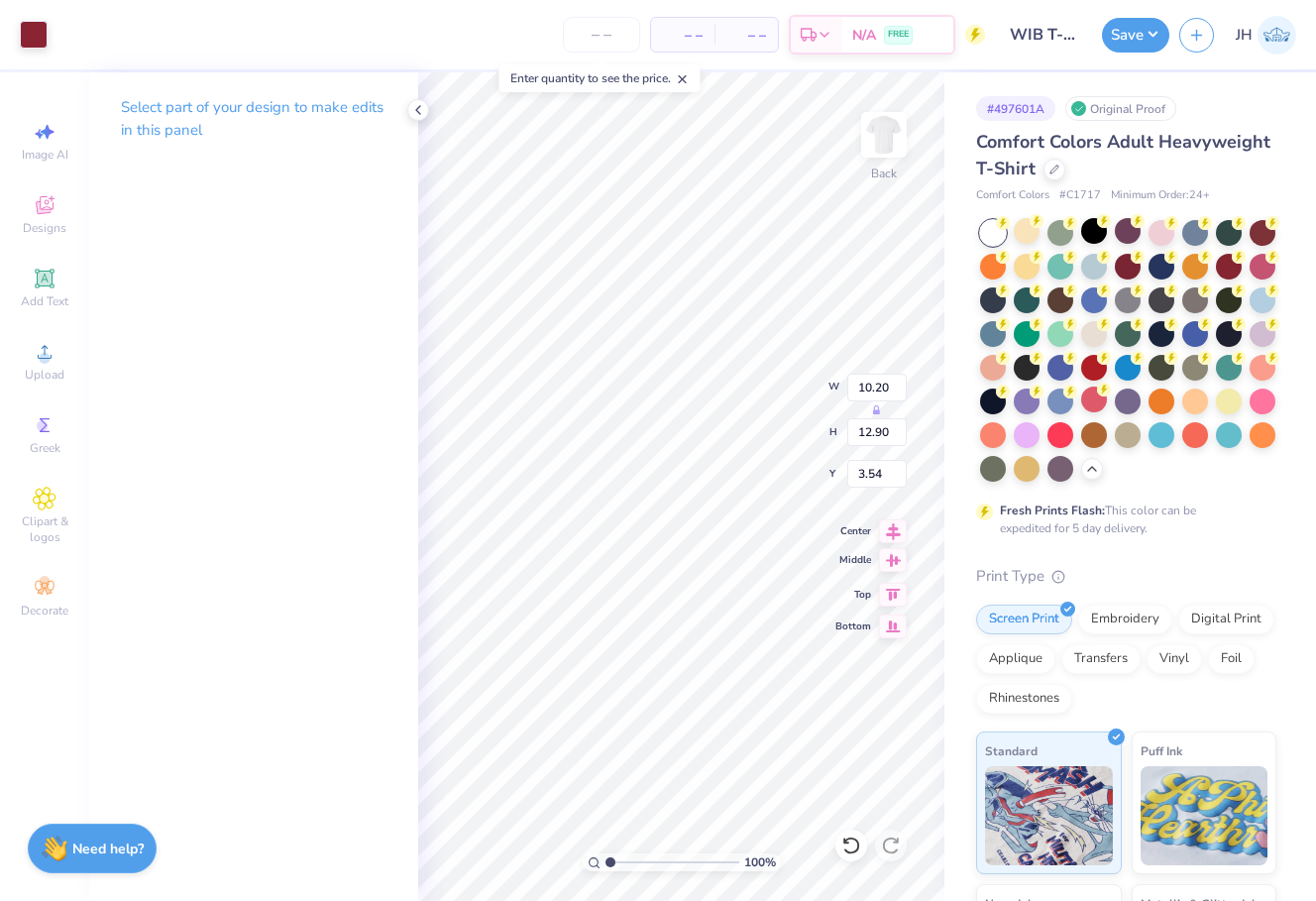 type on "8.60" 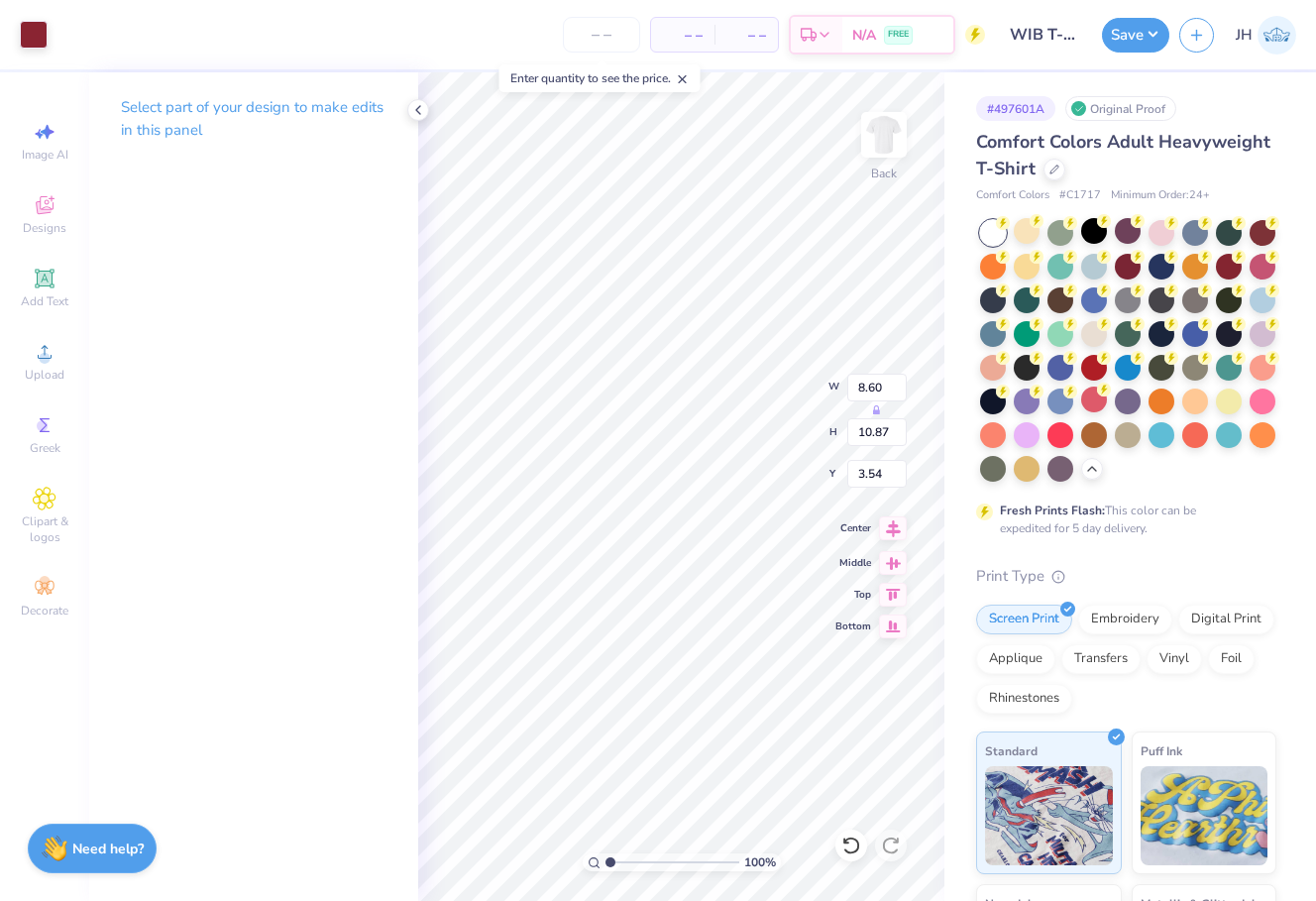 click at bounding box center (893, 528) 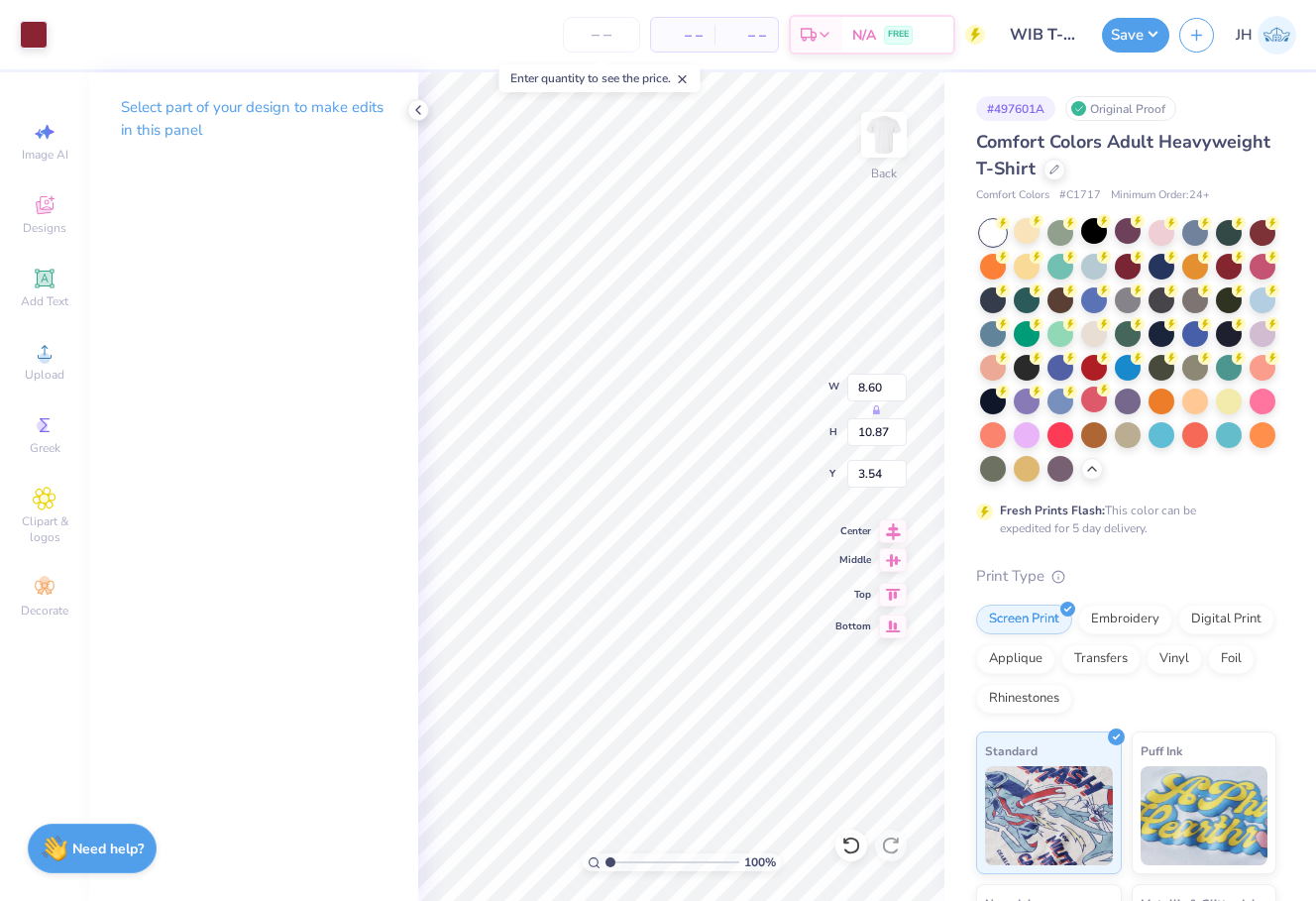 type on "8.32" 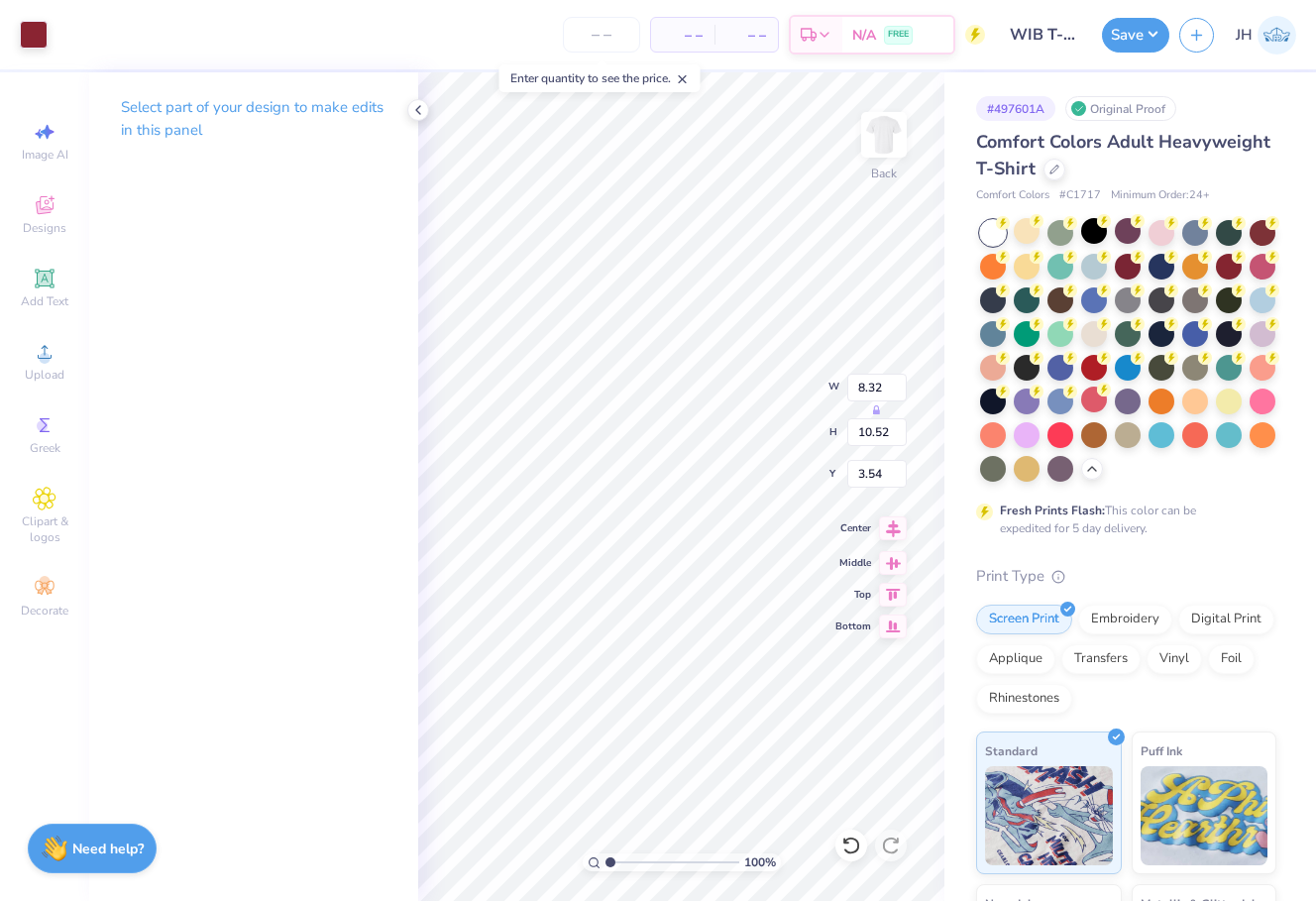 click 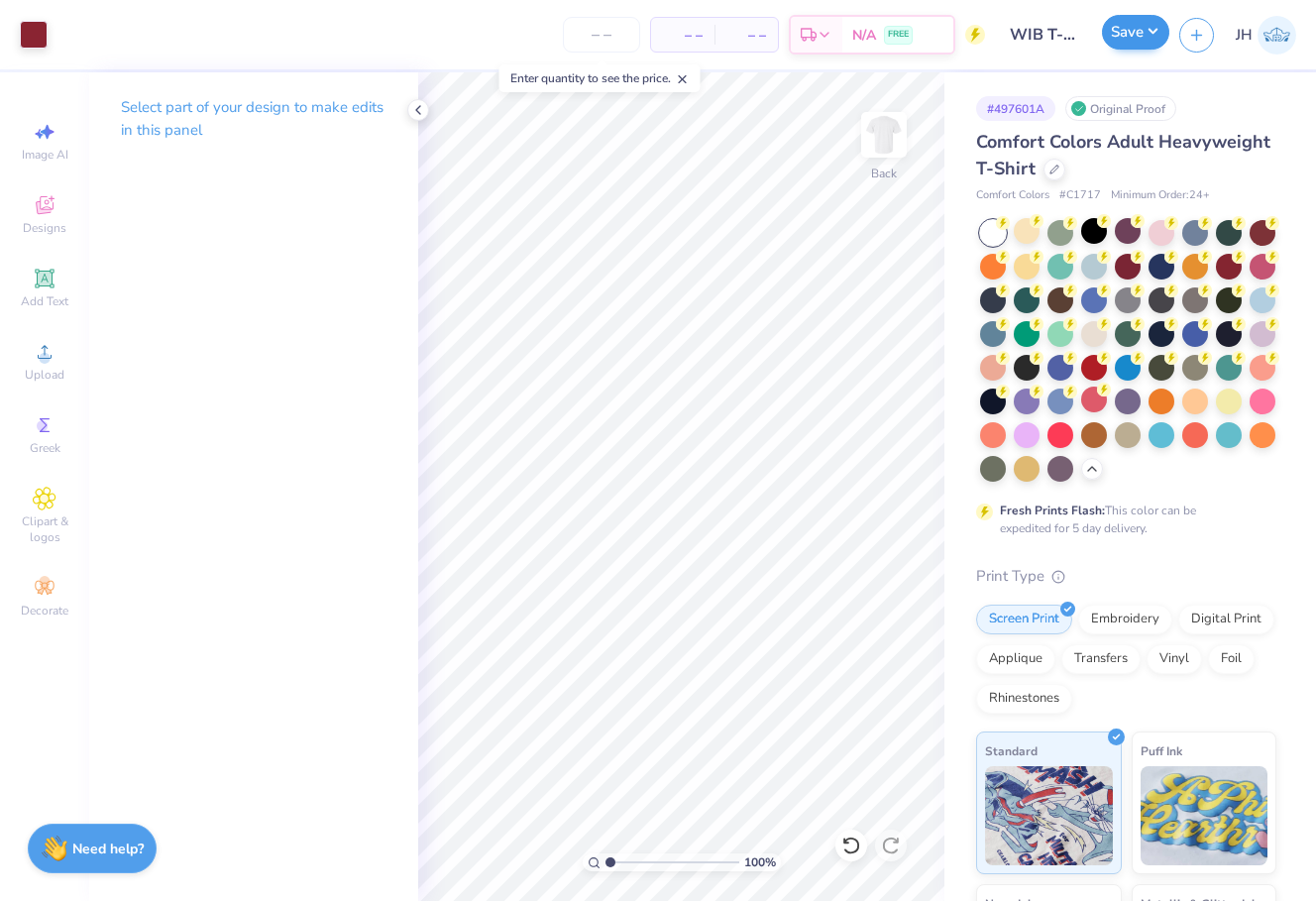 click on "Save" at bounding box center [1136, 32] 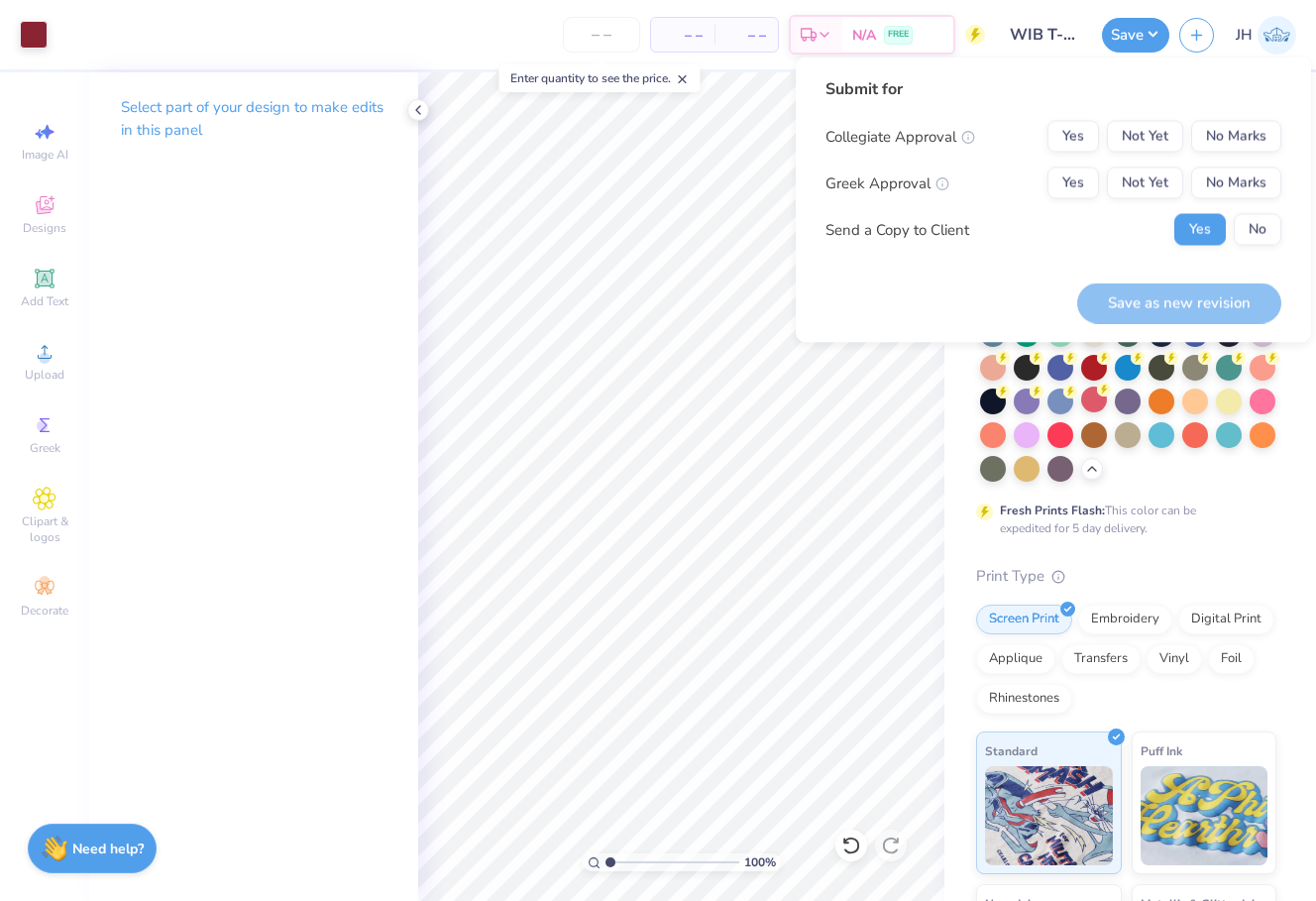 click on "Collegiate Approval Yes Not Yet No Marks Greek Approval Yes Not Yet No Marks Send a Copy to Client Yes No" at bounding box center (1053, 183) 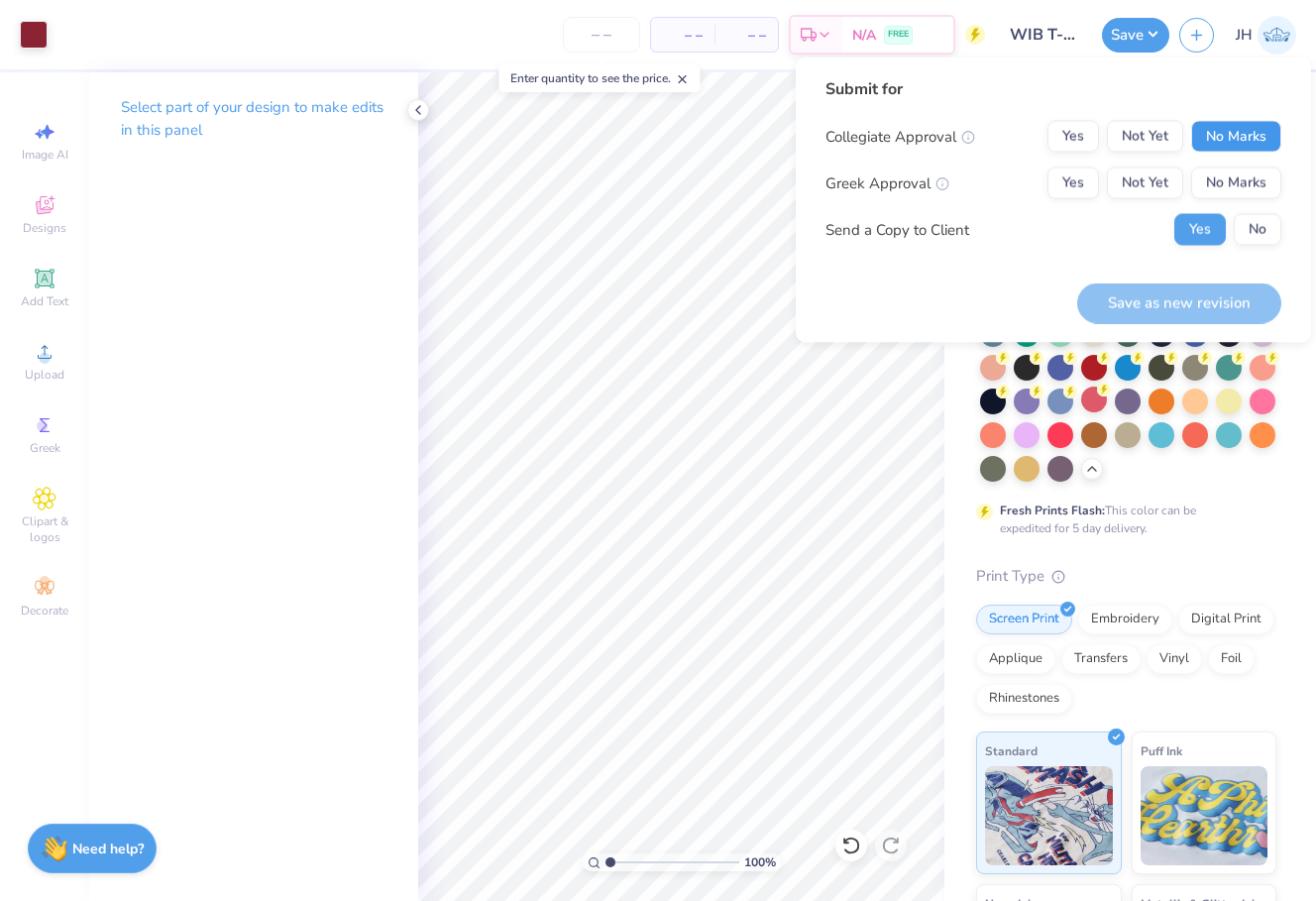 click on "No Marks" at bounding box center (1236, 137) 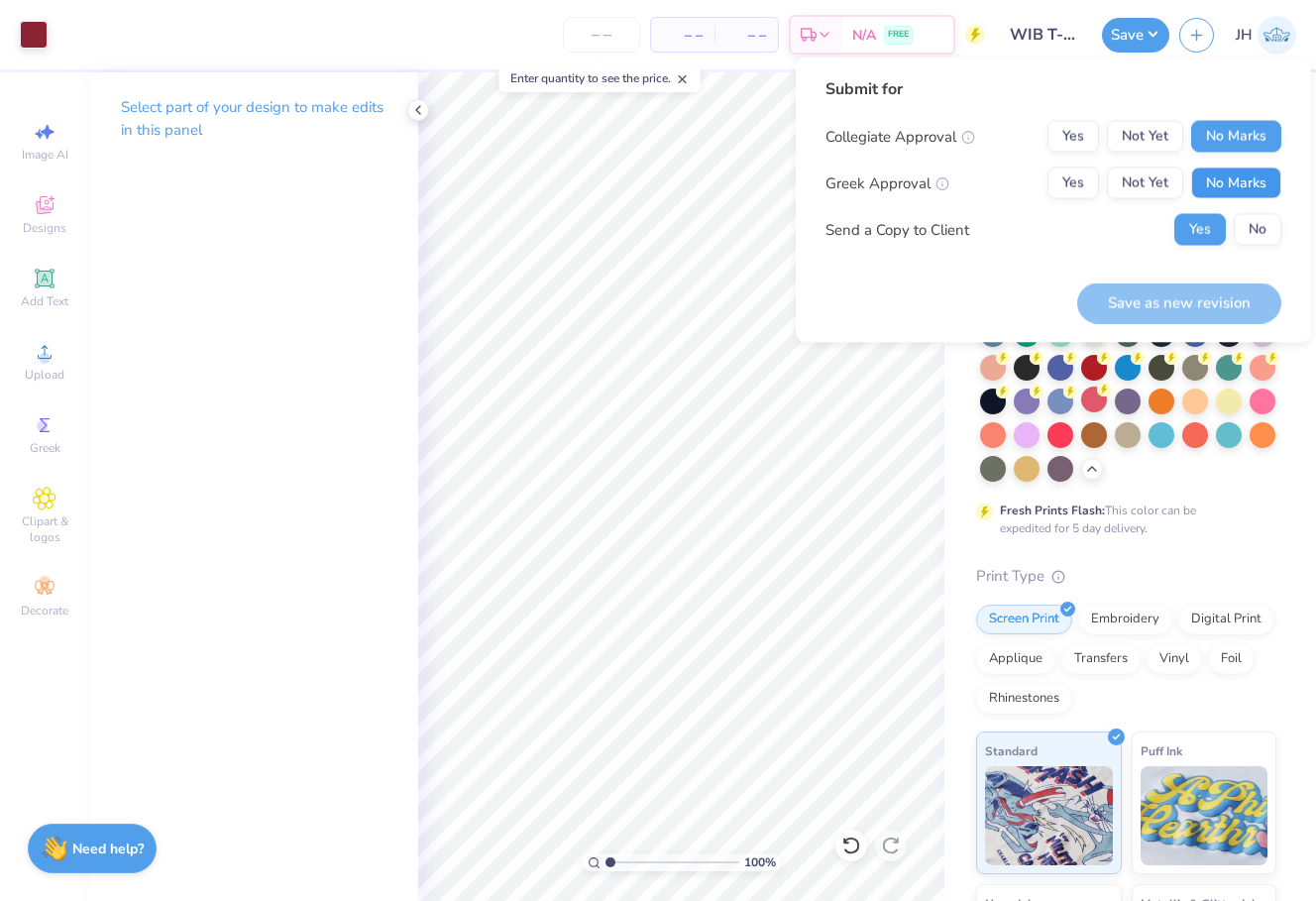 click on "No Marks" at bounding box center (1236, 183) 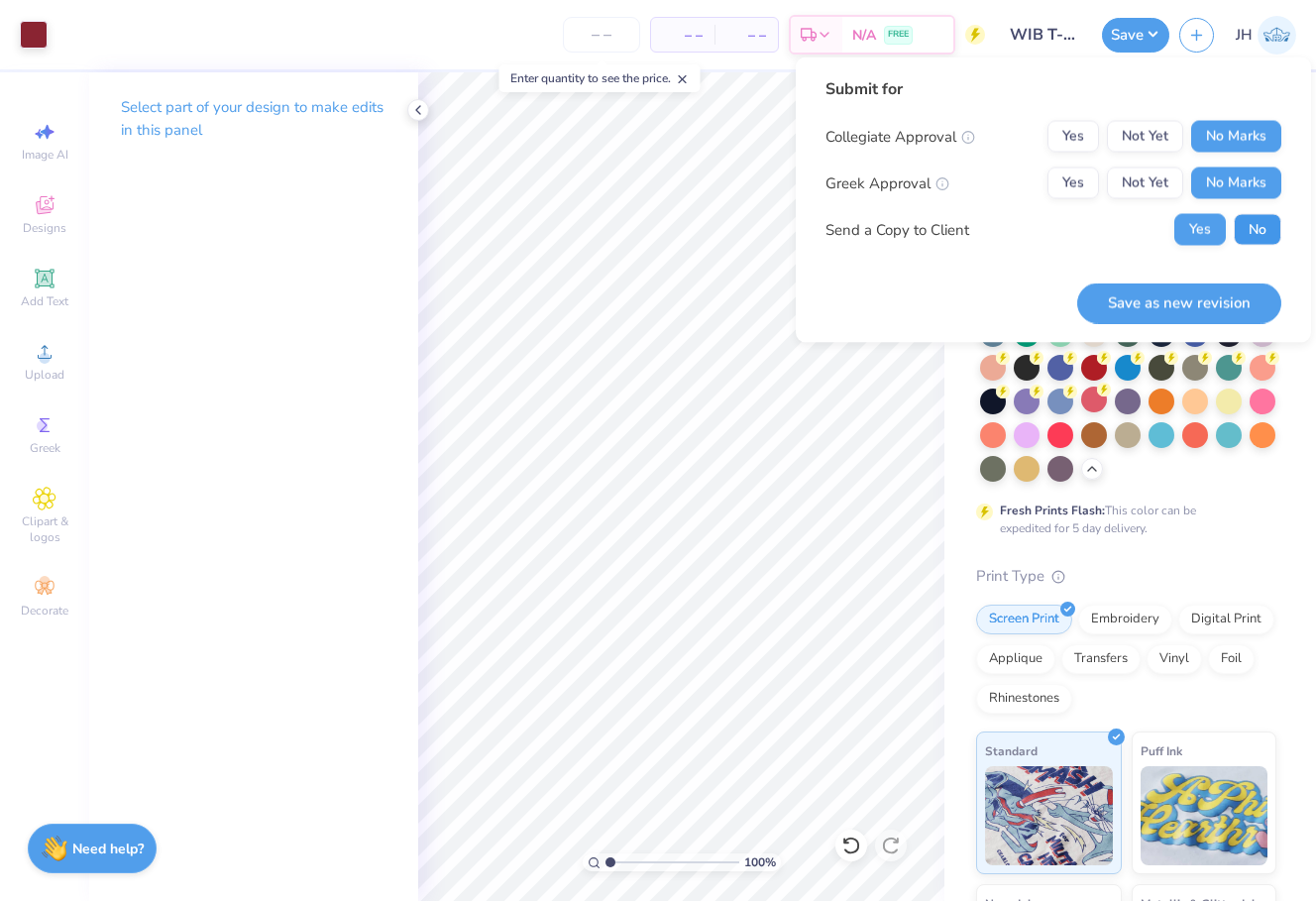 click on "No" at bounding box center [1258, 230] 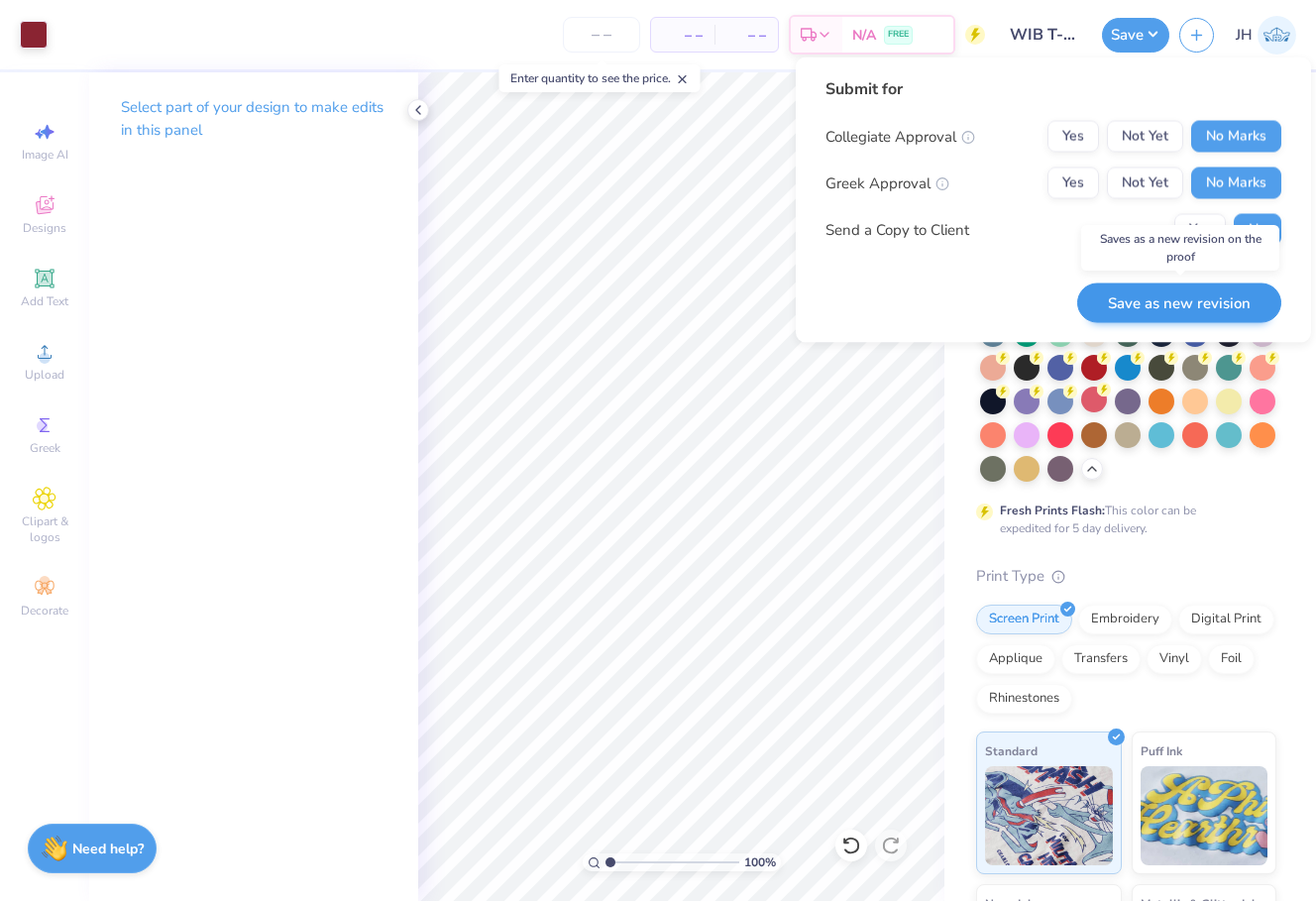click on "Save as new revision" at bounding box center [1179, 302] 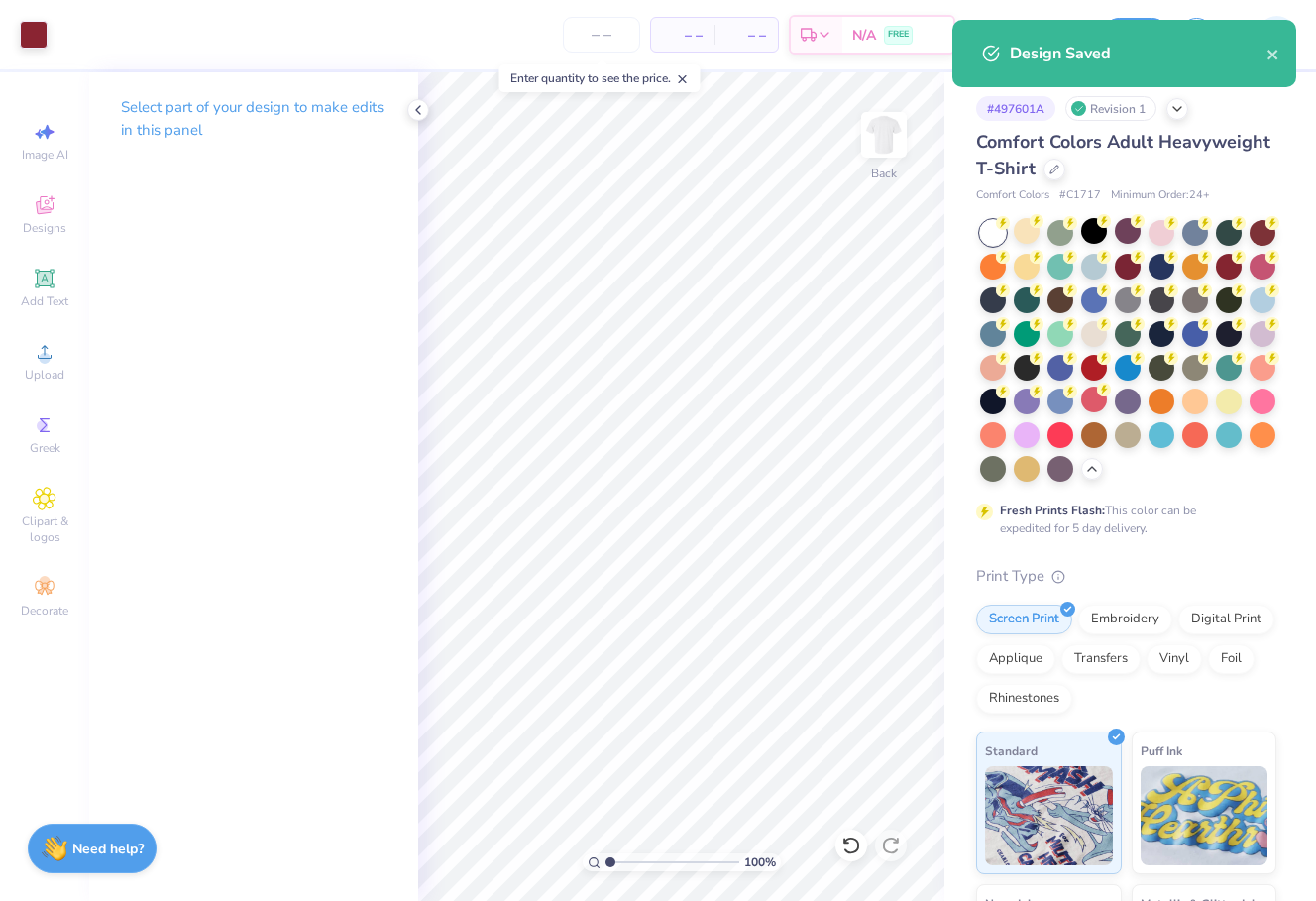 click on "Comfort Colors Adult Heavyweight T-Shirt" at bounding box center [1123, 155] 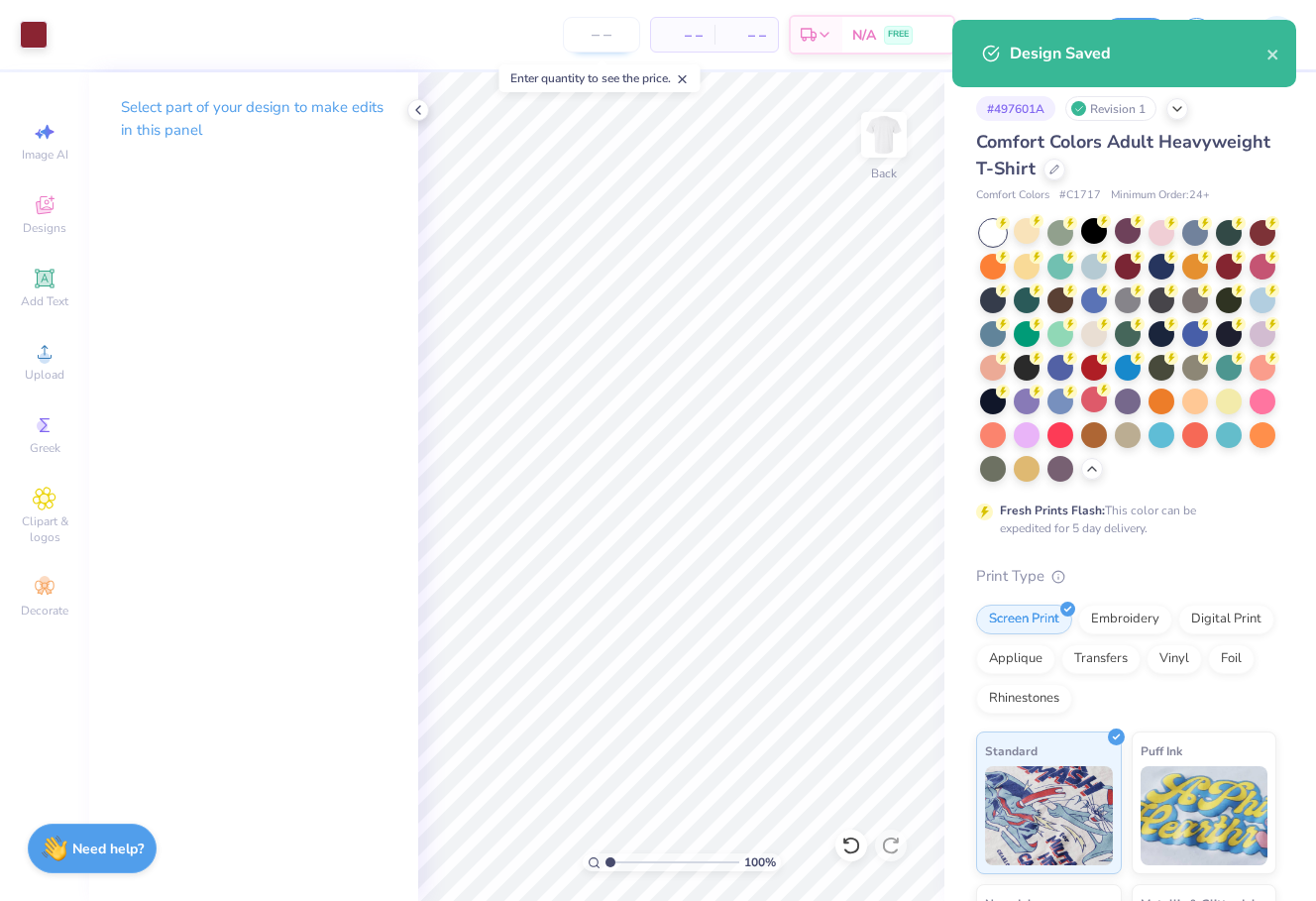 click at bounding box center (602, 35) 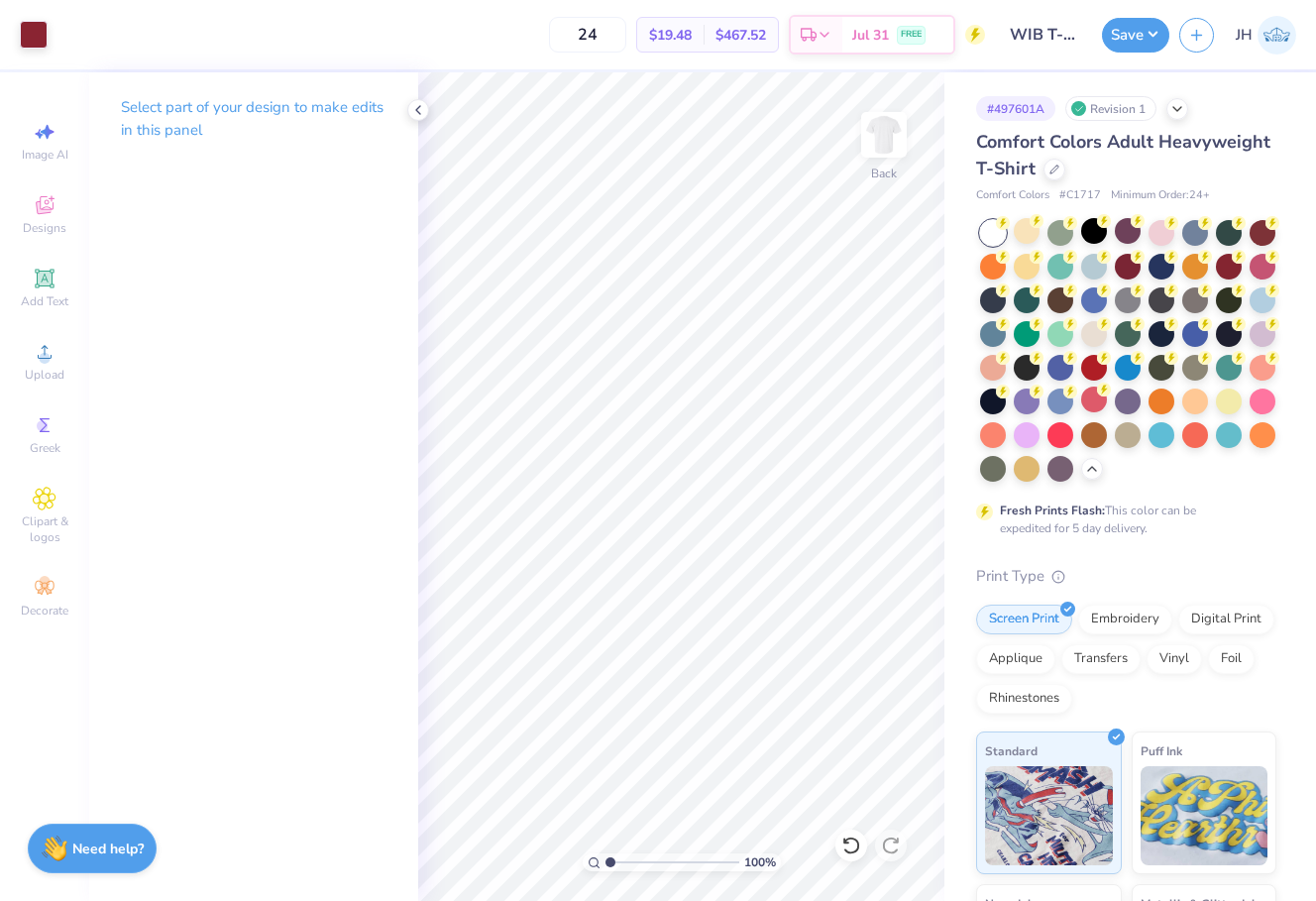 type on "2" 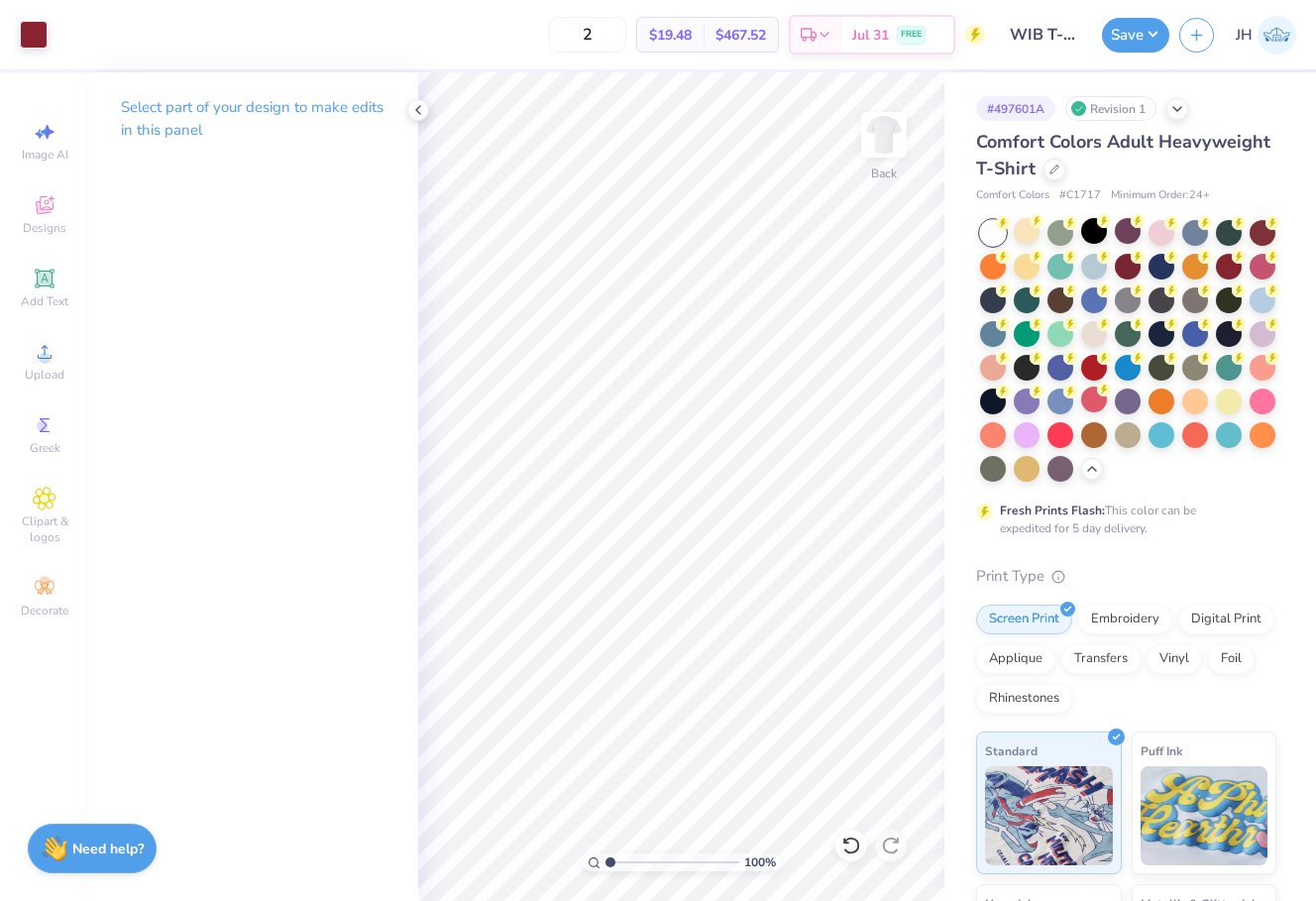 type 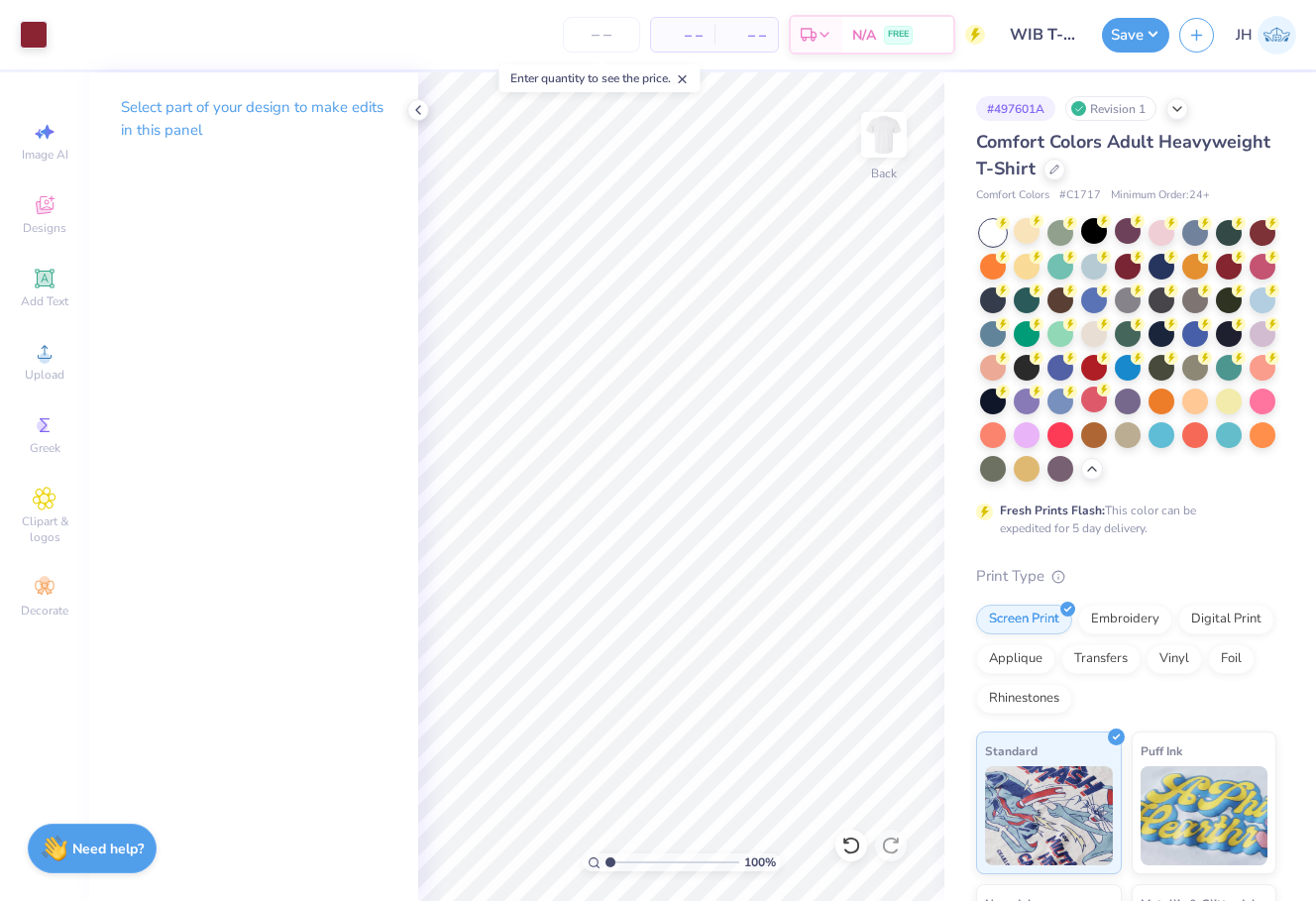 click 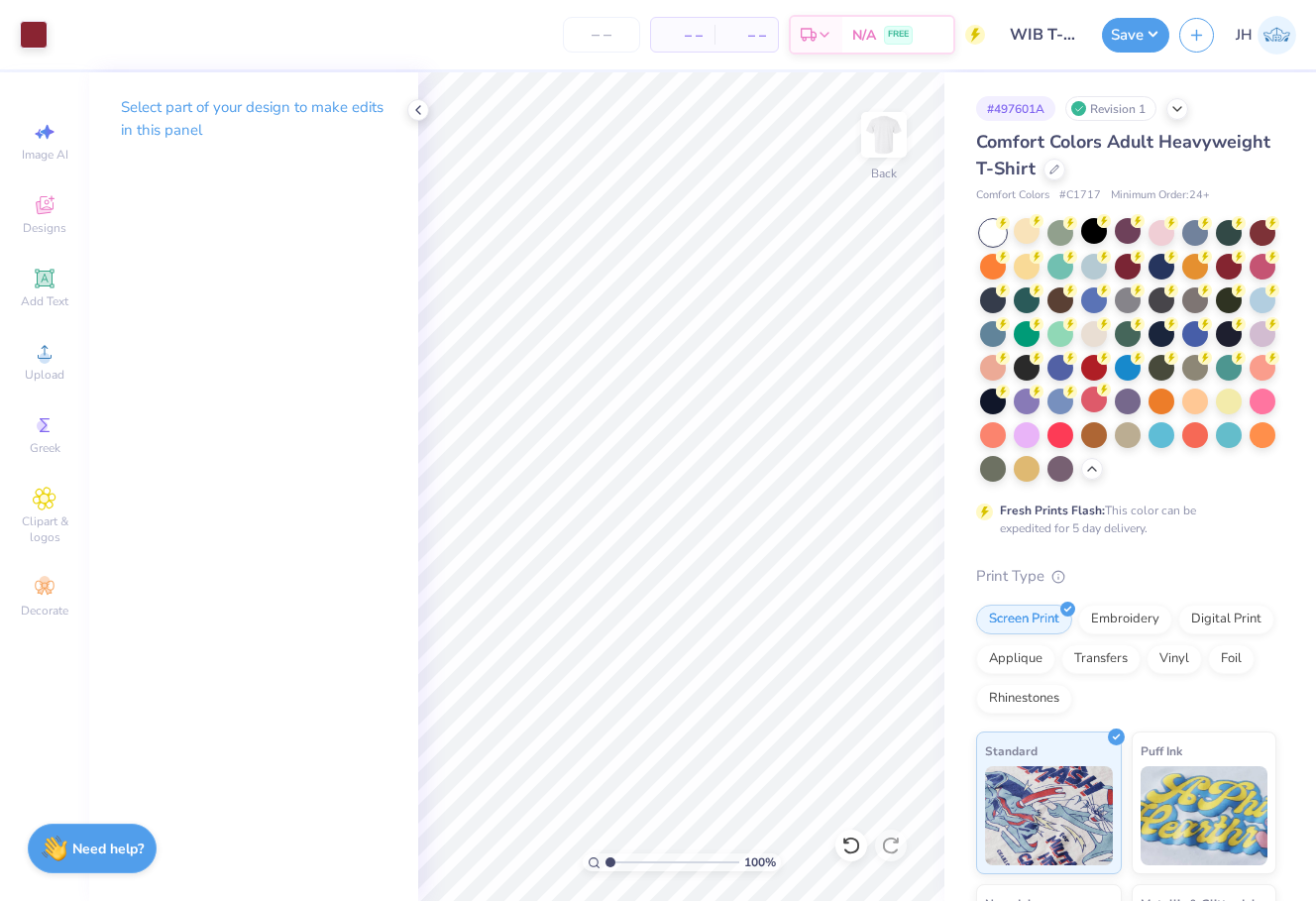 click at bounding box center [1276, 35] 